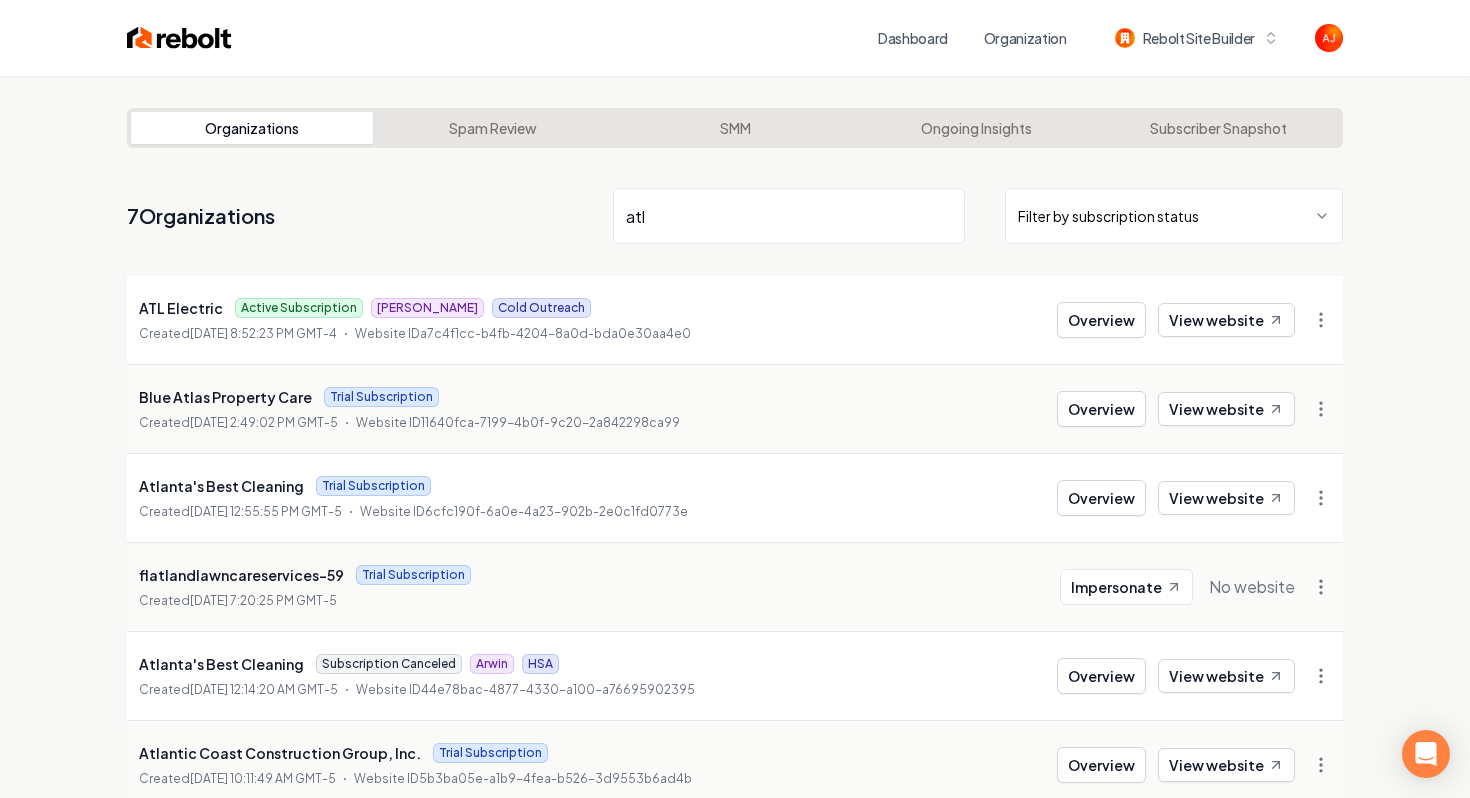 scroll, scrollTop: 0, scrollLeft: 0, axis: both 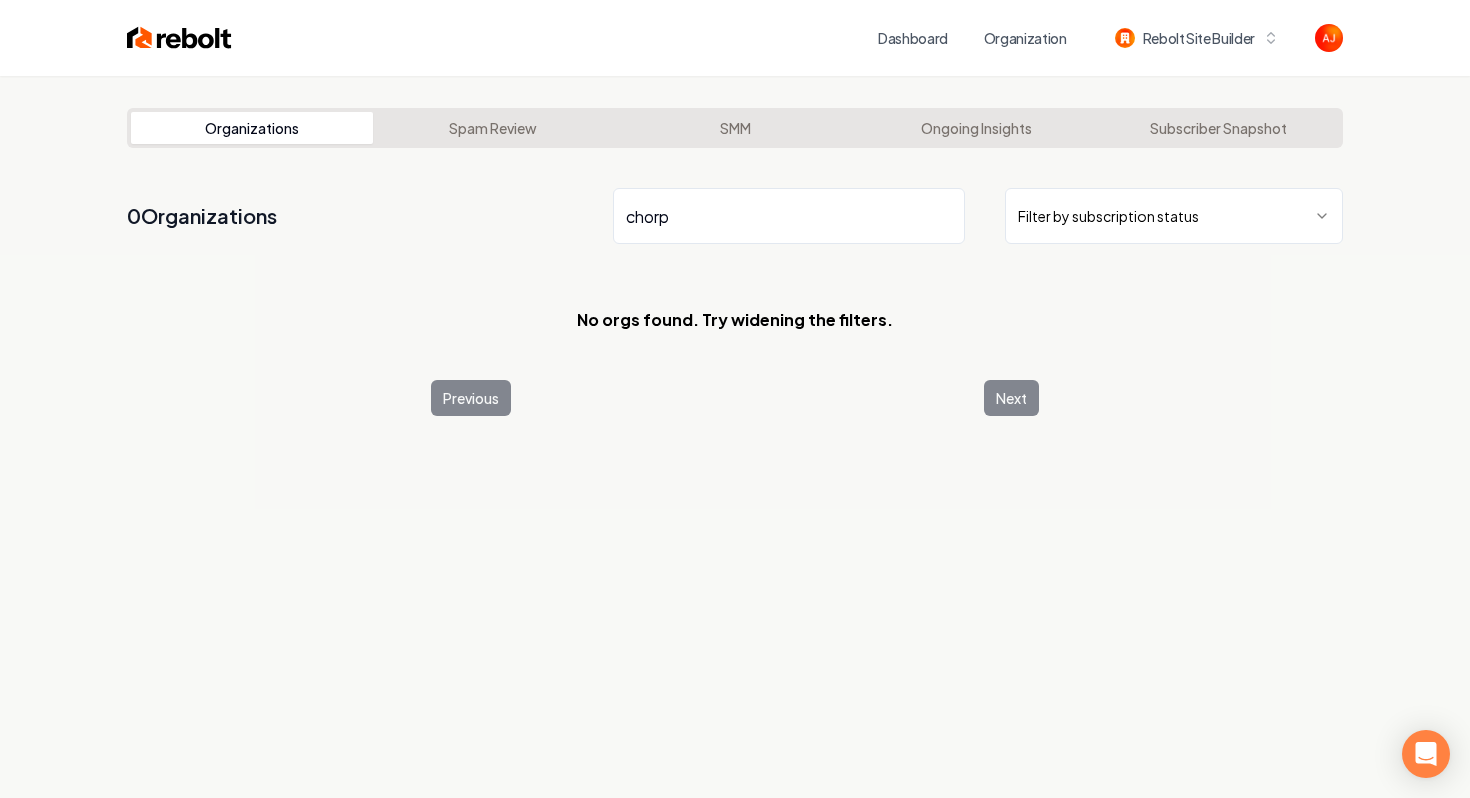 type on "chorp" 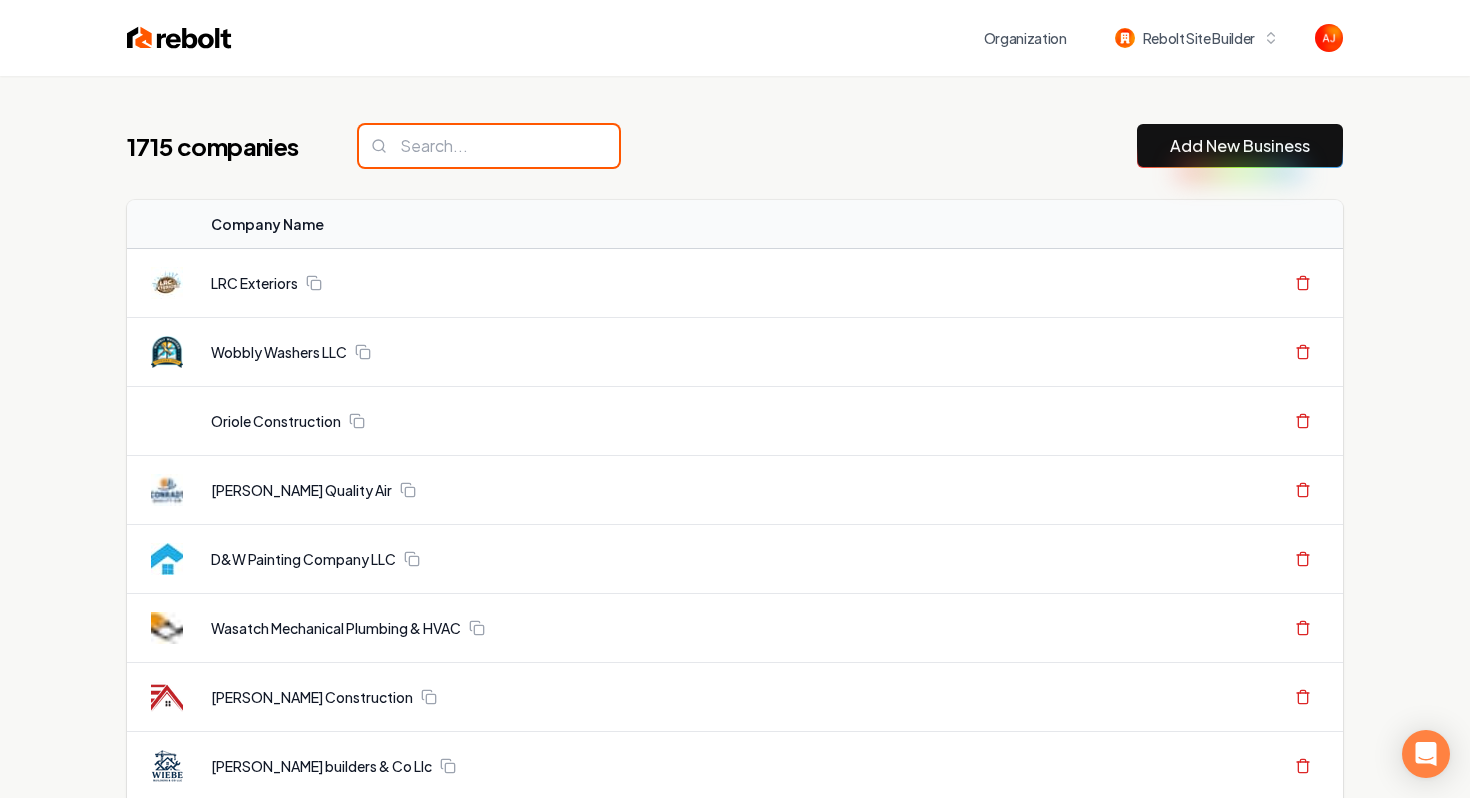 click at bounding box center [489, 146] 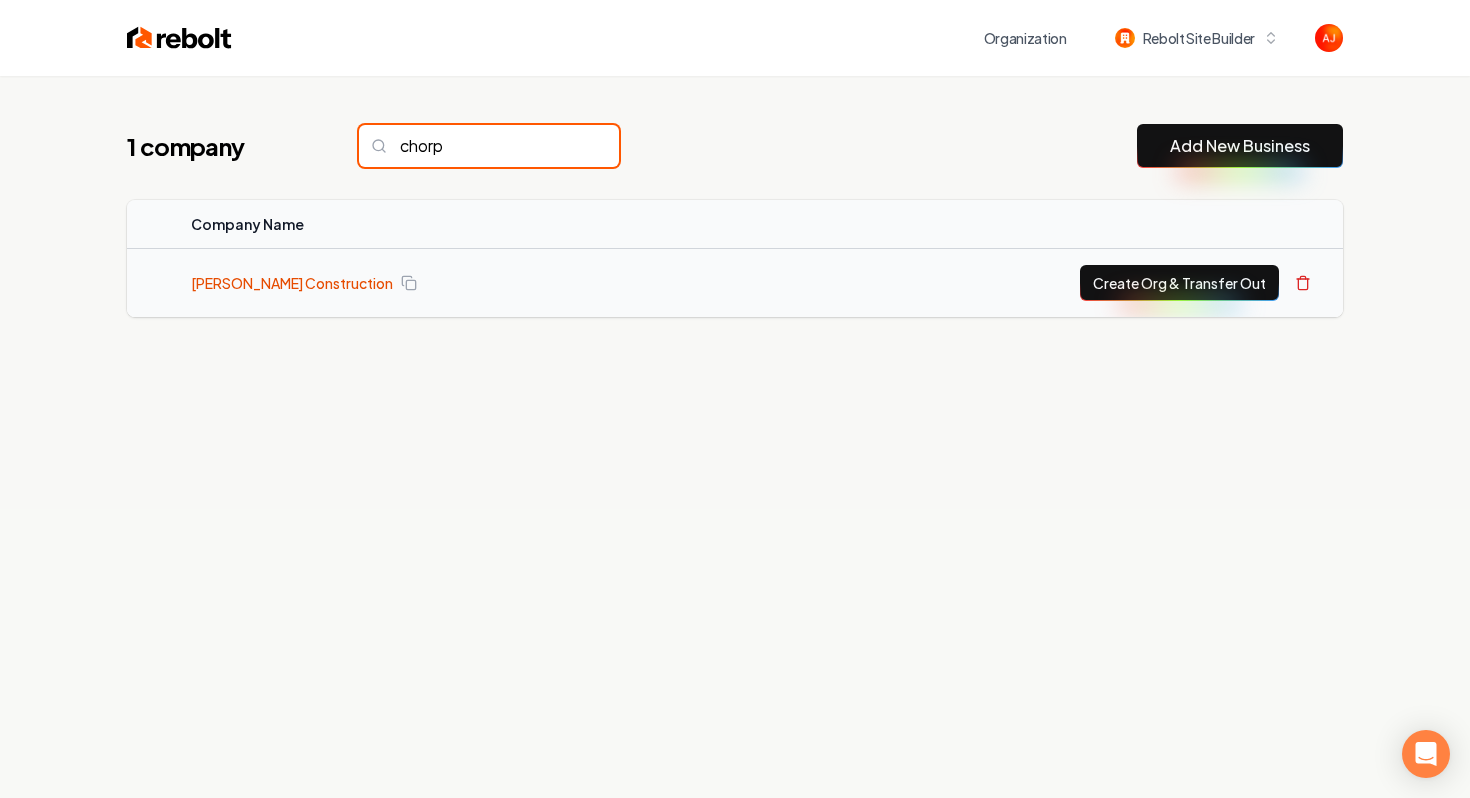 type on "chorp" 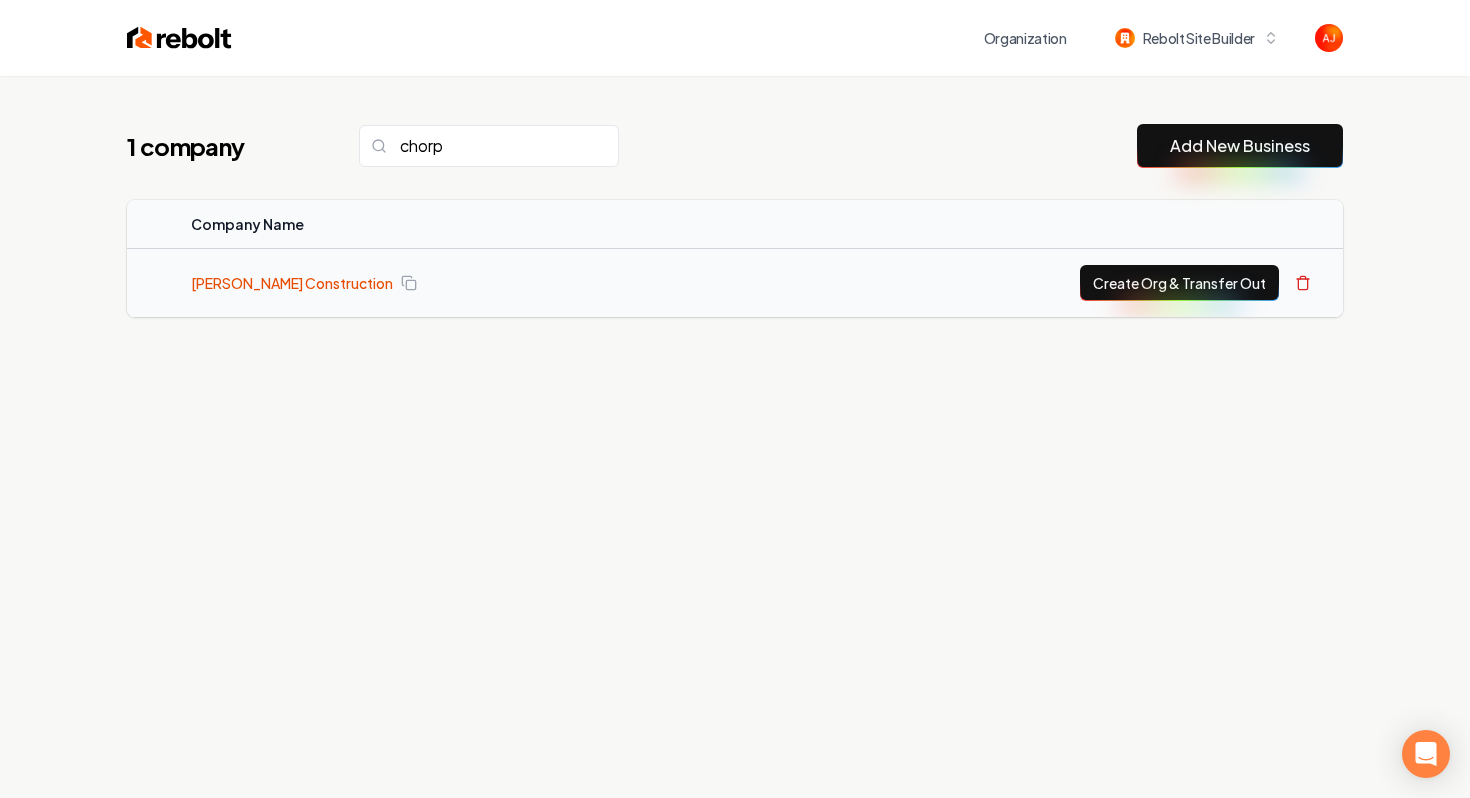 click on "[PERSON_NAME] Construction" at bounding box center [292, 283] 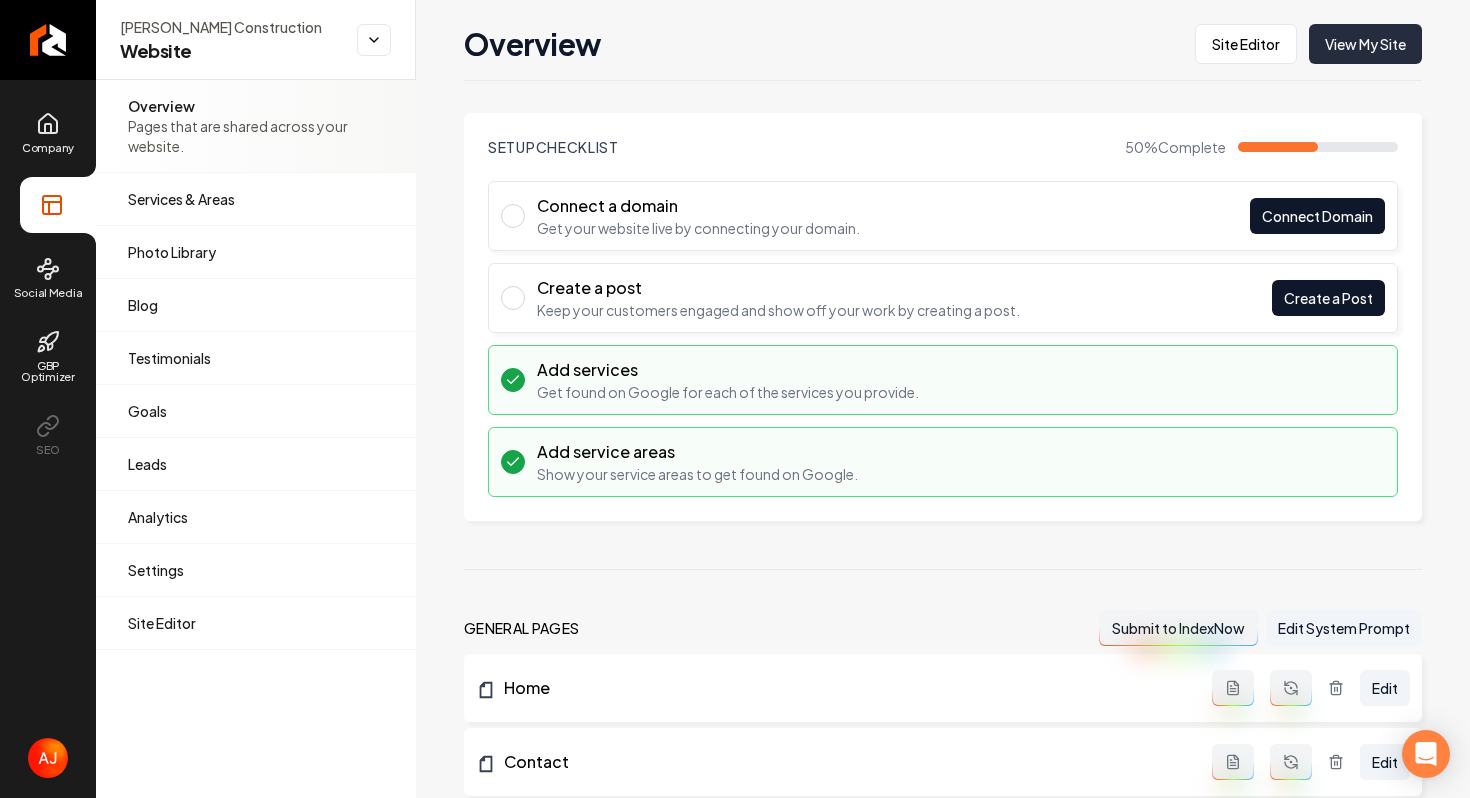 click on "View My Site" at bounding box center (1365, 44) 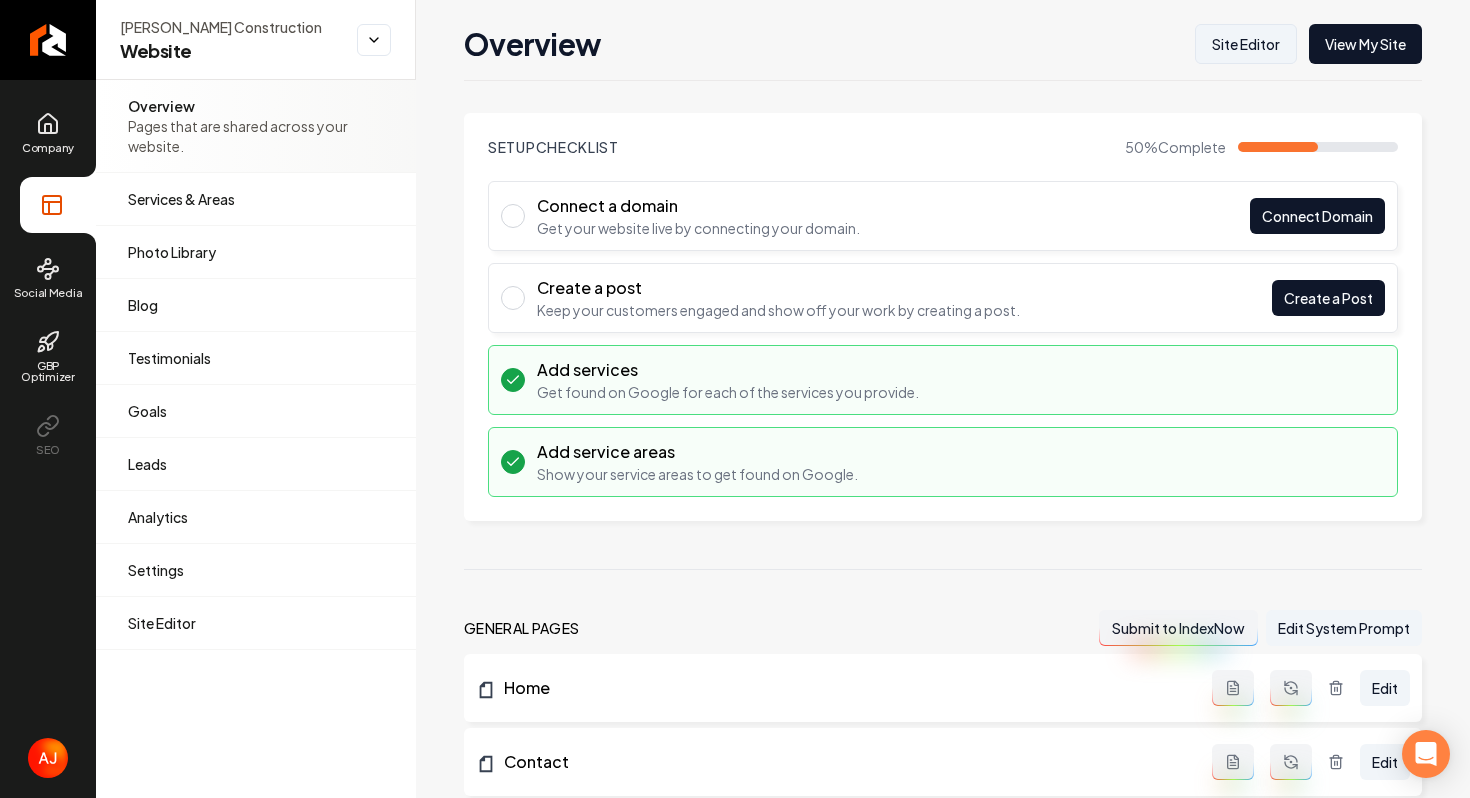 click on "Site Editor" at bounding box center (1246, 44) 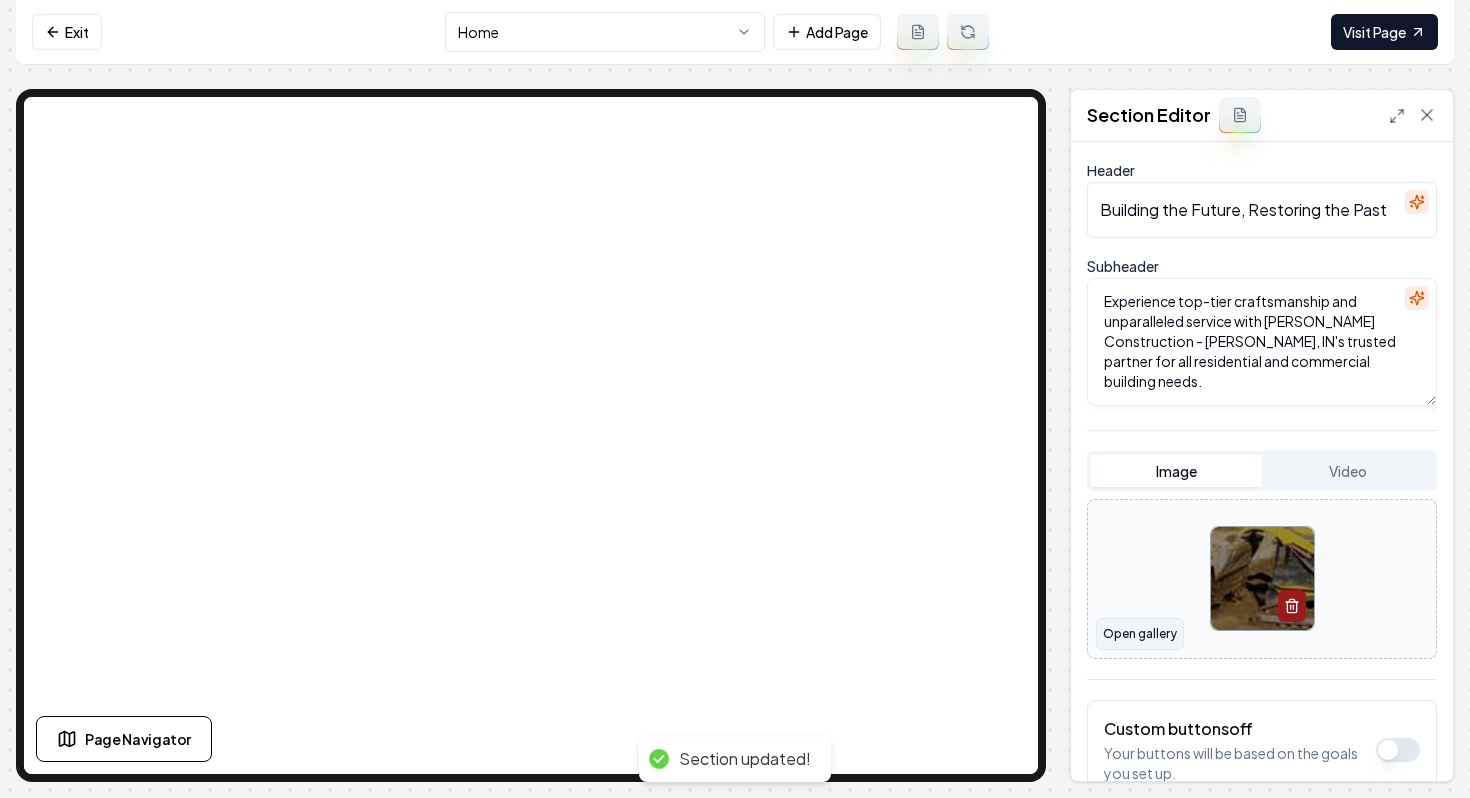click on "Open gallery" at bounding box center (1140, 634) 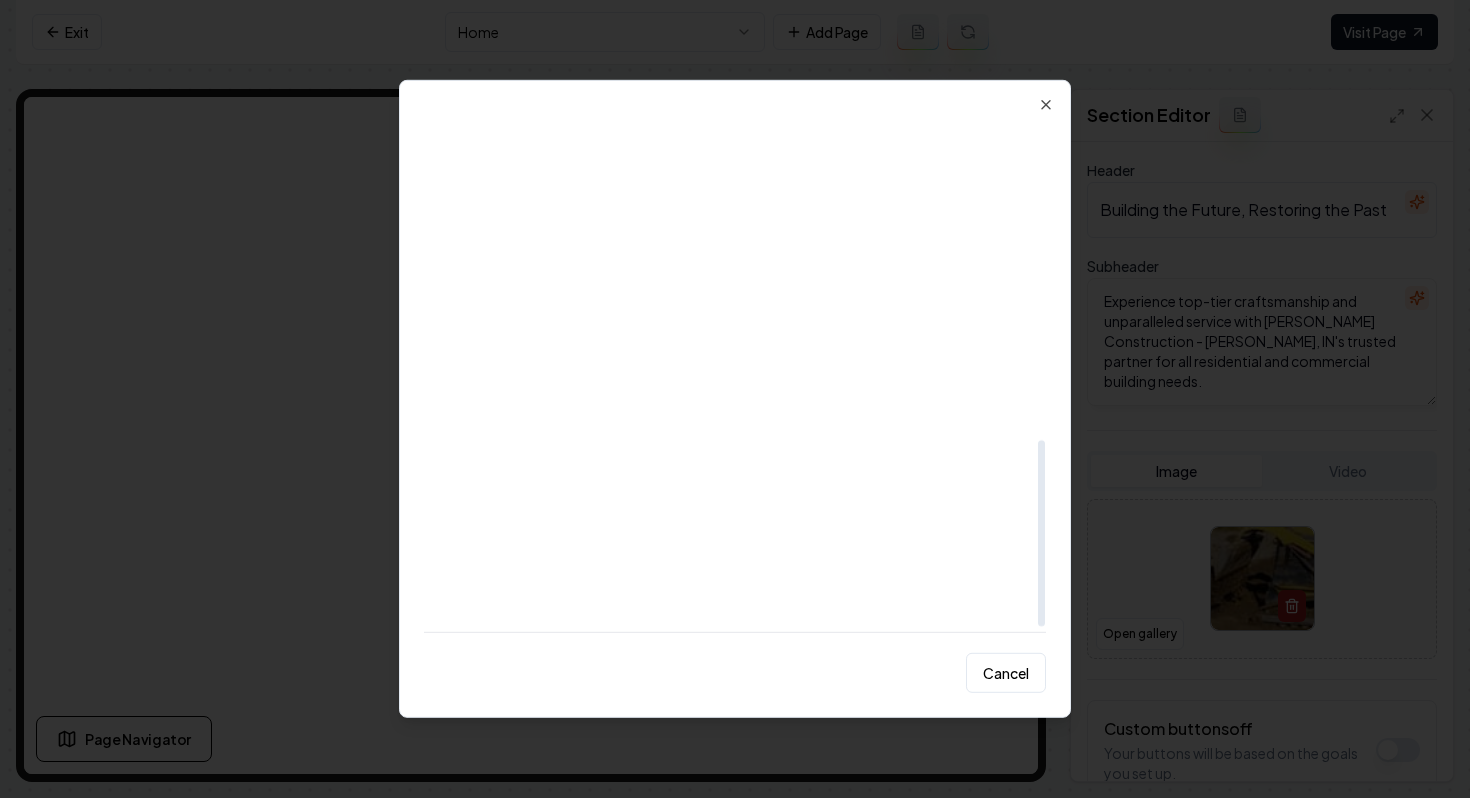 scroll, scrollTop: 888, scrollLeft: 0, axis: vertical 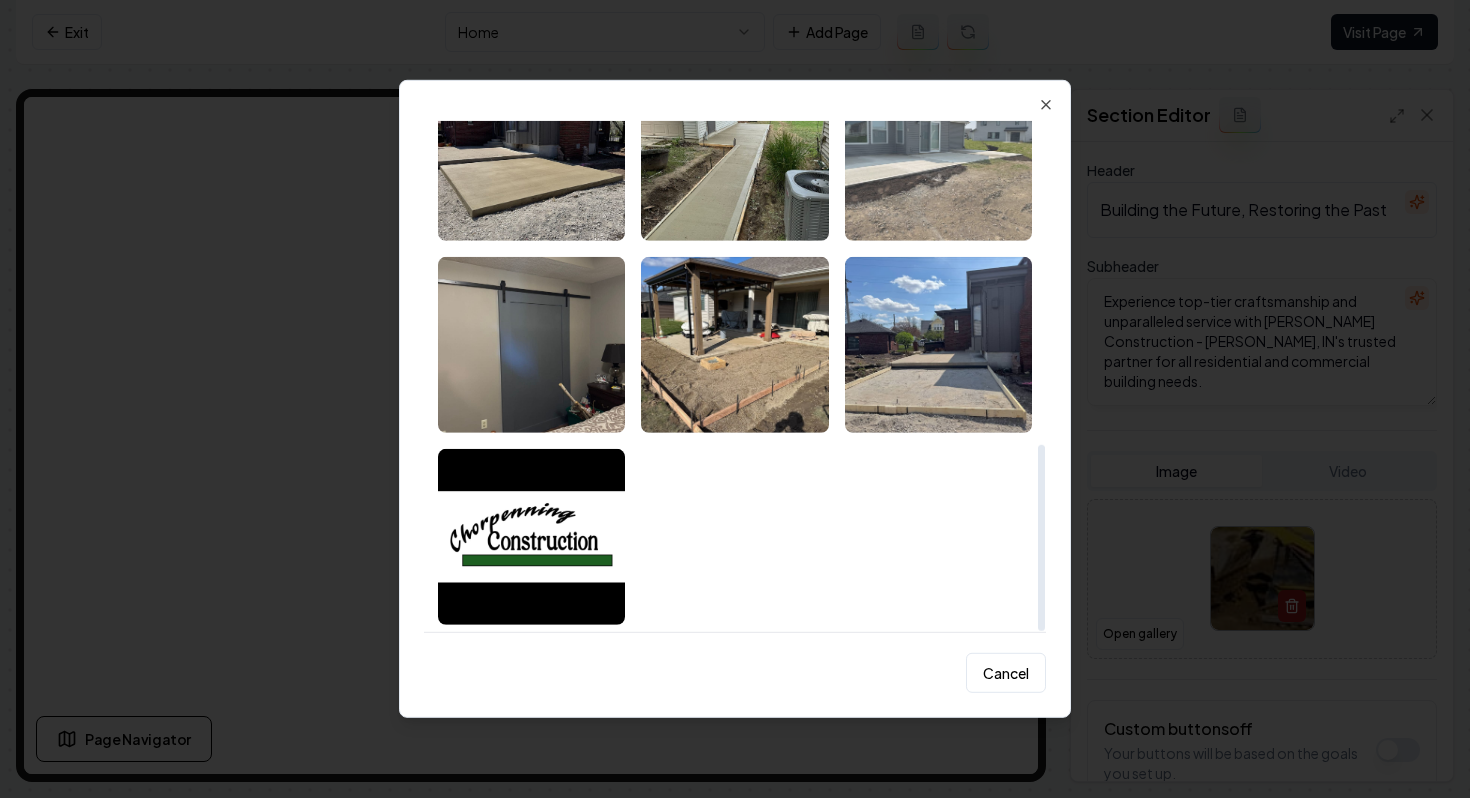 click at bounding box center [938, 153] 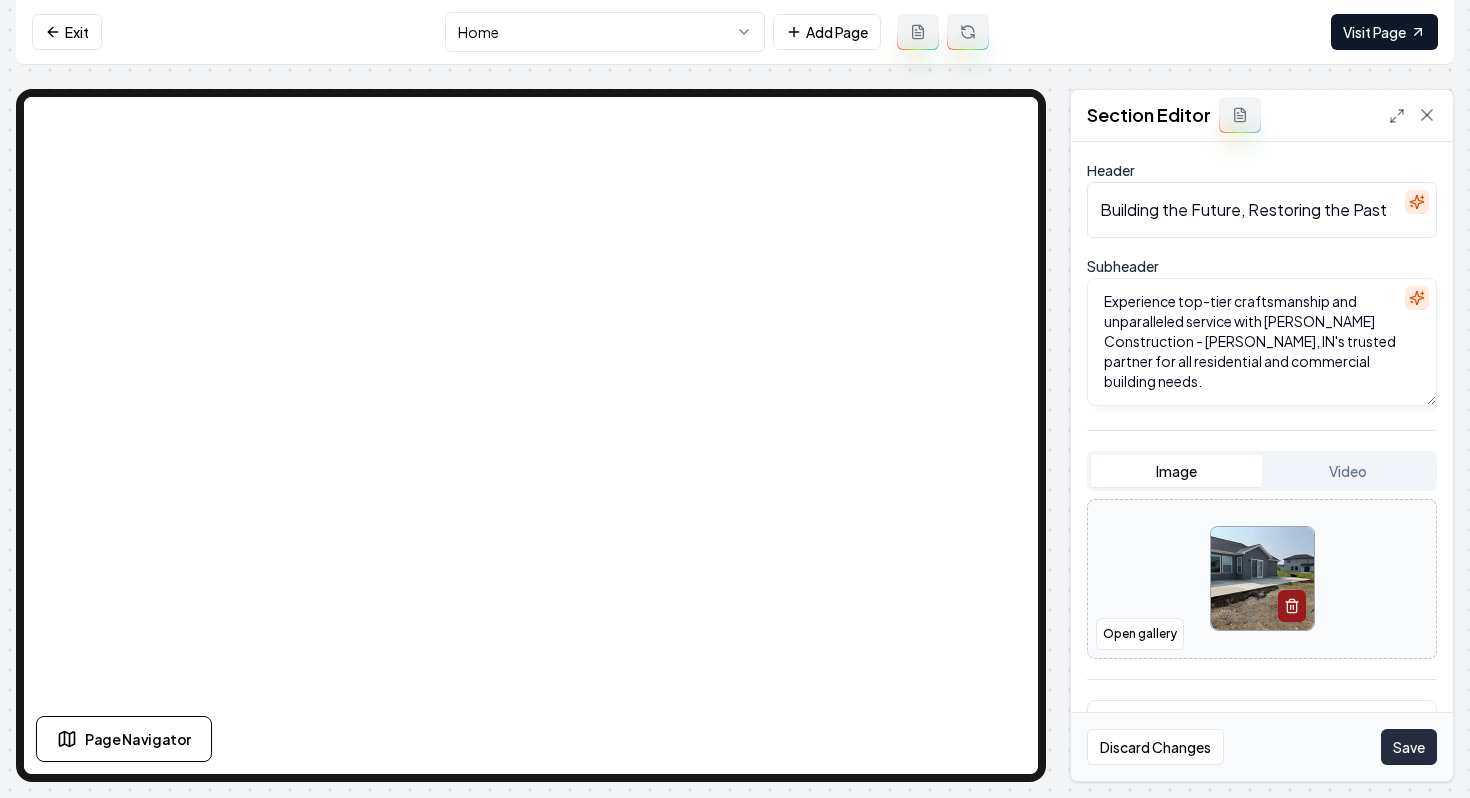 click on "Save" at bounding box center [1409, 747] 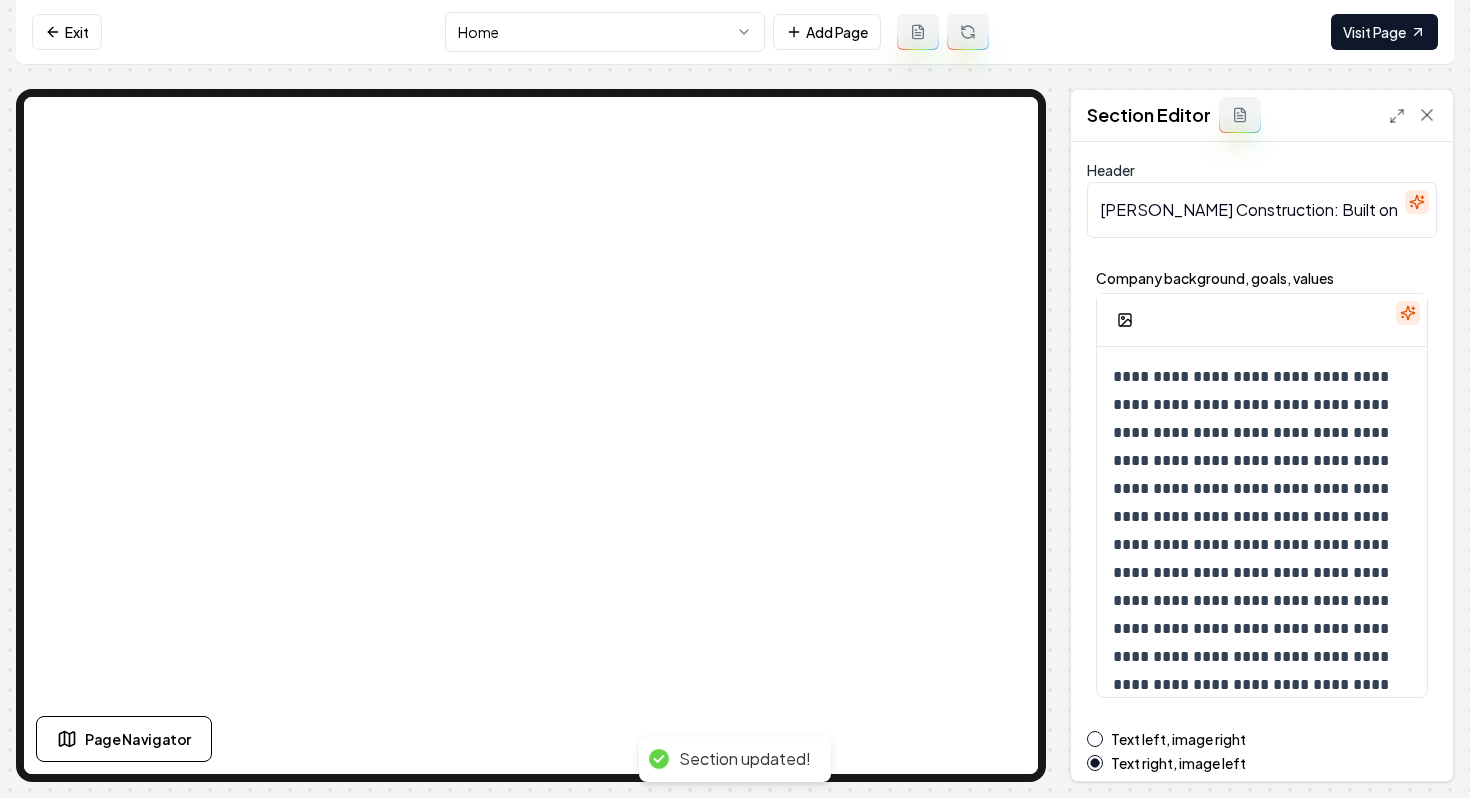 scroll, scrollTop: 46, scrollLeft: 0, axis: vertical 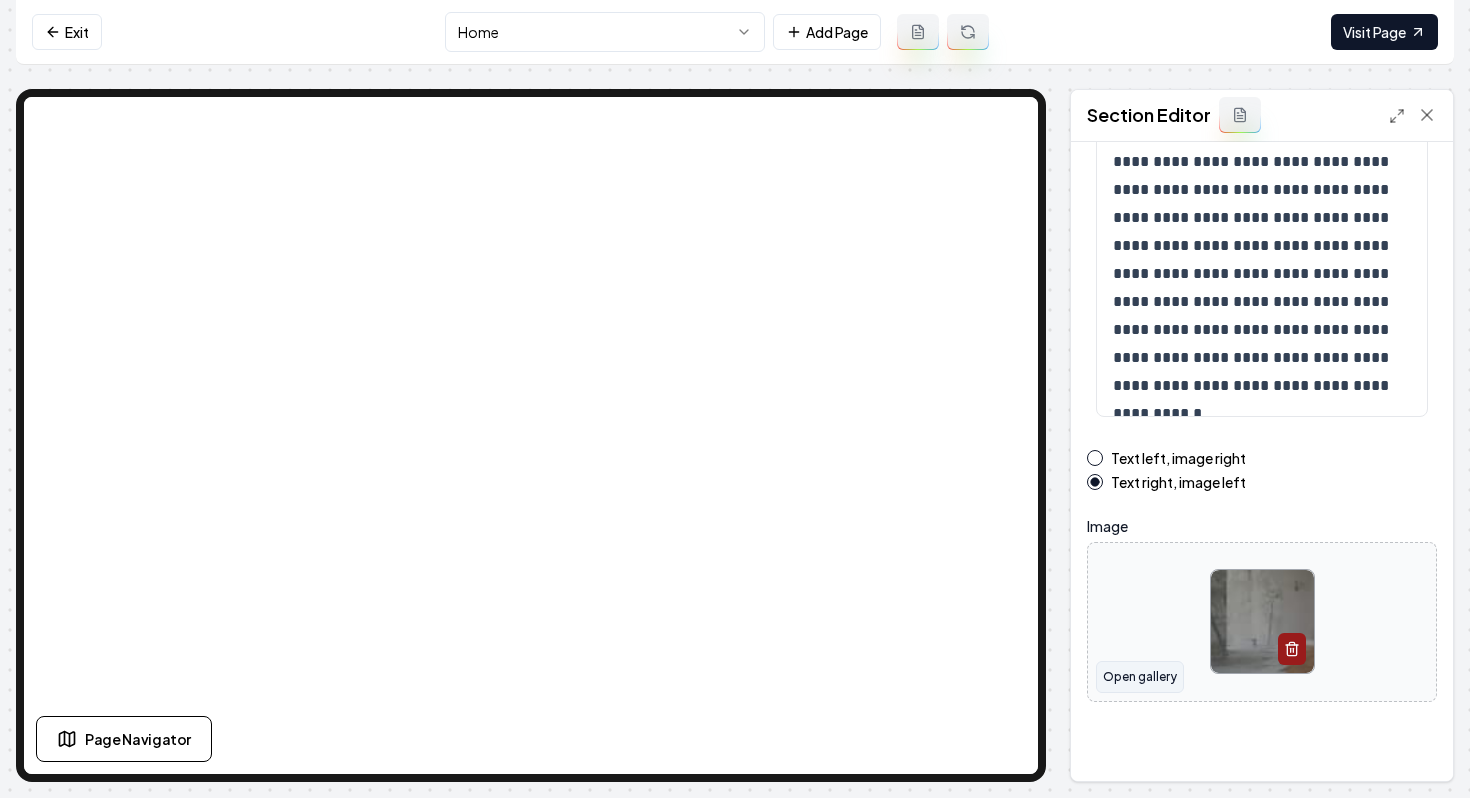 click on "Open gallery" at bounding box center [1140, 677] 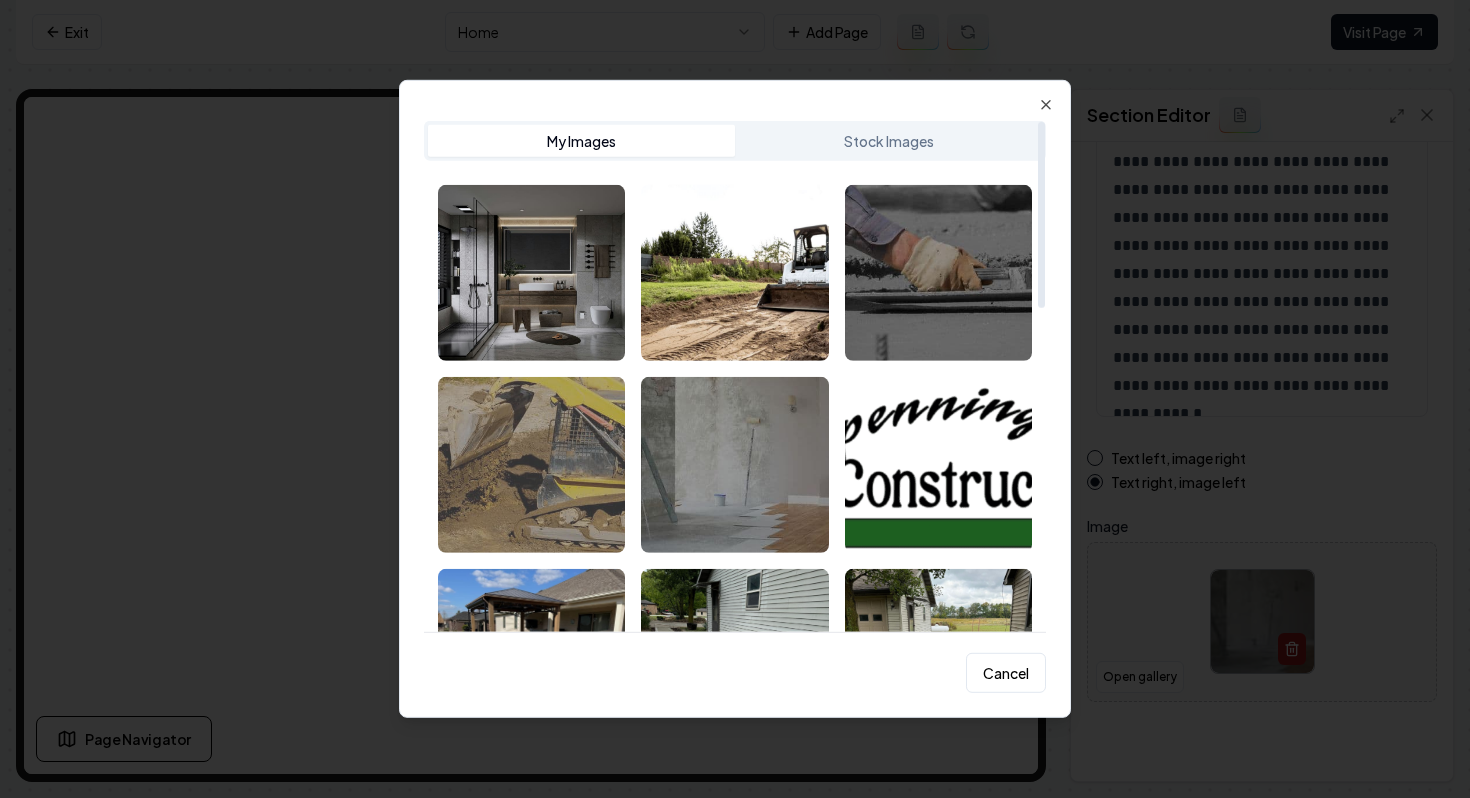 click at bounding box center (531, 465) 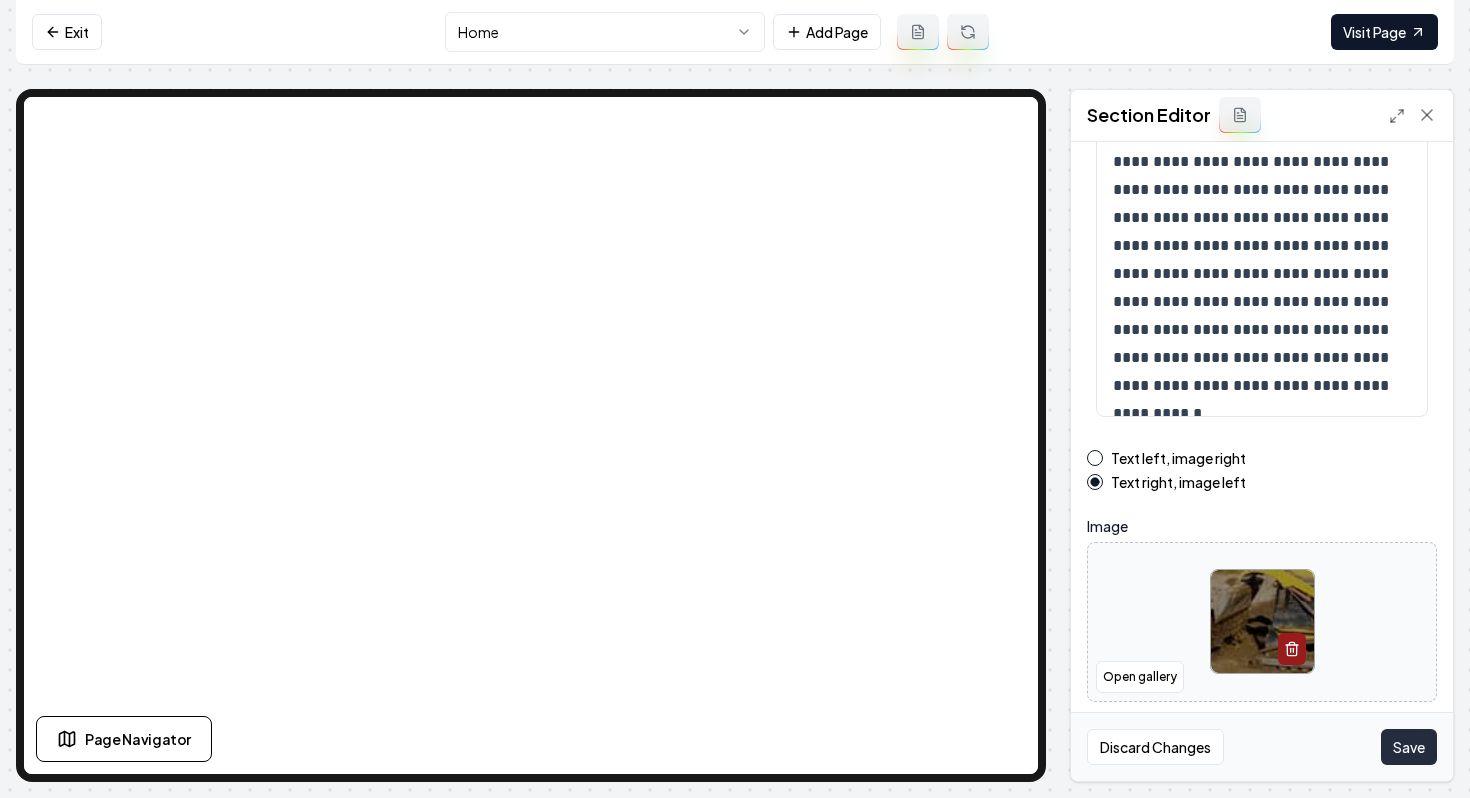 click on "Save" at bounding box center (1409, 747) 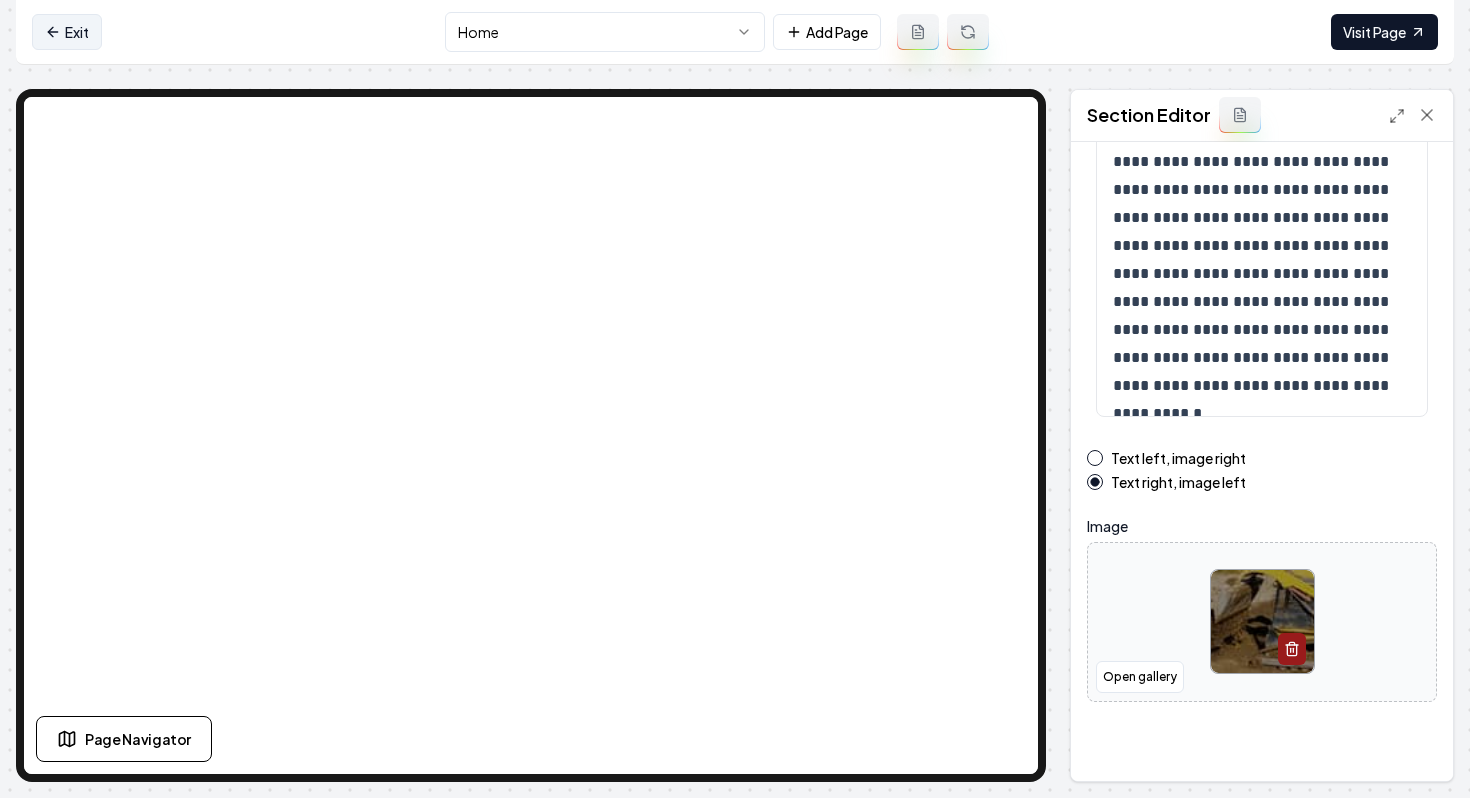 click on "Exit" at bounding box center [67, 32] 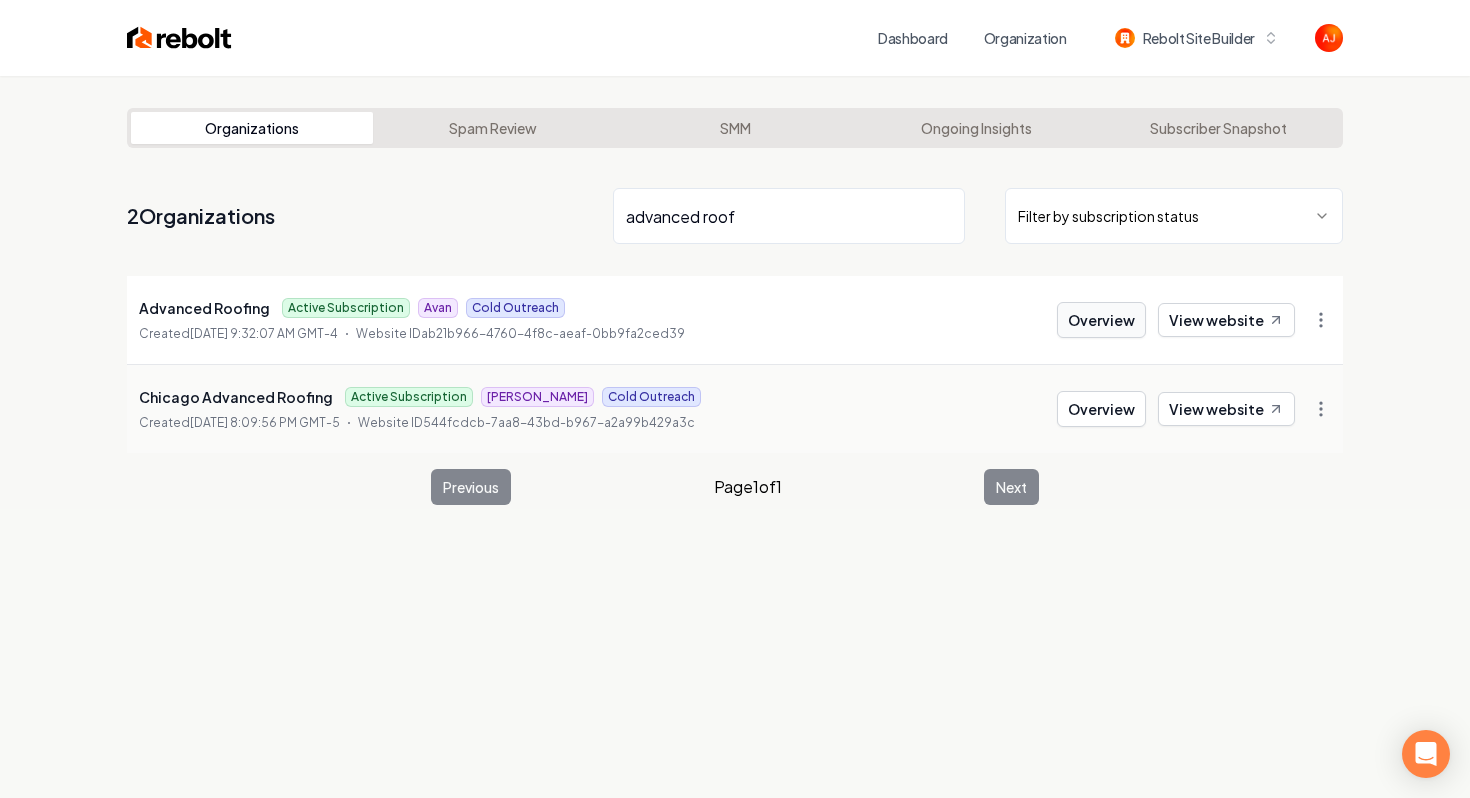 type on "advanced roof" 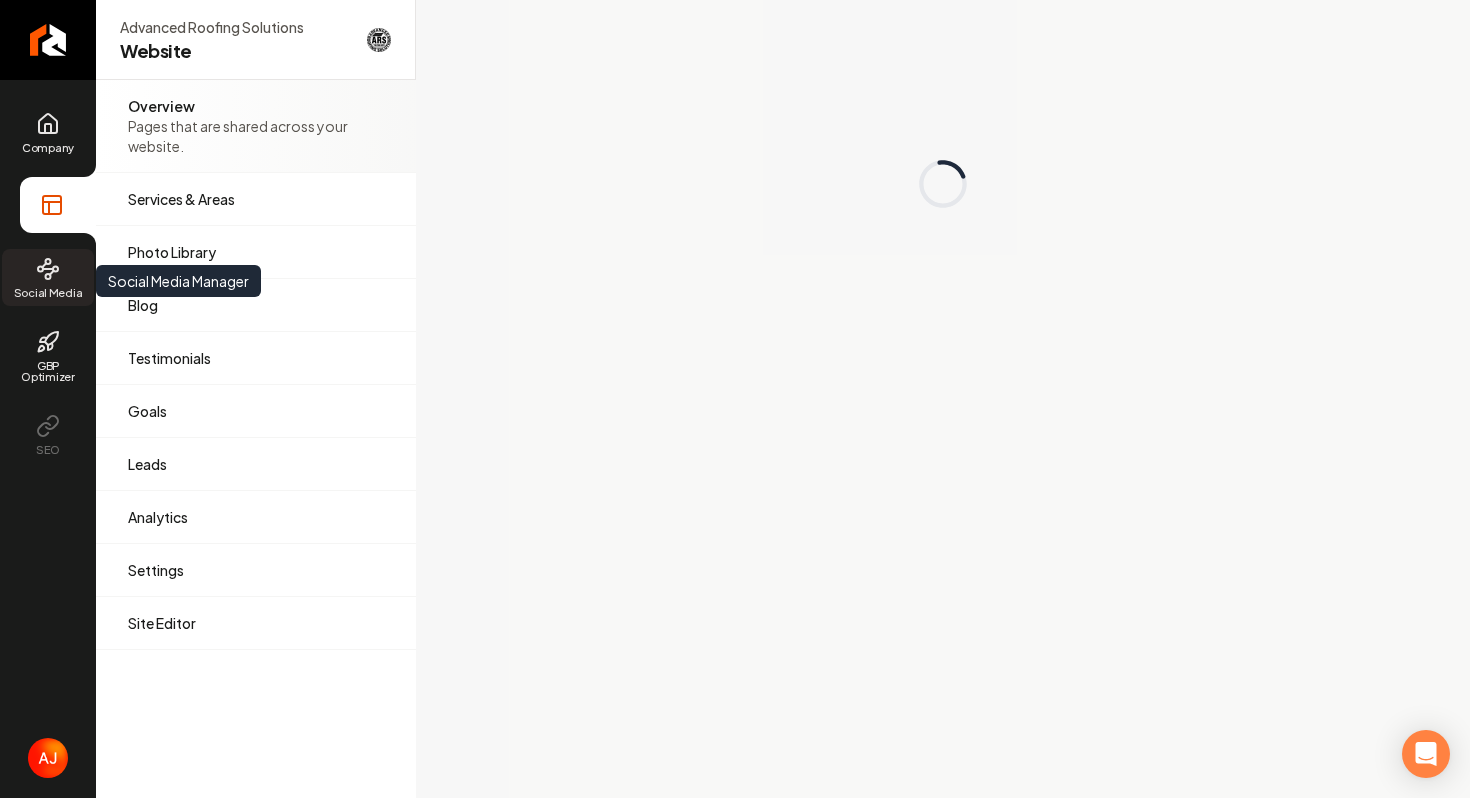 click 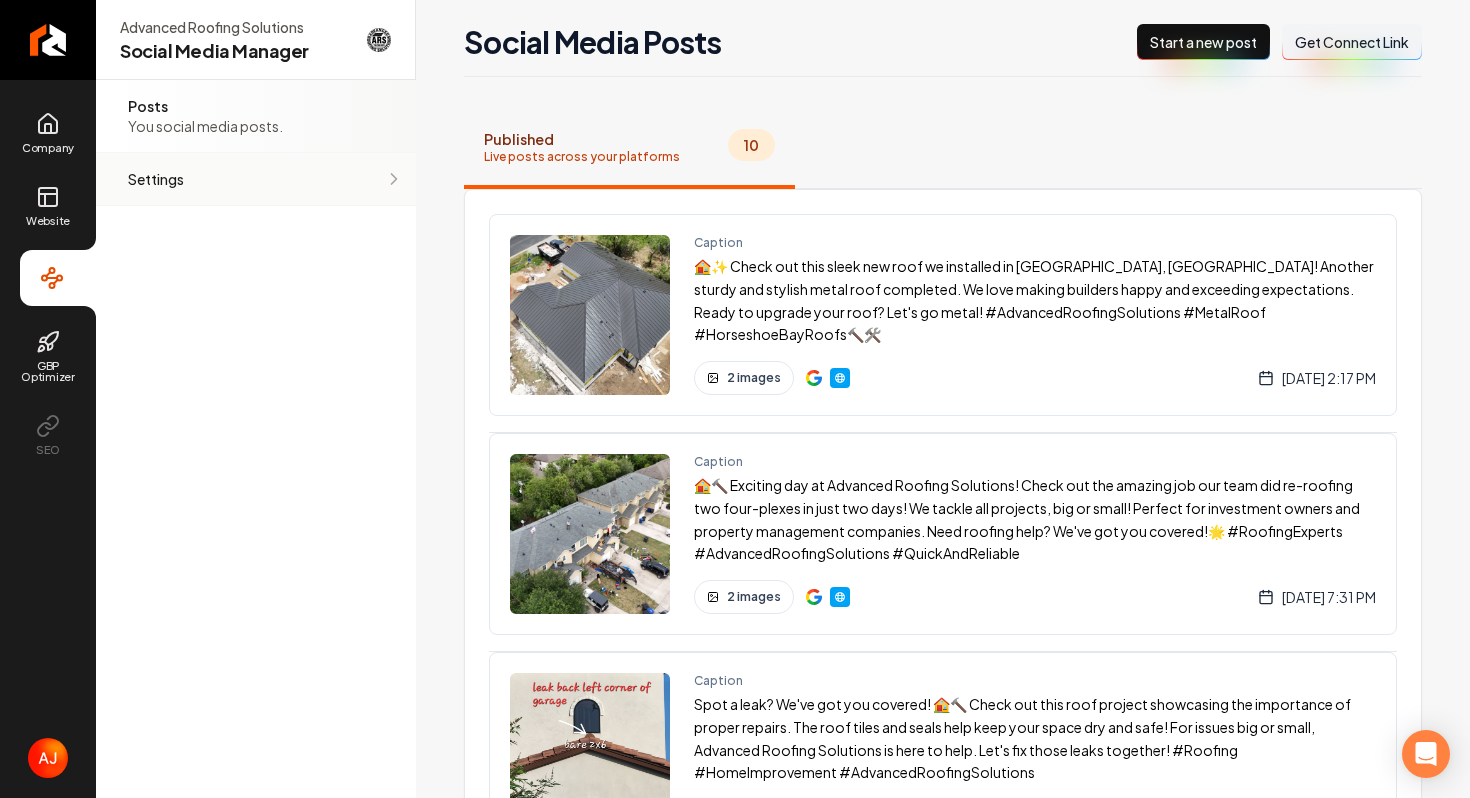 click on "Settings" at bounding box center [195, 179] 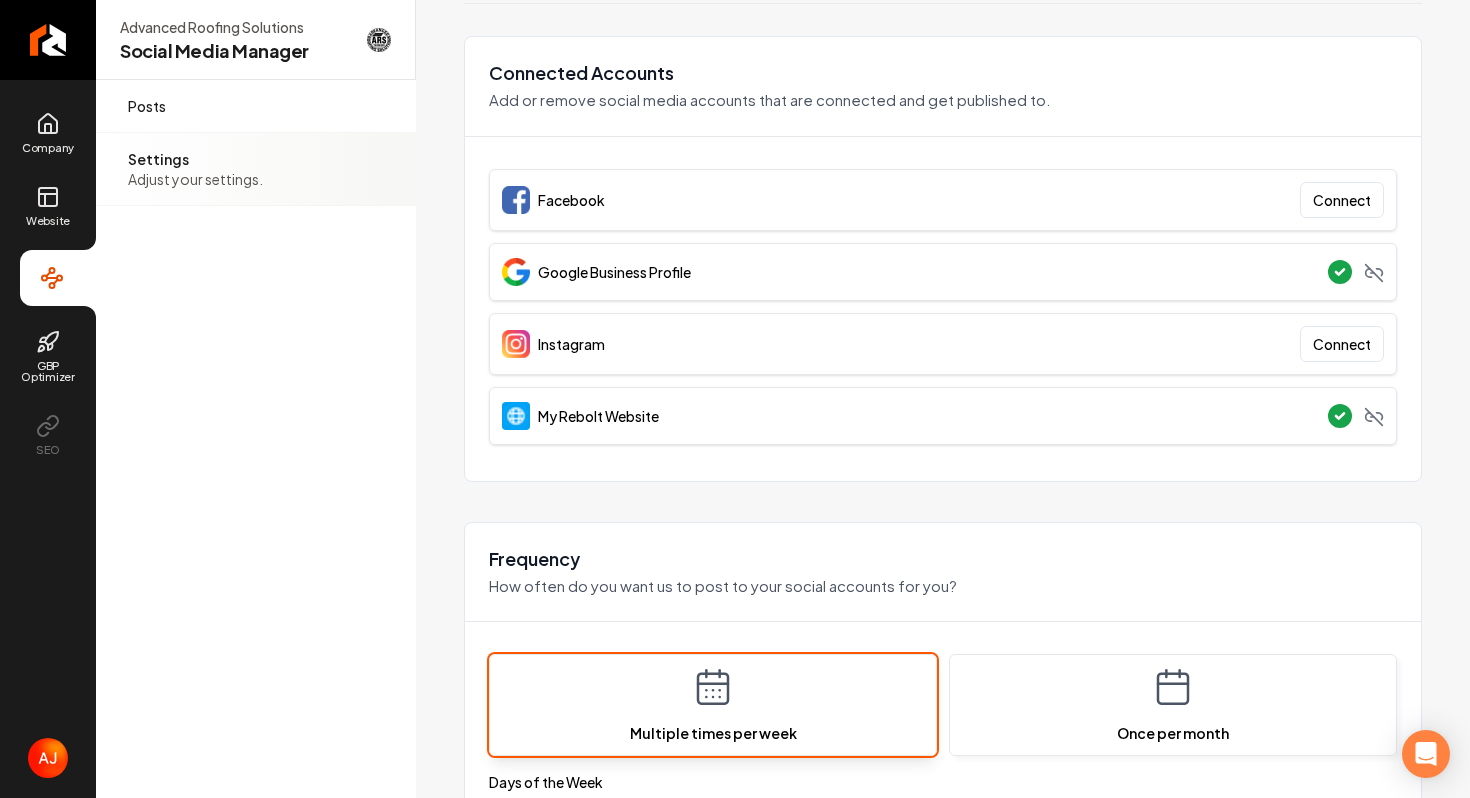 scroll, scrollTop: 0, scrollLeft: 0, axis: both 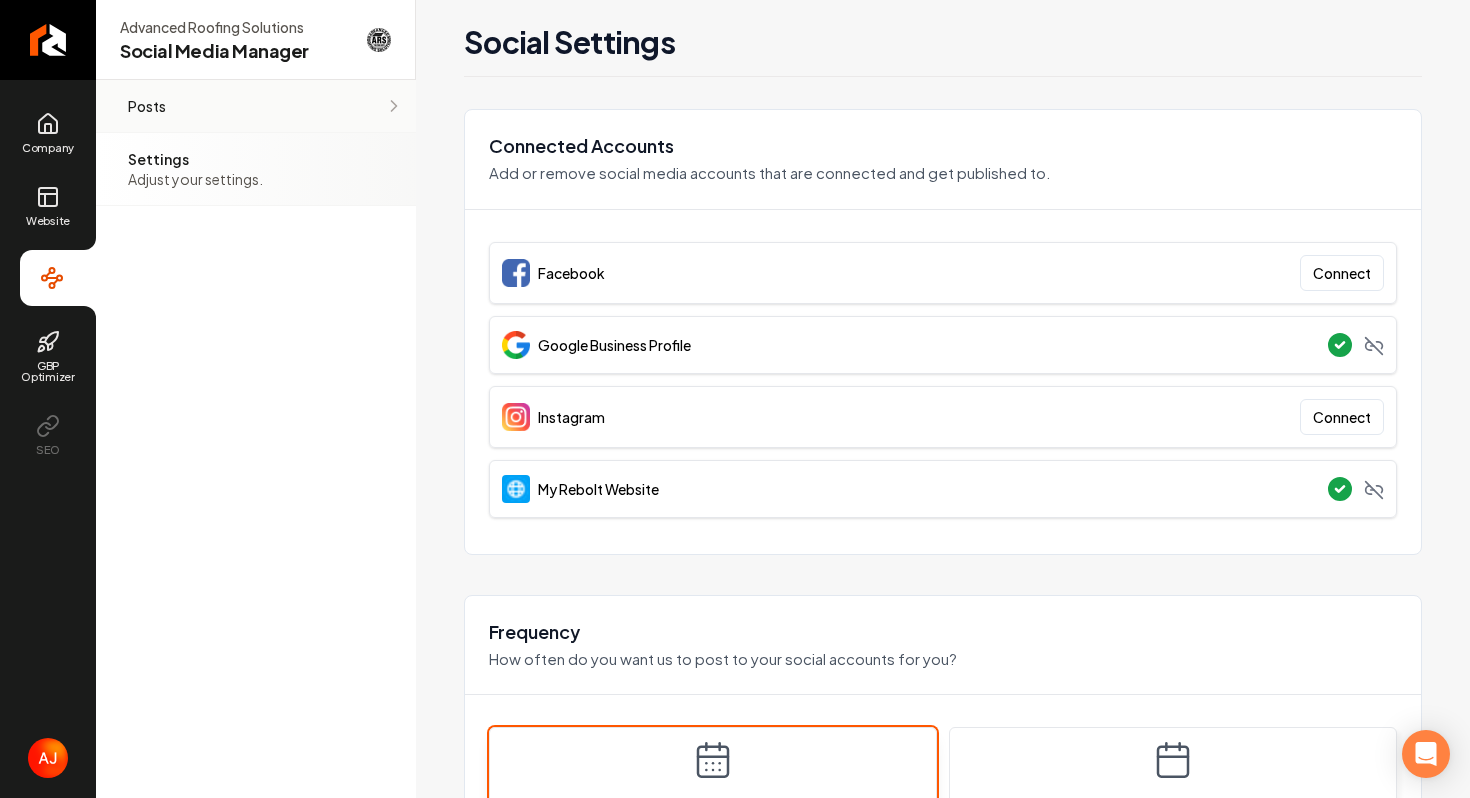 click on "Posts" at bounding box center [205, 106] 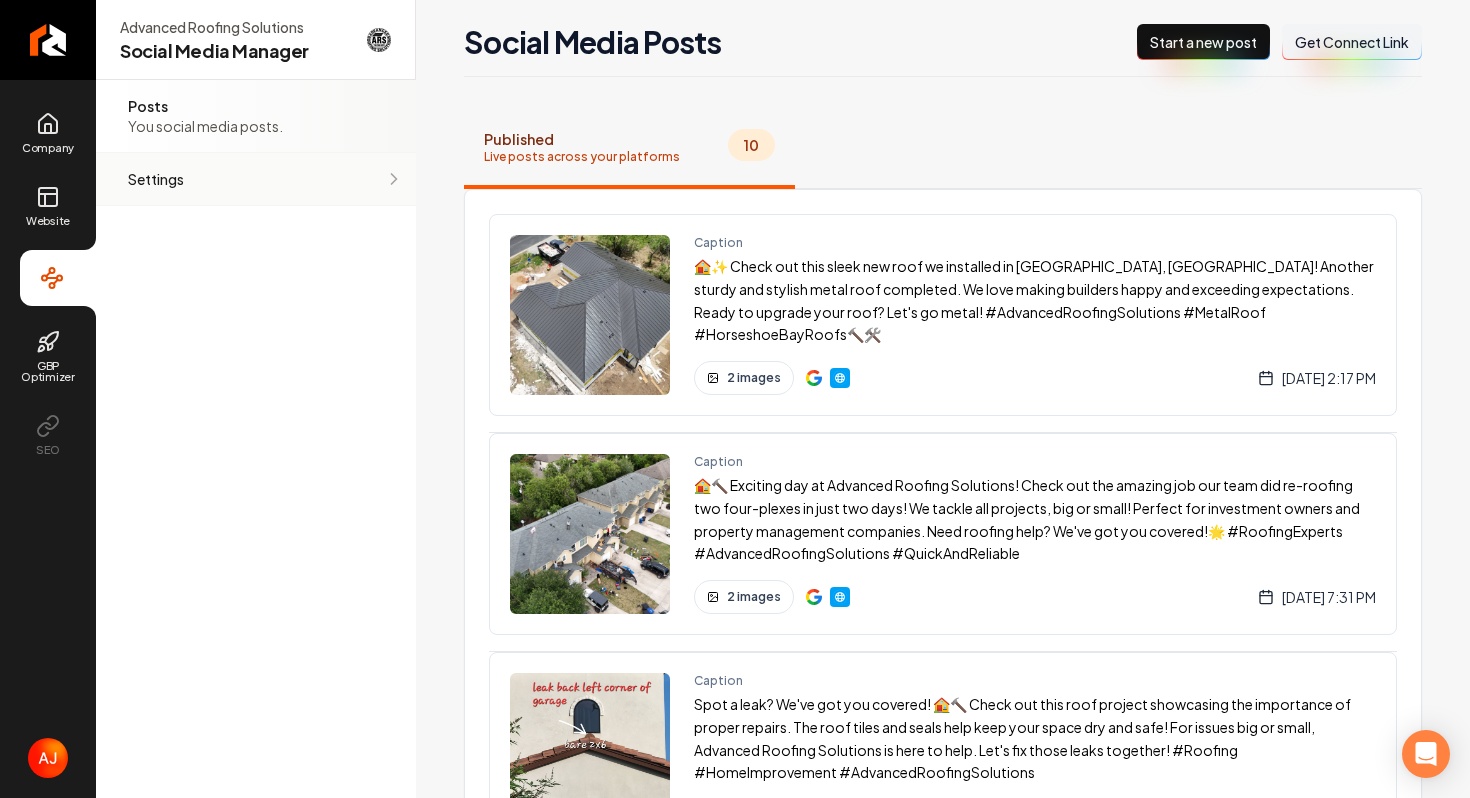 click on "Settings Adjust your settings." at bounding box center (256, 179) 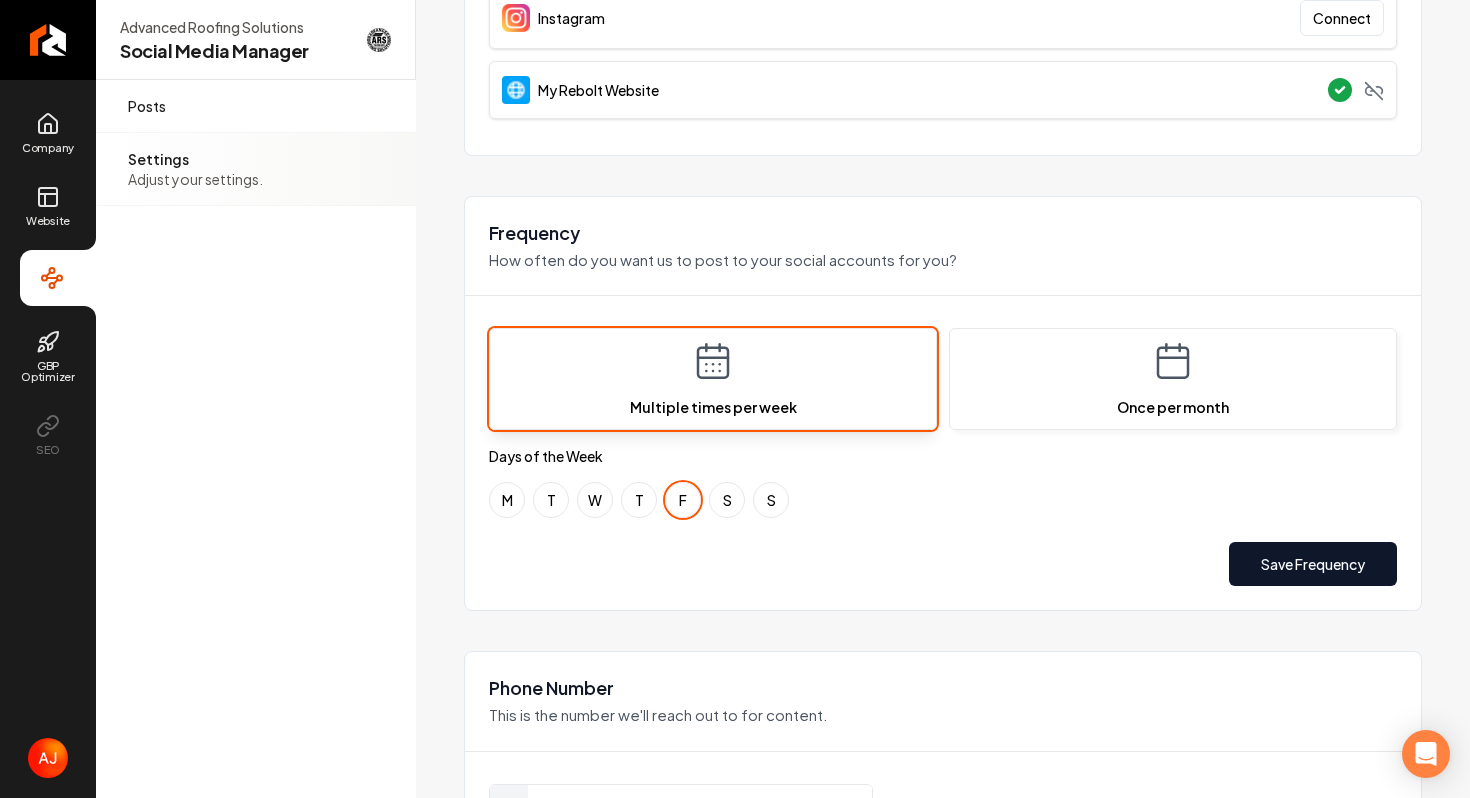 scroll, scrollTop: 384, scrollLeft: 0, axis: vertical 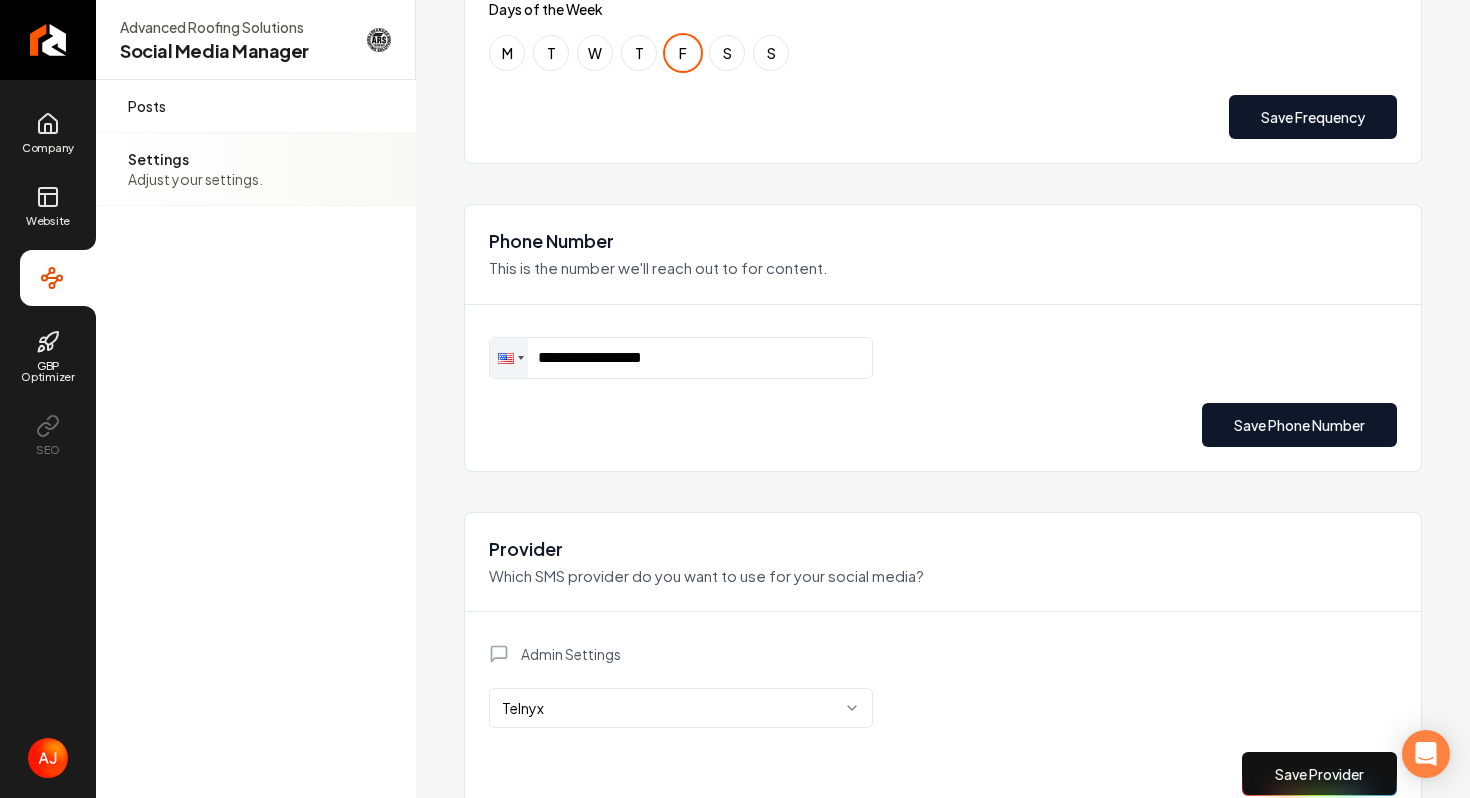 click on "**********" at bounding box center [735, 399] 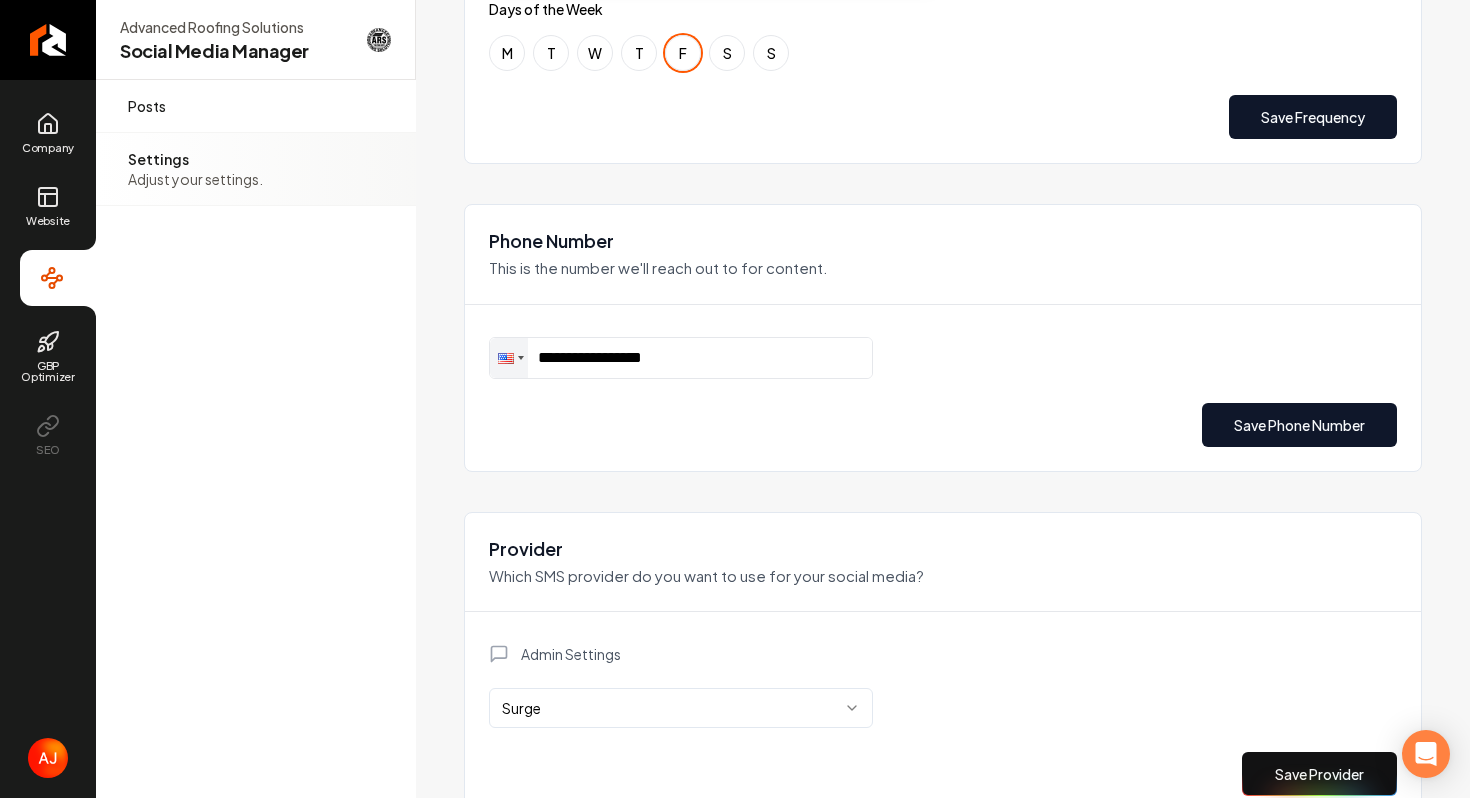 click on "Save Provider" at bounding box center (1319, 774) 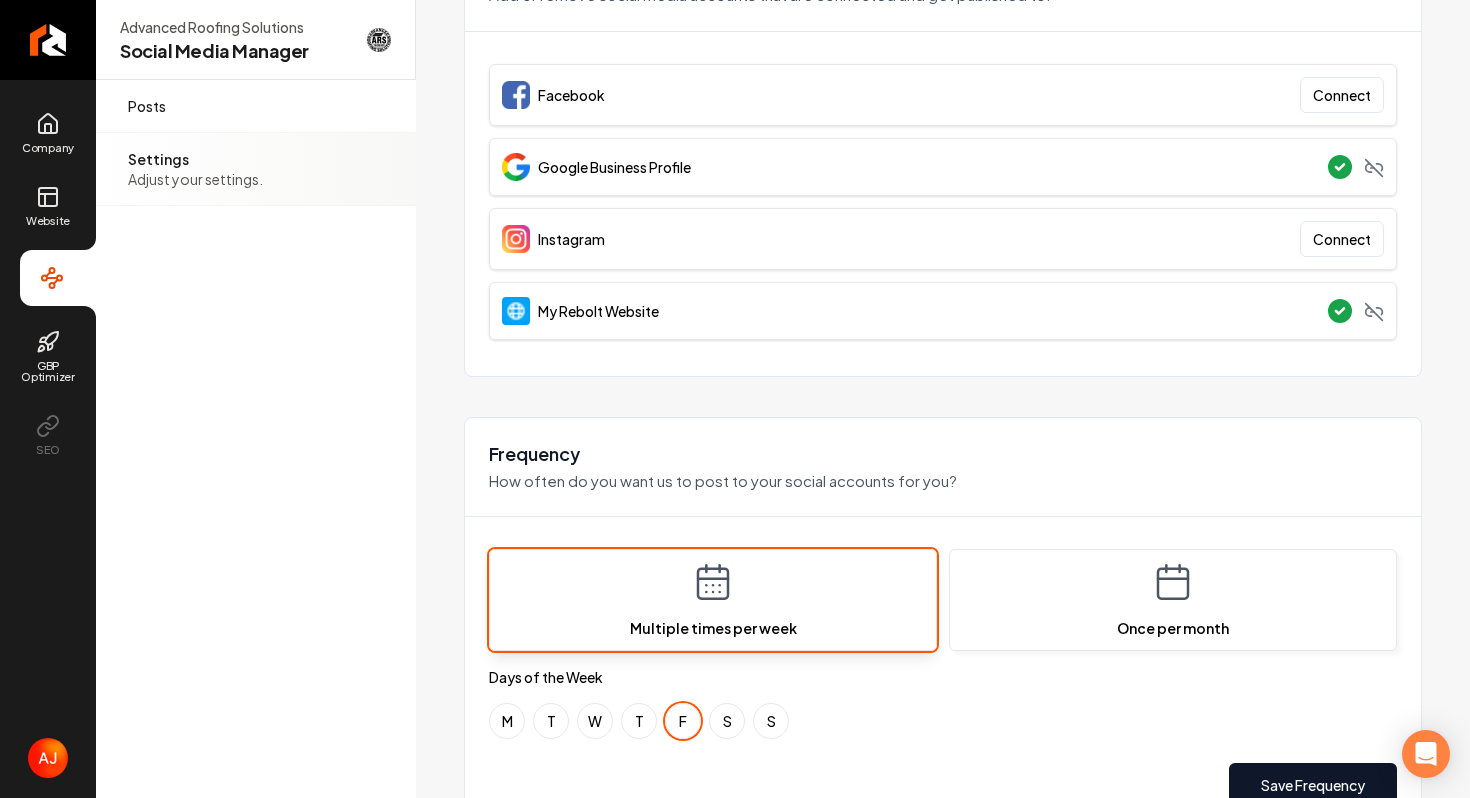 scroll, scrollTop: 0, scrollLeft: 0, axis: both 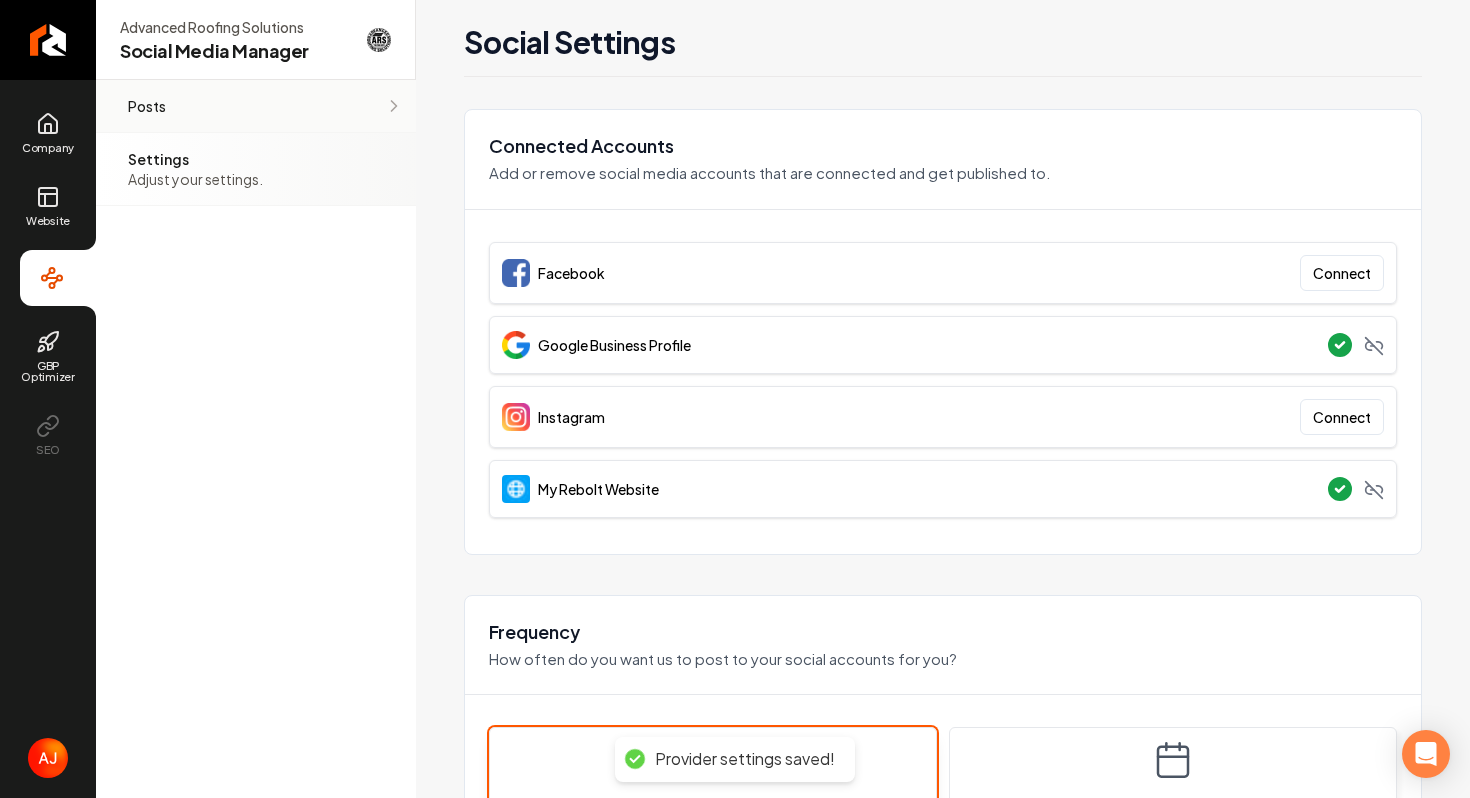 click on "Posts" at bounding box center (205, 106) 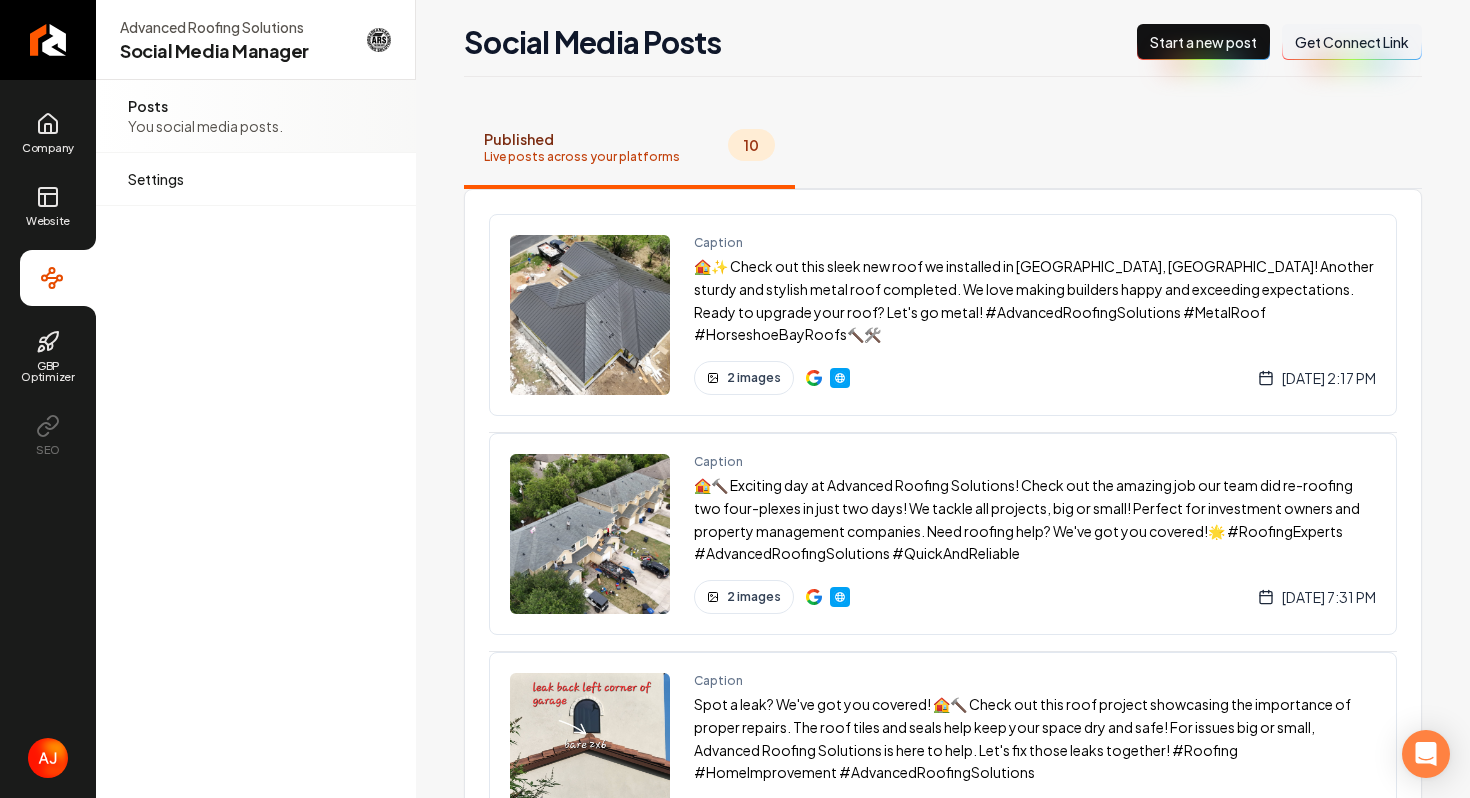 click on "New Post Start a new post" at bounding box center (1203, 42) 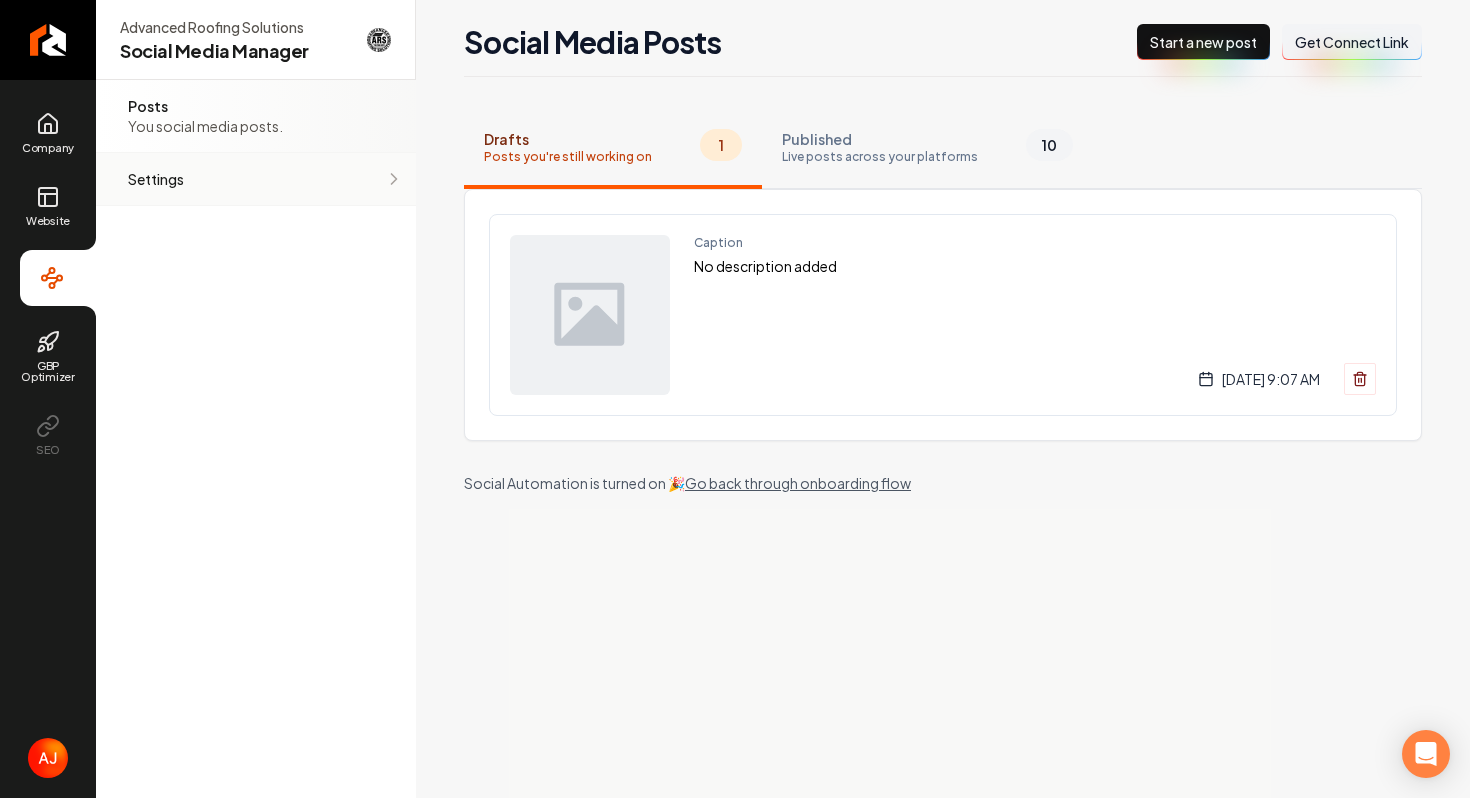 click on "Settings Adjust your settings." at bounding box center [256, 179] 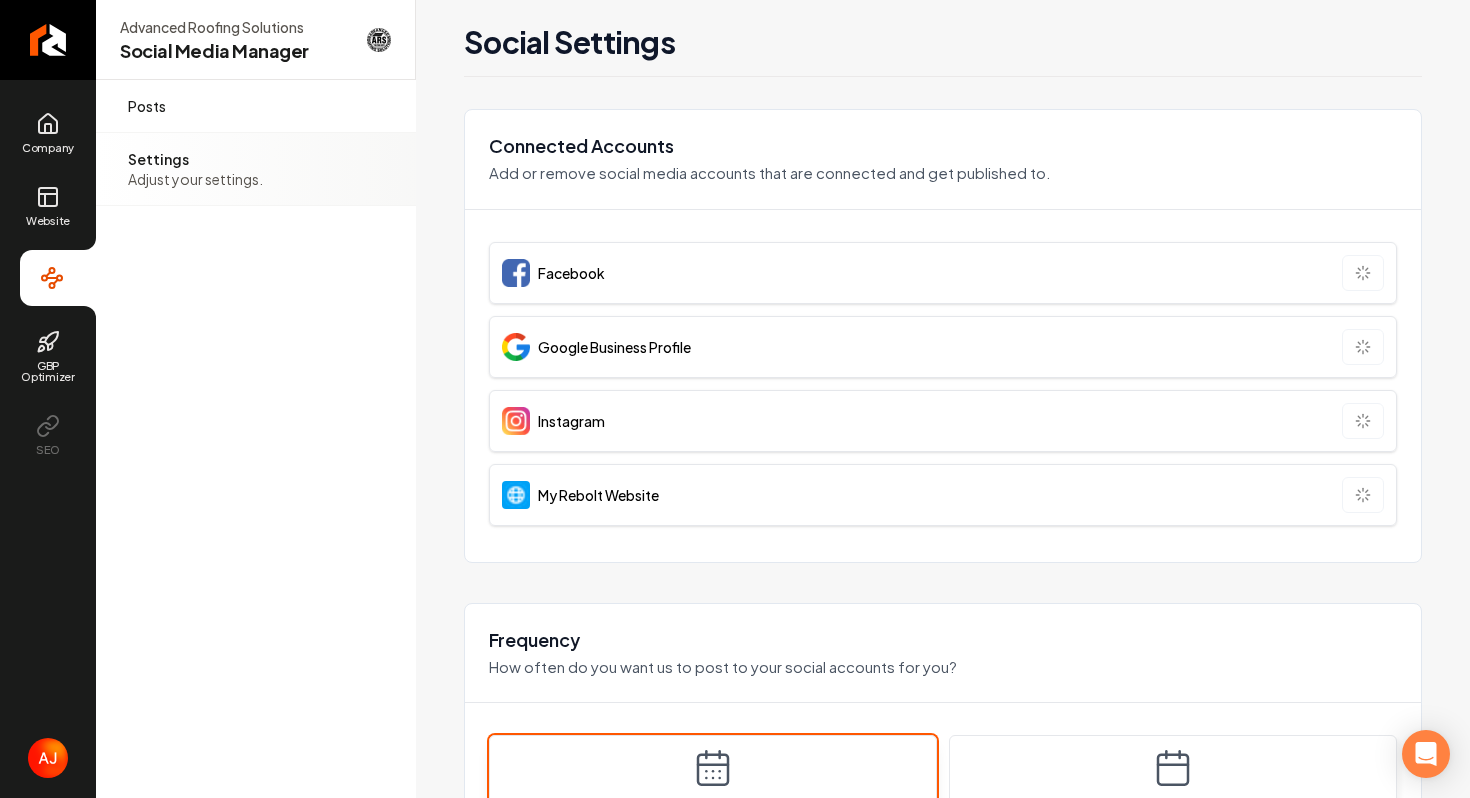 scroll, scrollTop: 667, scrollLeft: 0, axis: vertical 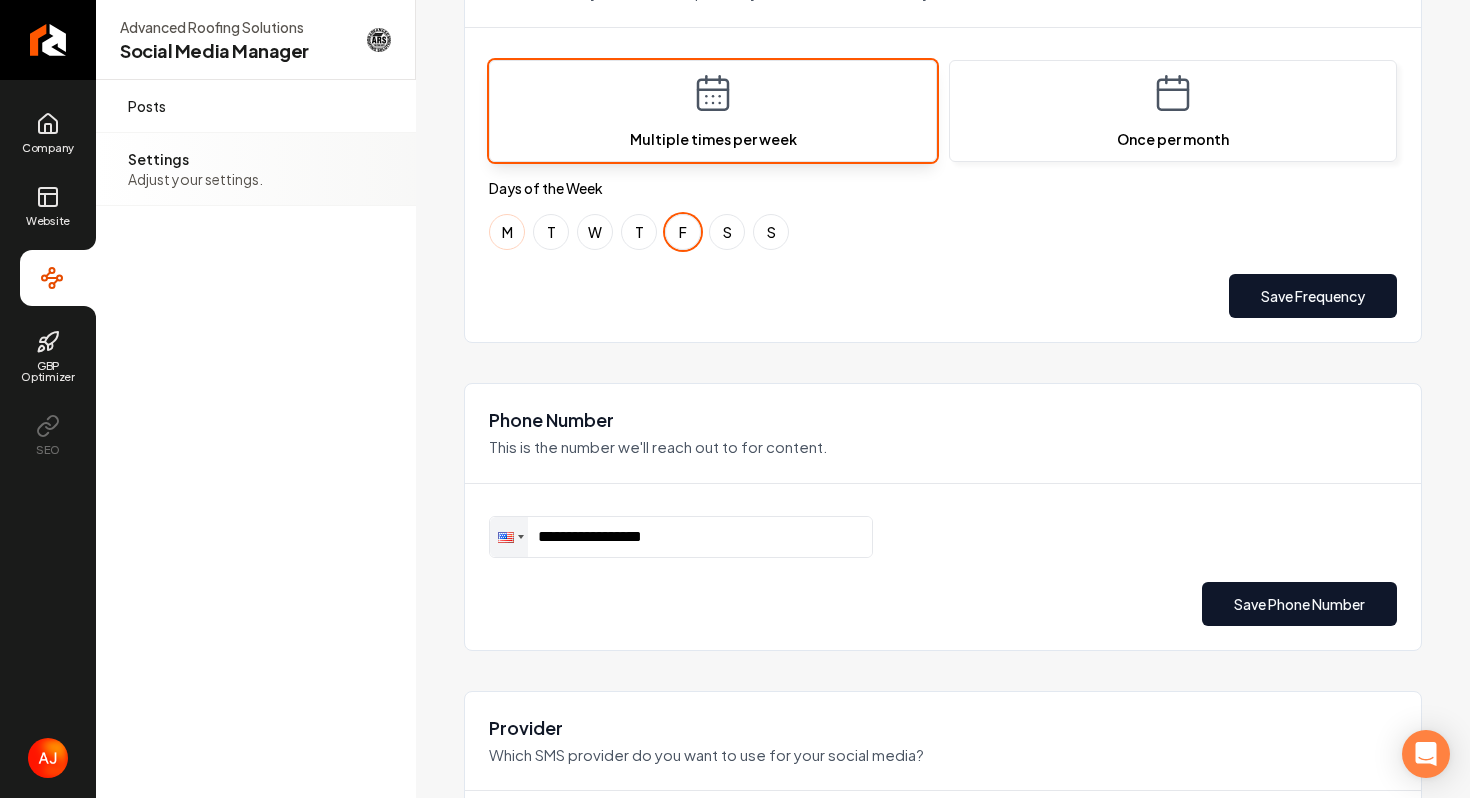 click on "M" at bounding box center [507, 232] 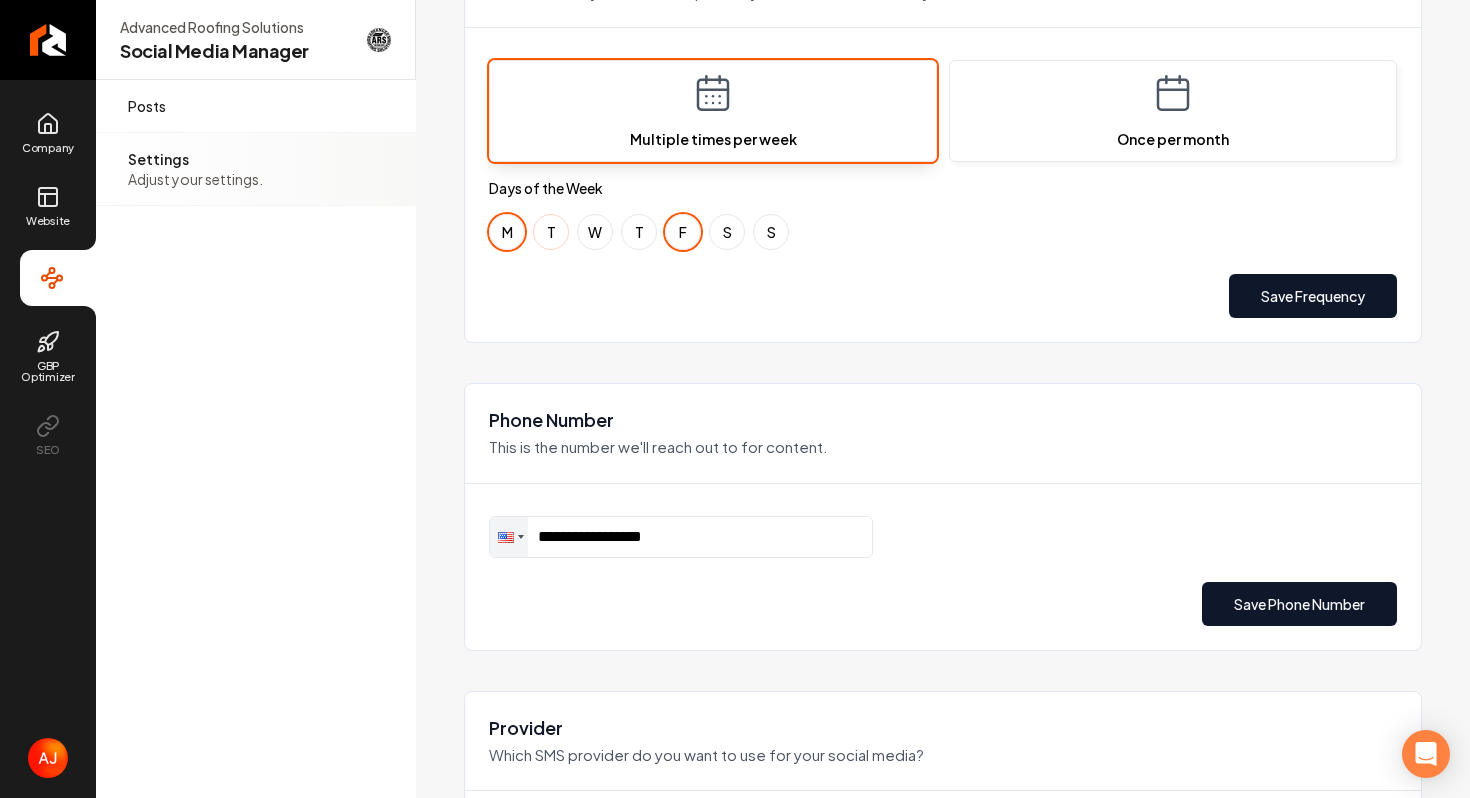 click on "T" at bounding box center [551, 232] 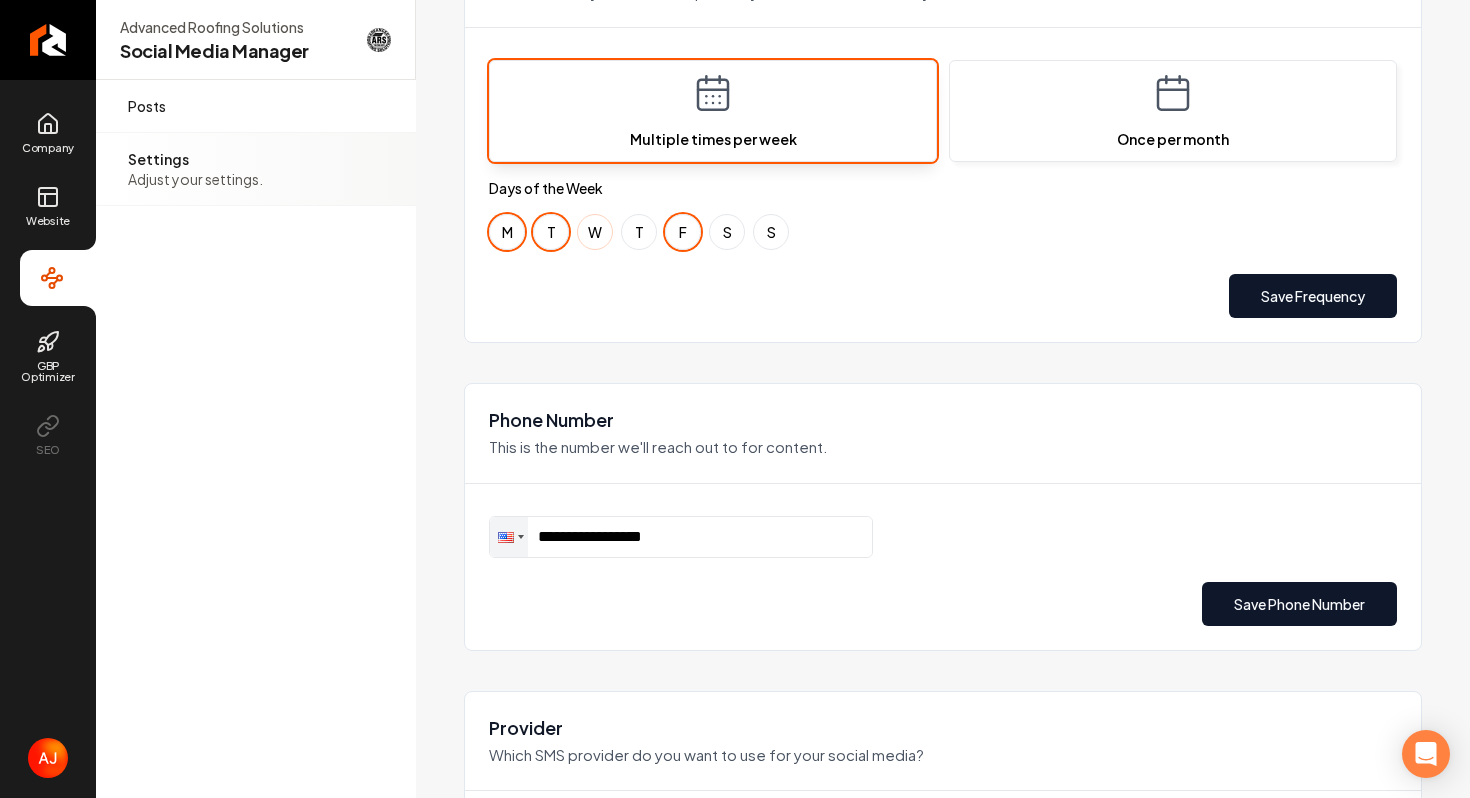 click on "W" at bounding box center [595, 232] 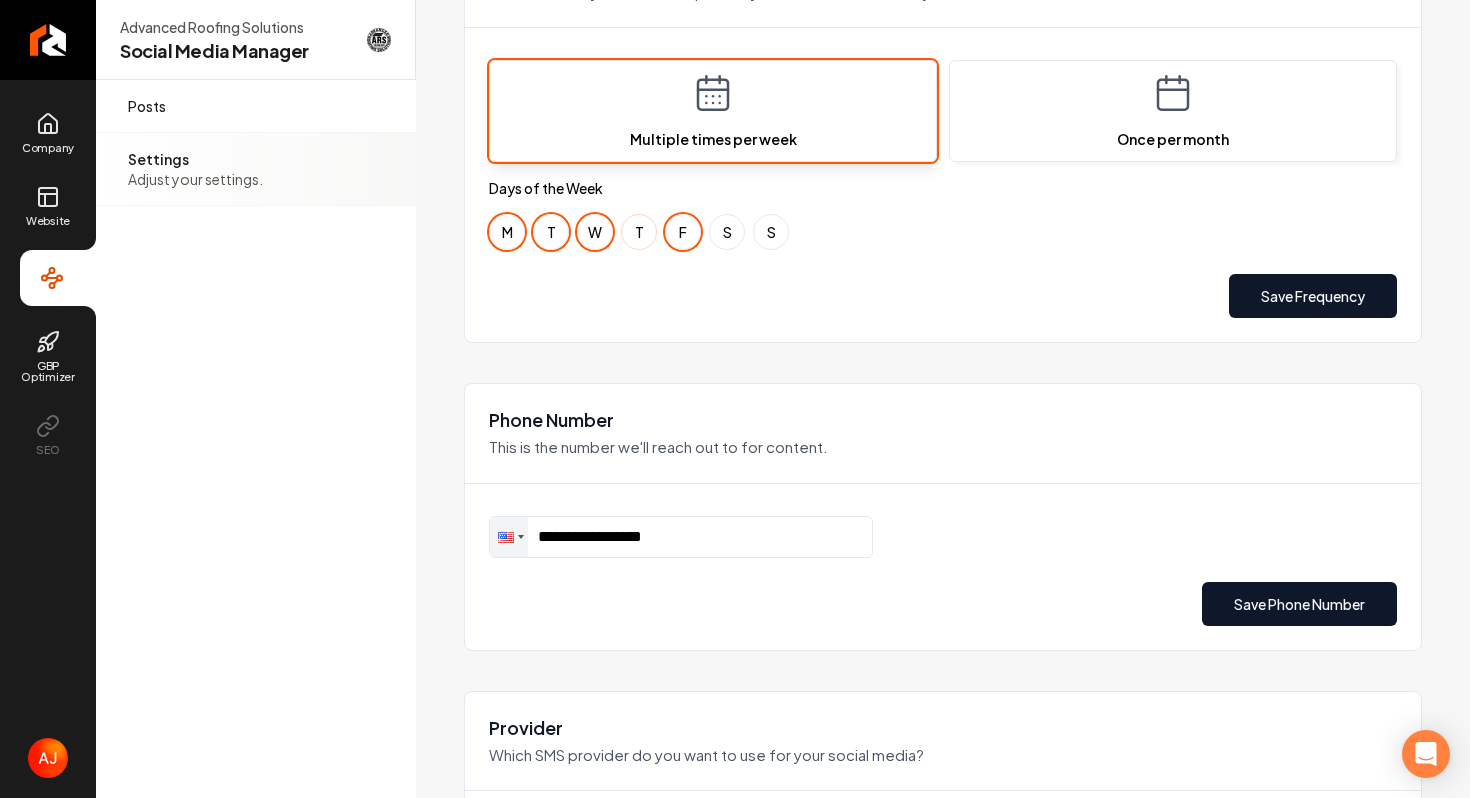 click on "T" at bounding box center [639, 232] 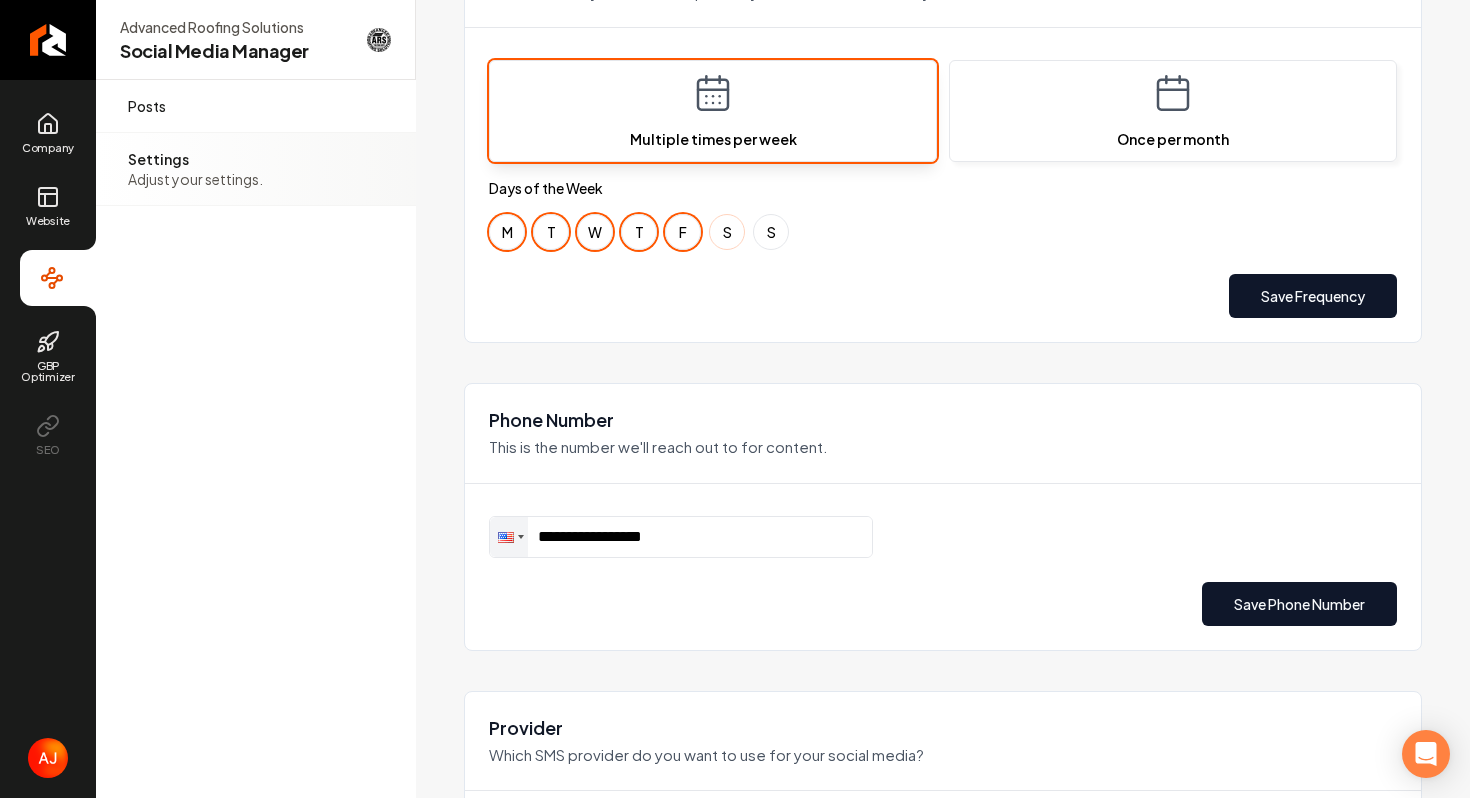 click on "S" at bounding box center [727, 232] 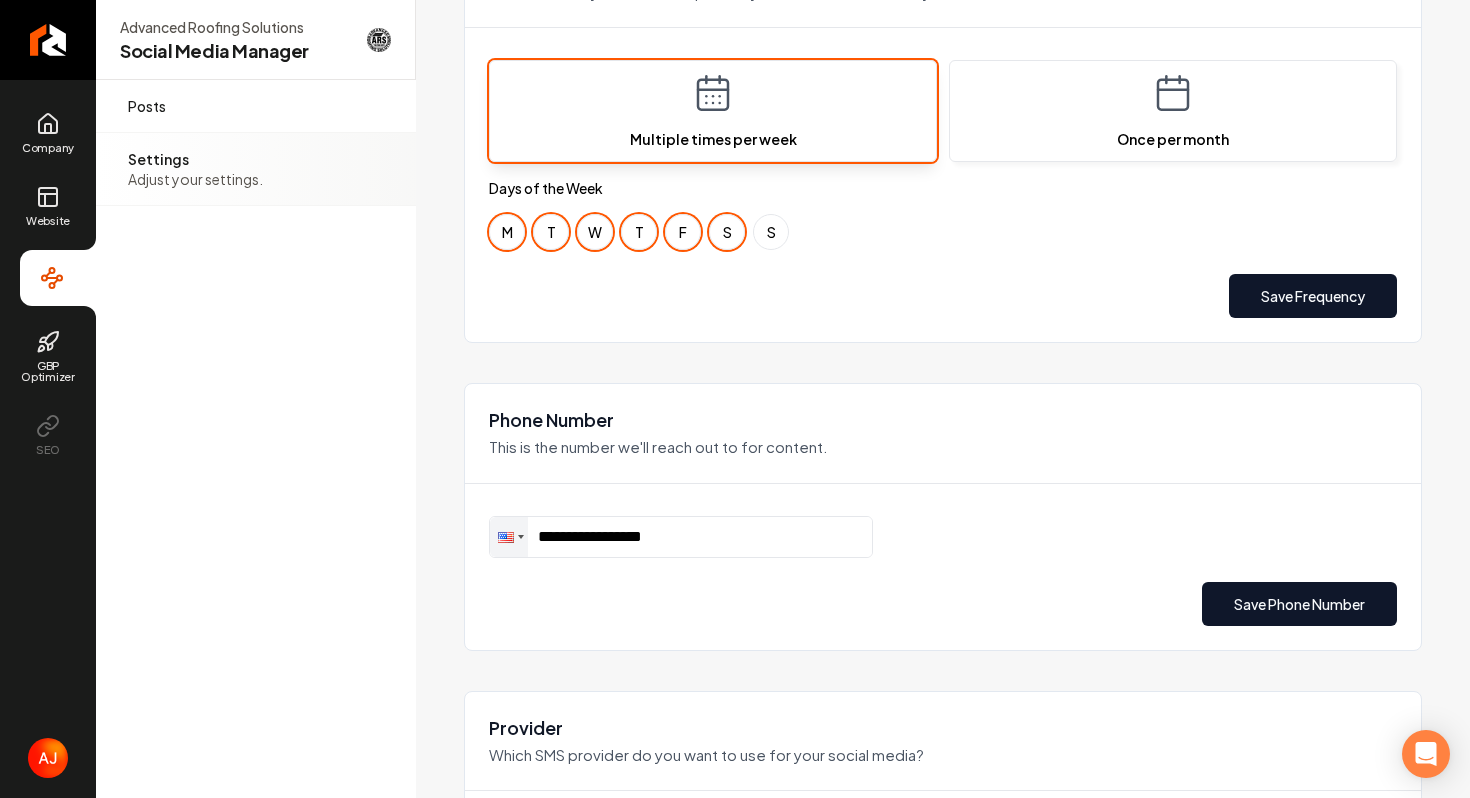 click on "M T W T F S S" at bounding box center (943, 232) 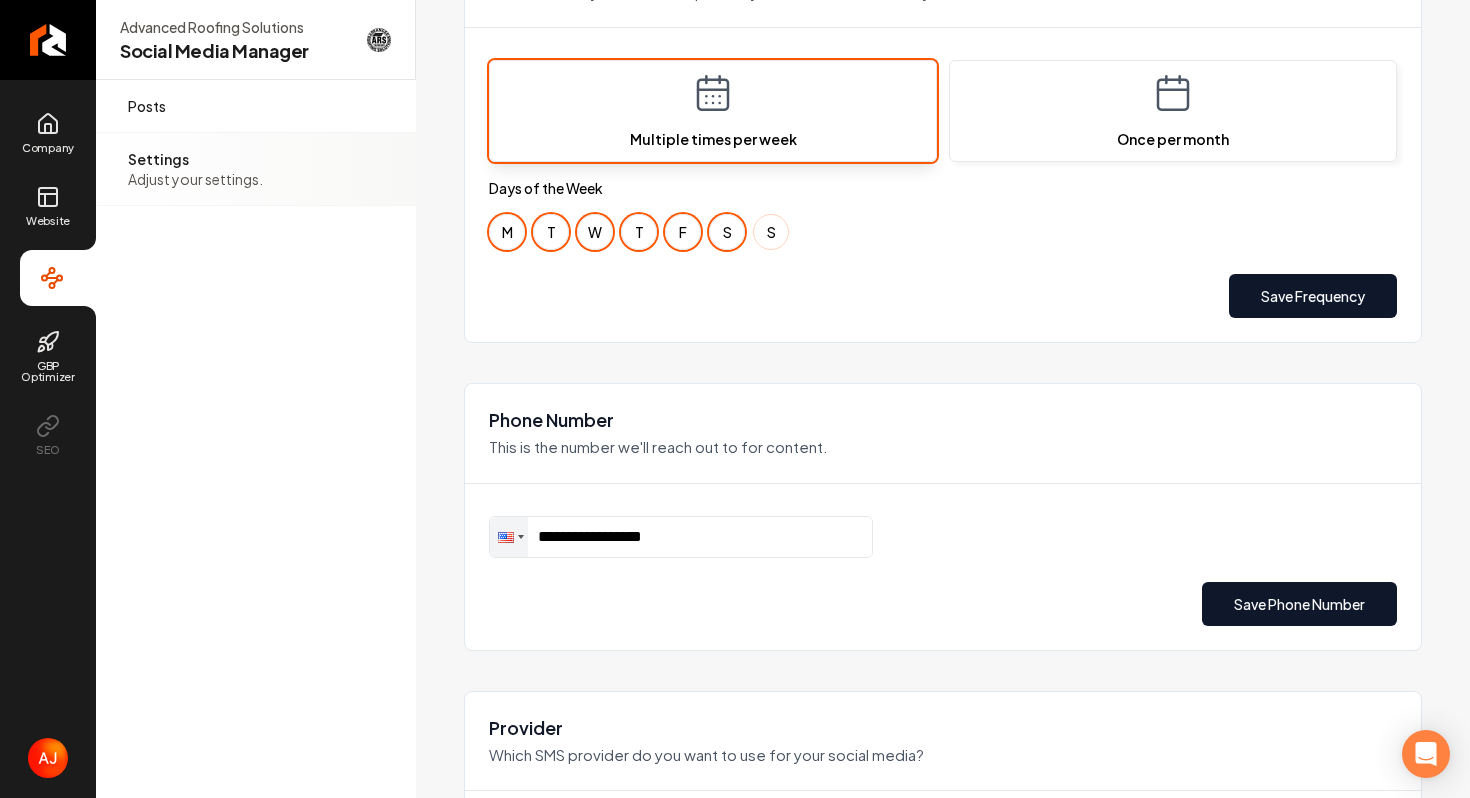 click on "S" at bounding box center [771, 232] 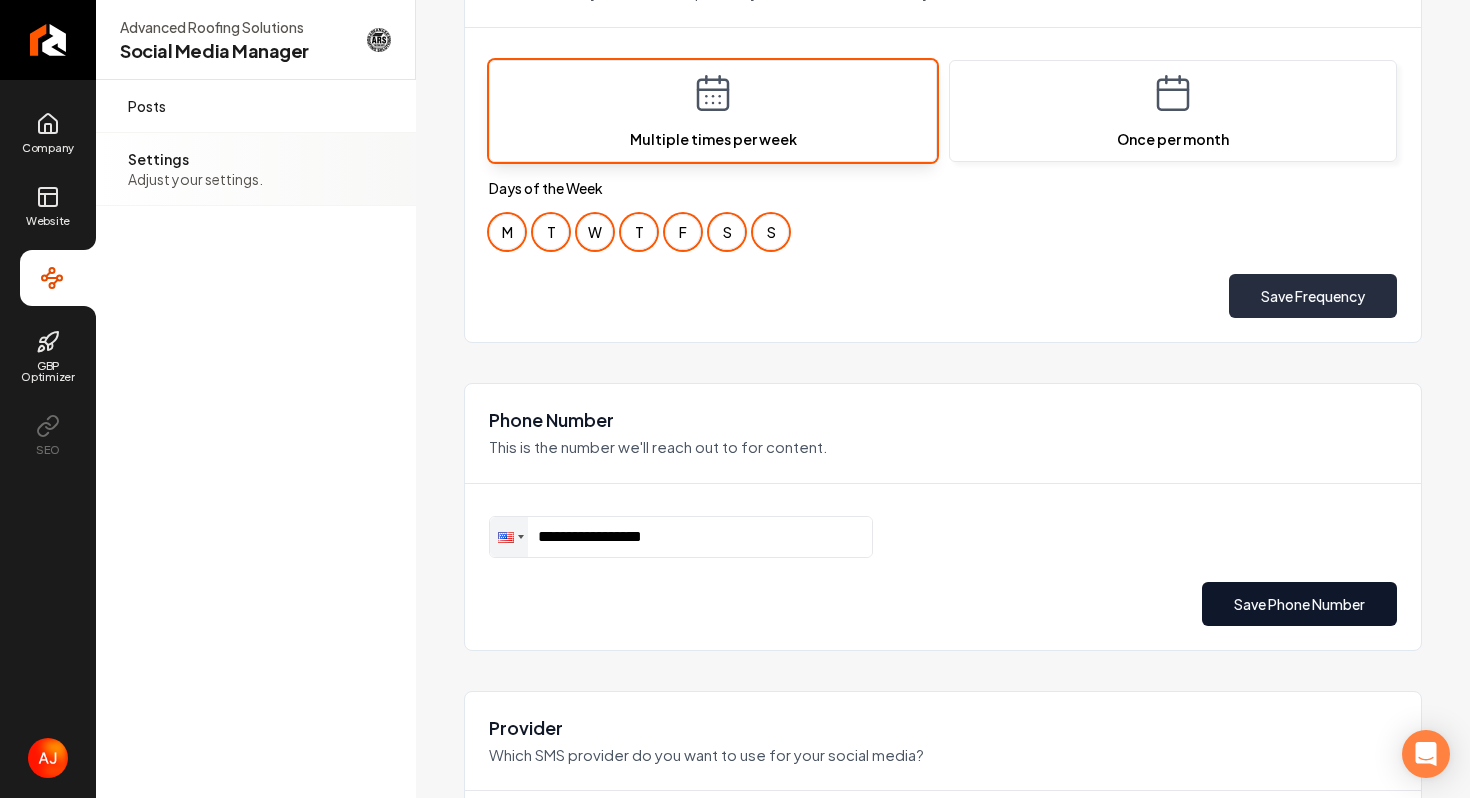 click on "Save Frequency" at bounding box center [1313, 296] 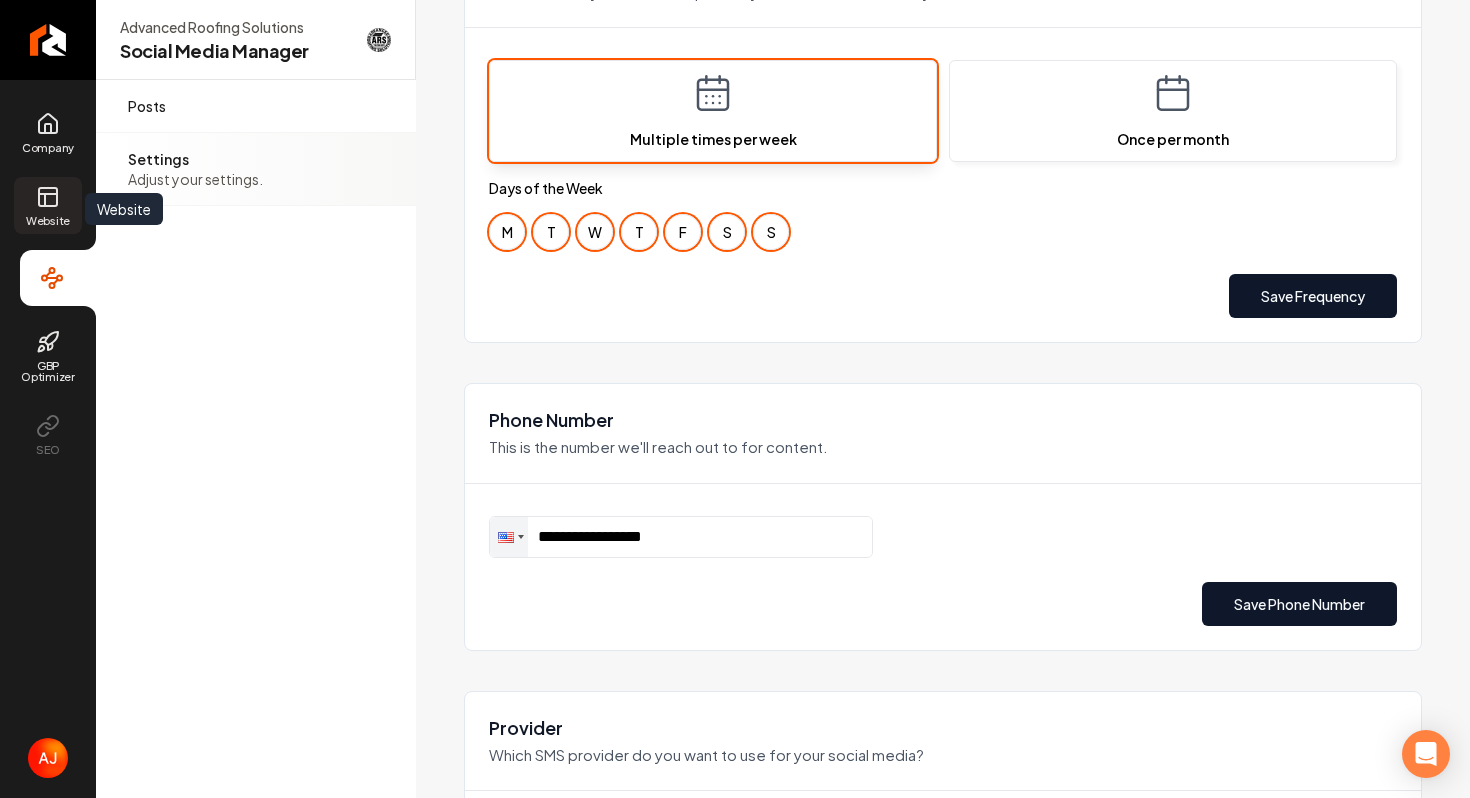 click 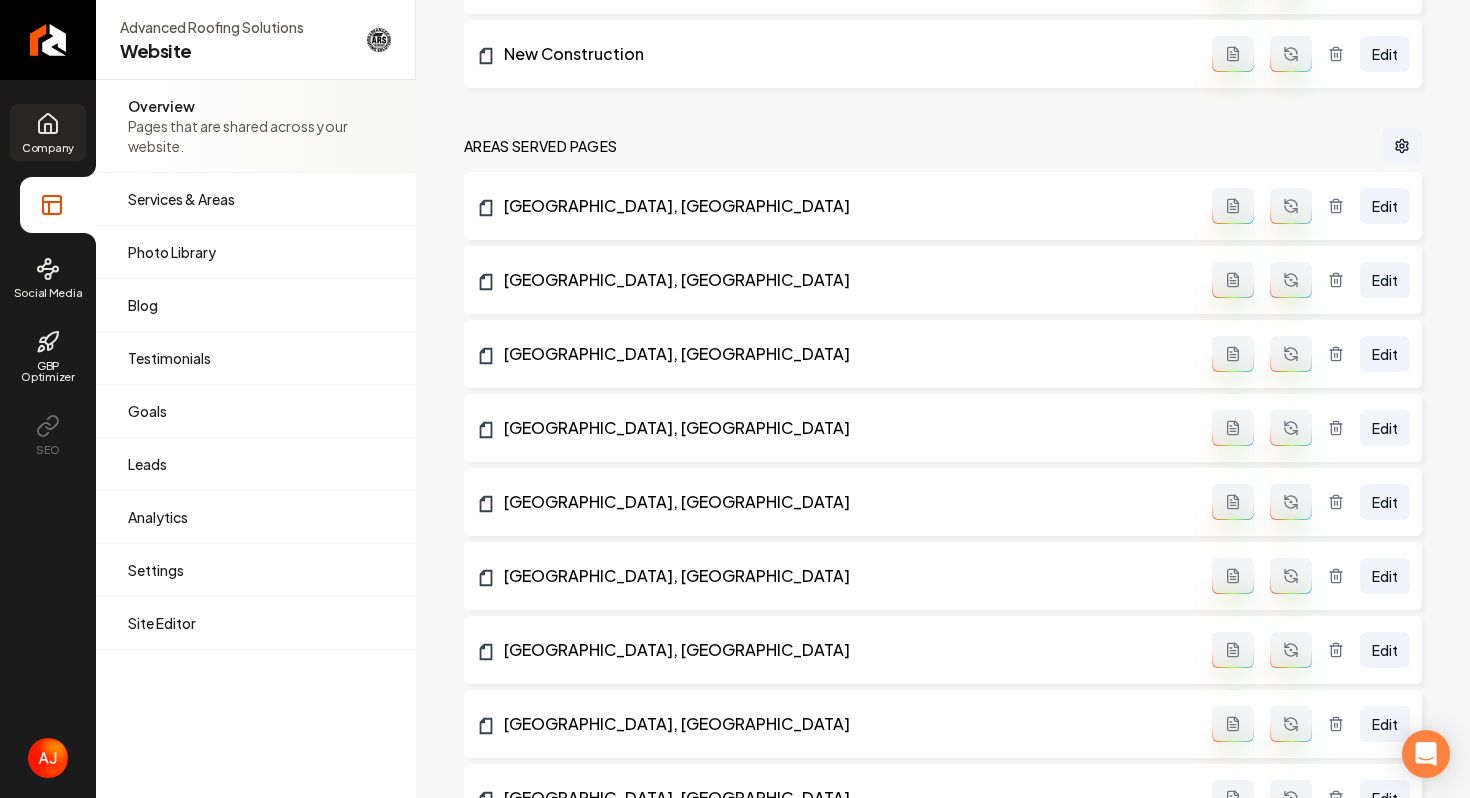 click on "Company" at bounding box center (48, 147) 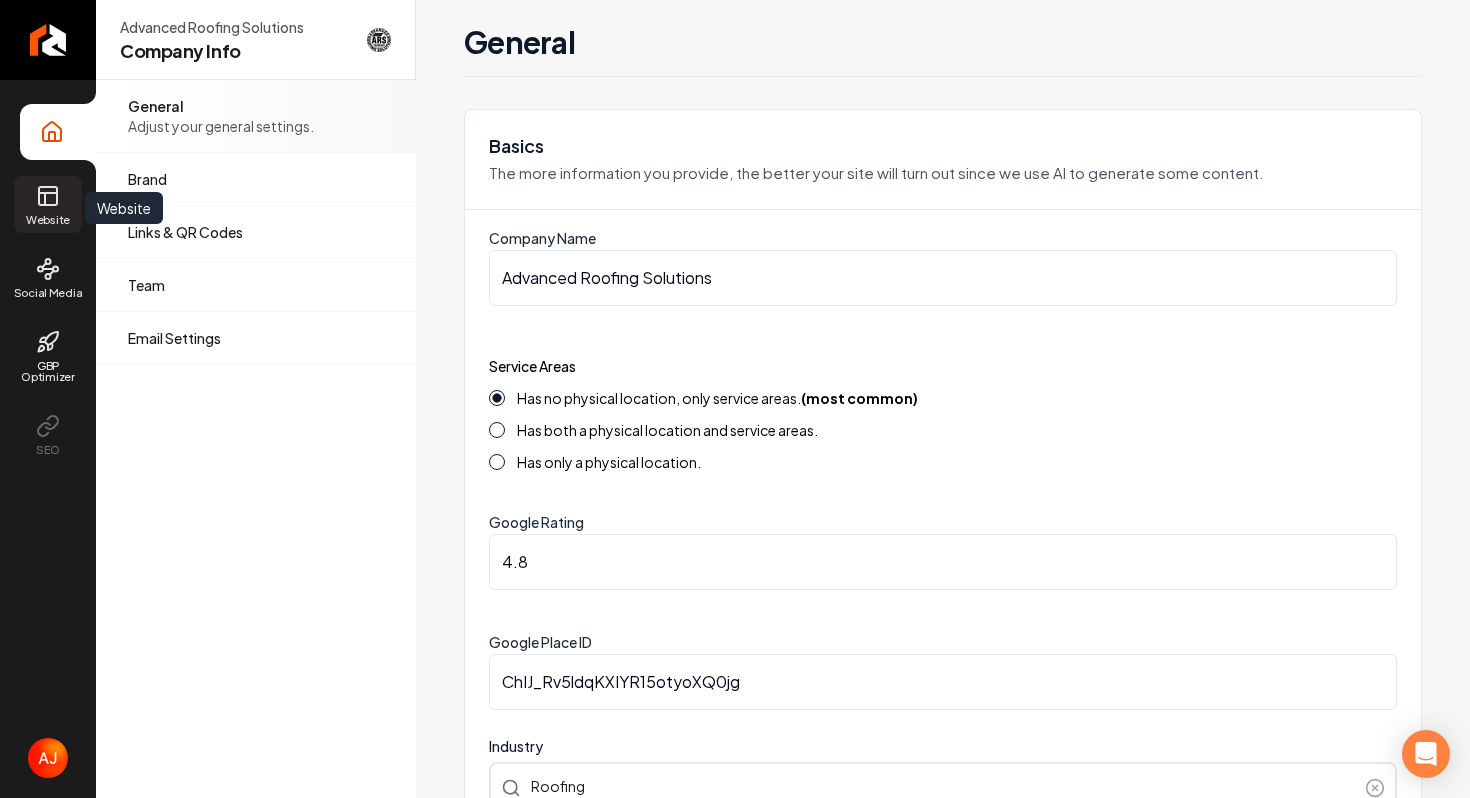 click on "Website" at bounding box center (48, 219) 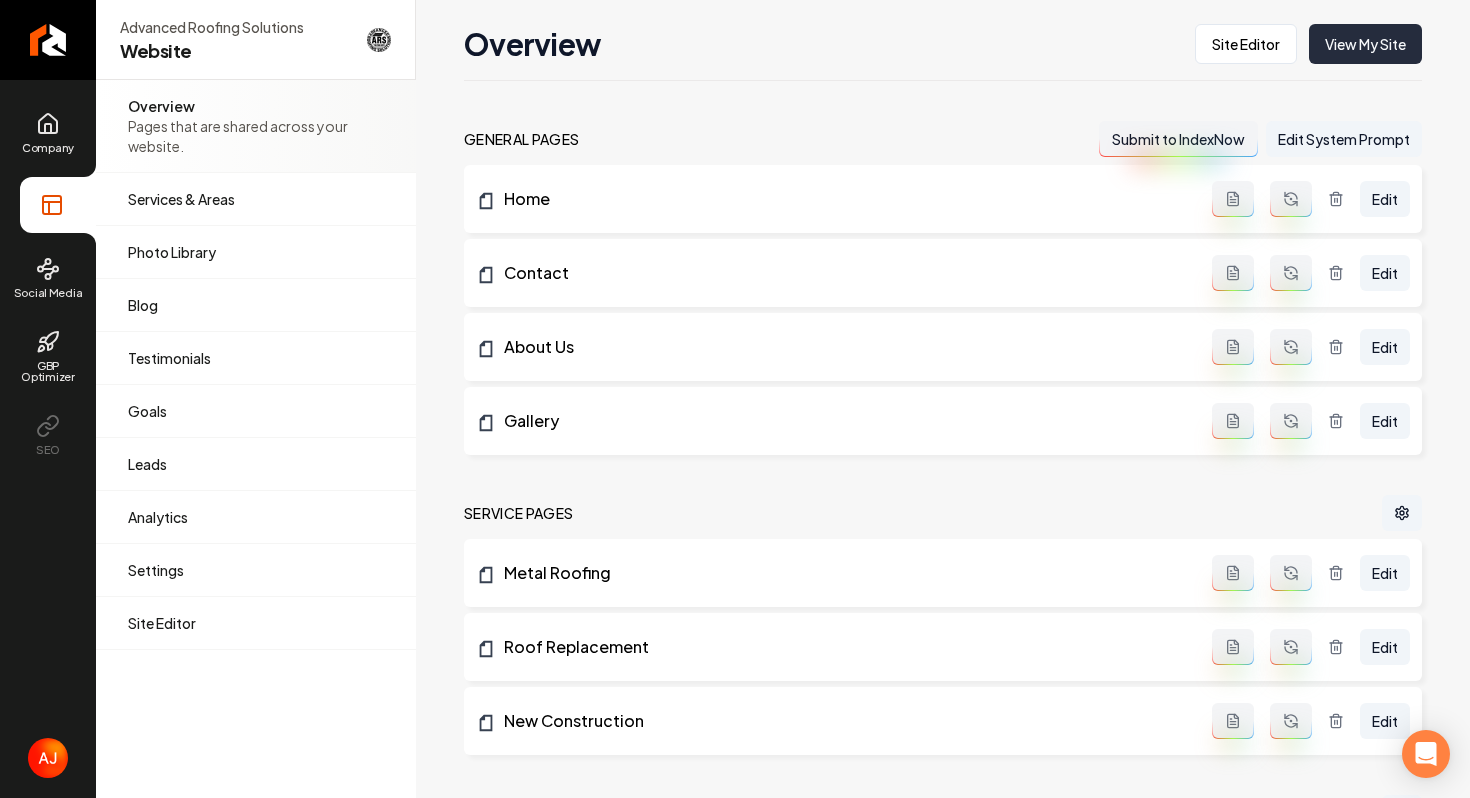 click on "View My Site" at bounding box center (1365, 44) 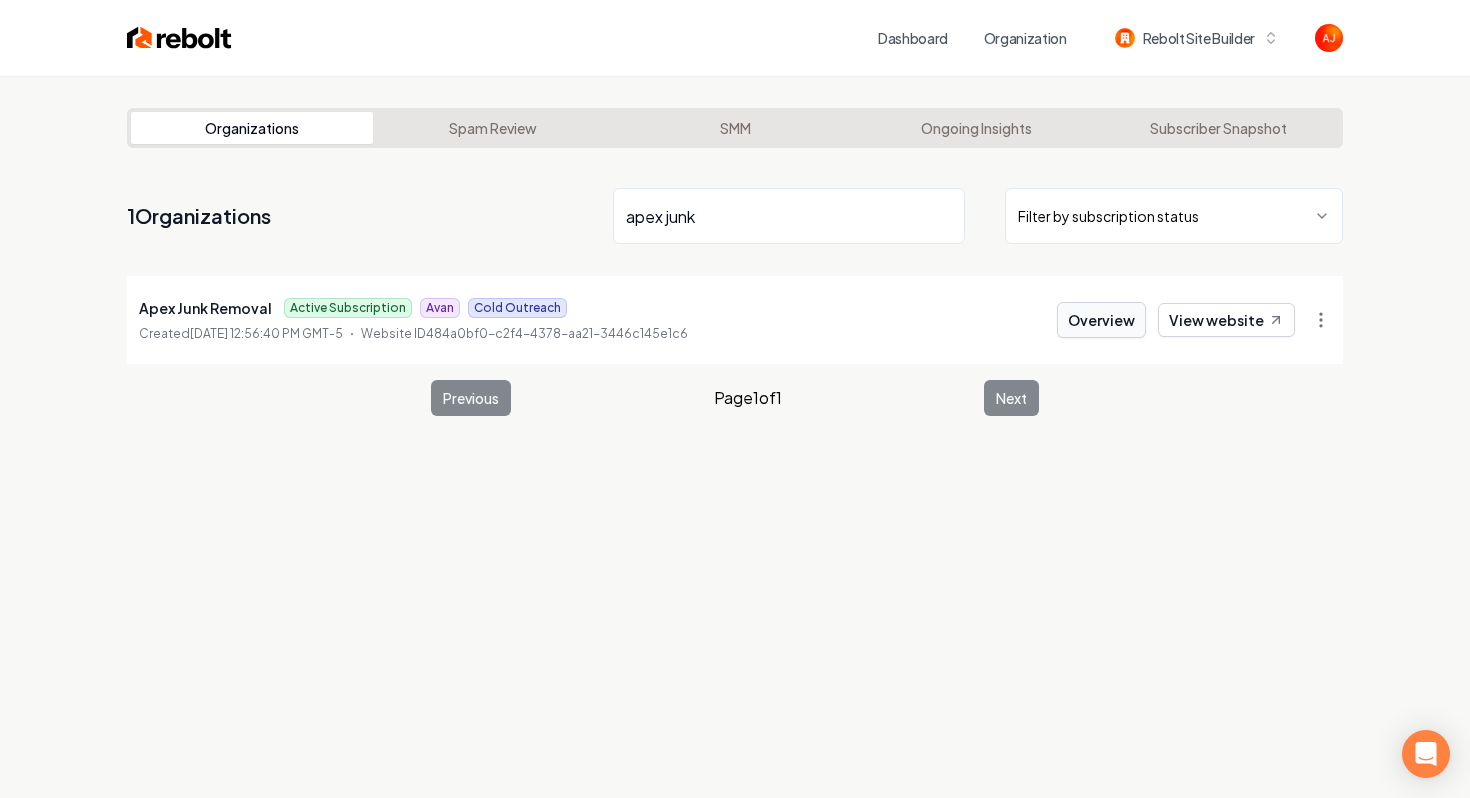 type on "apex junk" 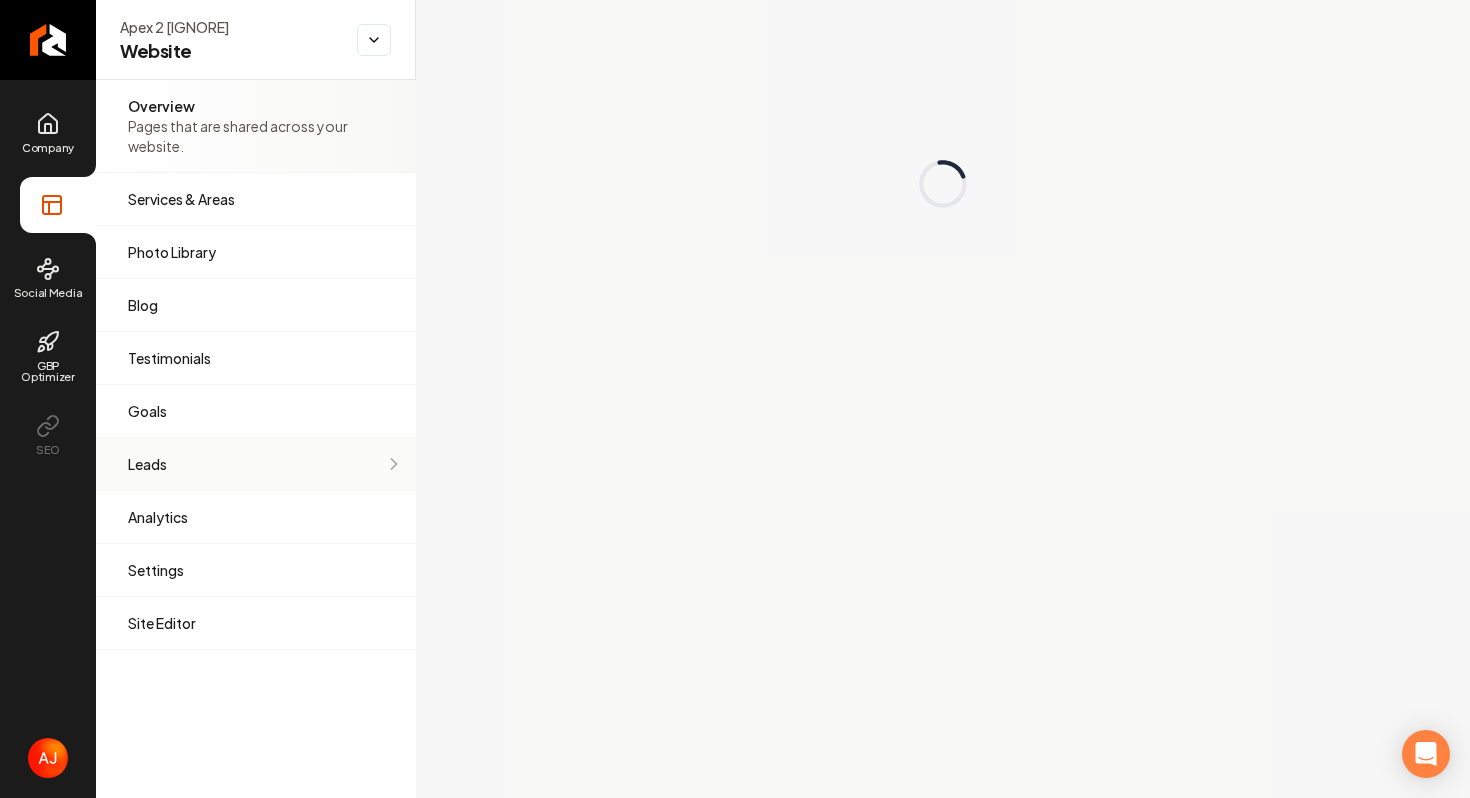 click on "Leads All of the leads that have come in through your website." at bounding box center (256, 464) 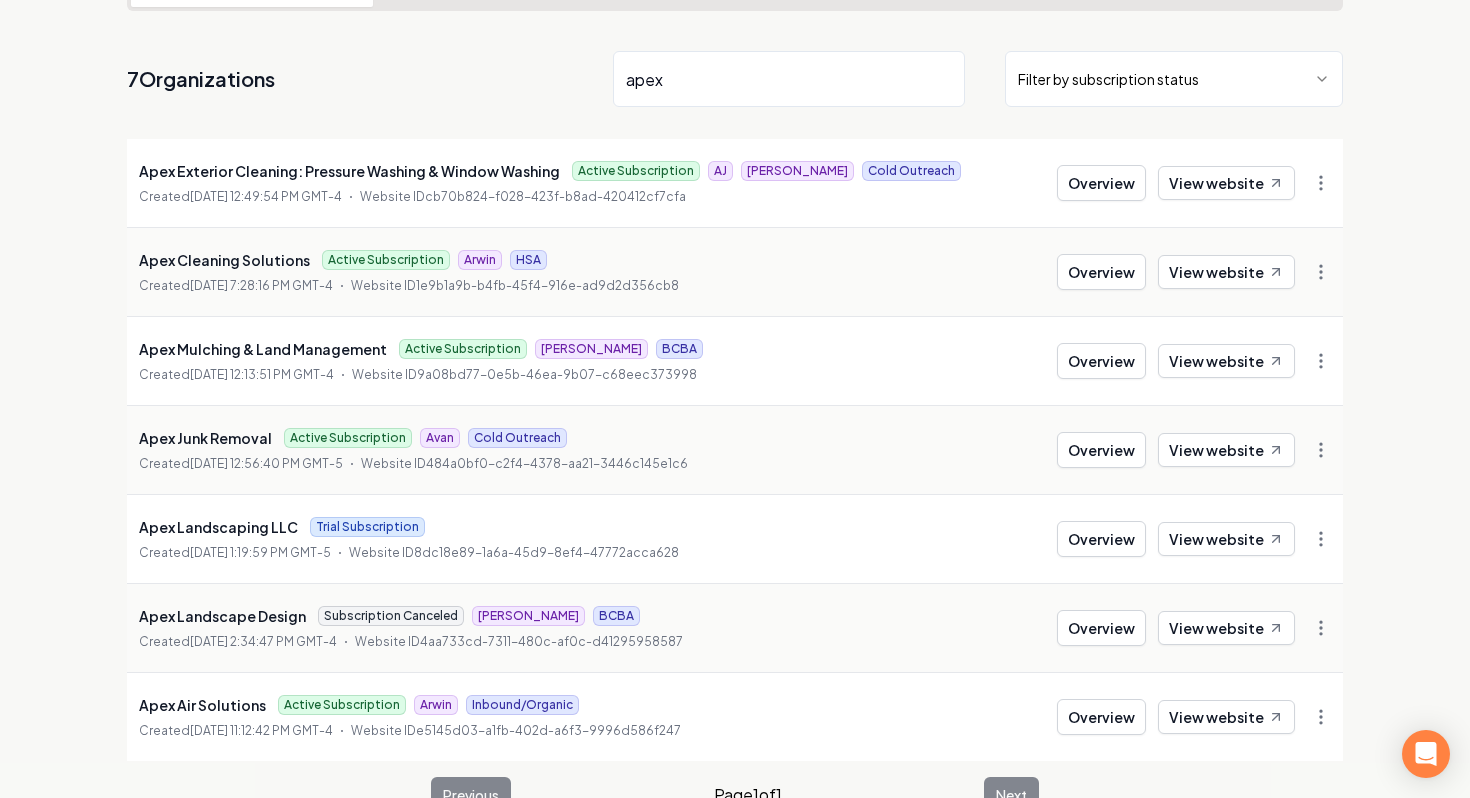 scroll, scrollTop: 139, scrollLeft: 0, axis: vertical 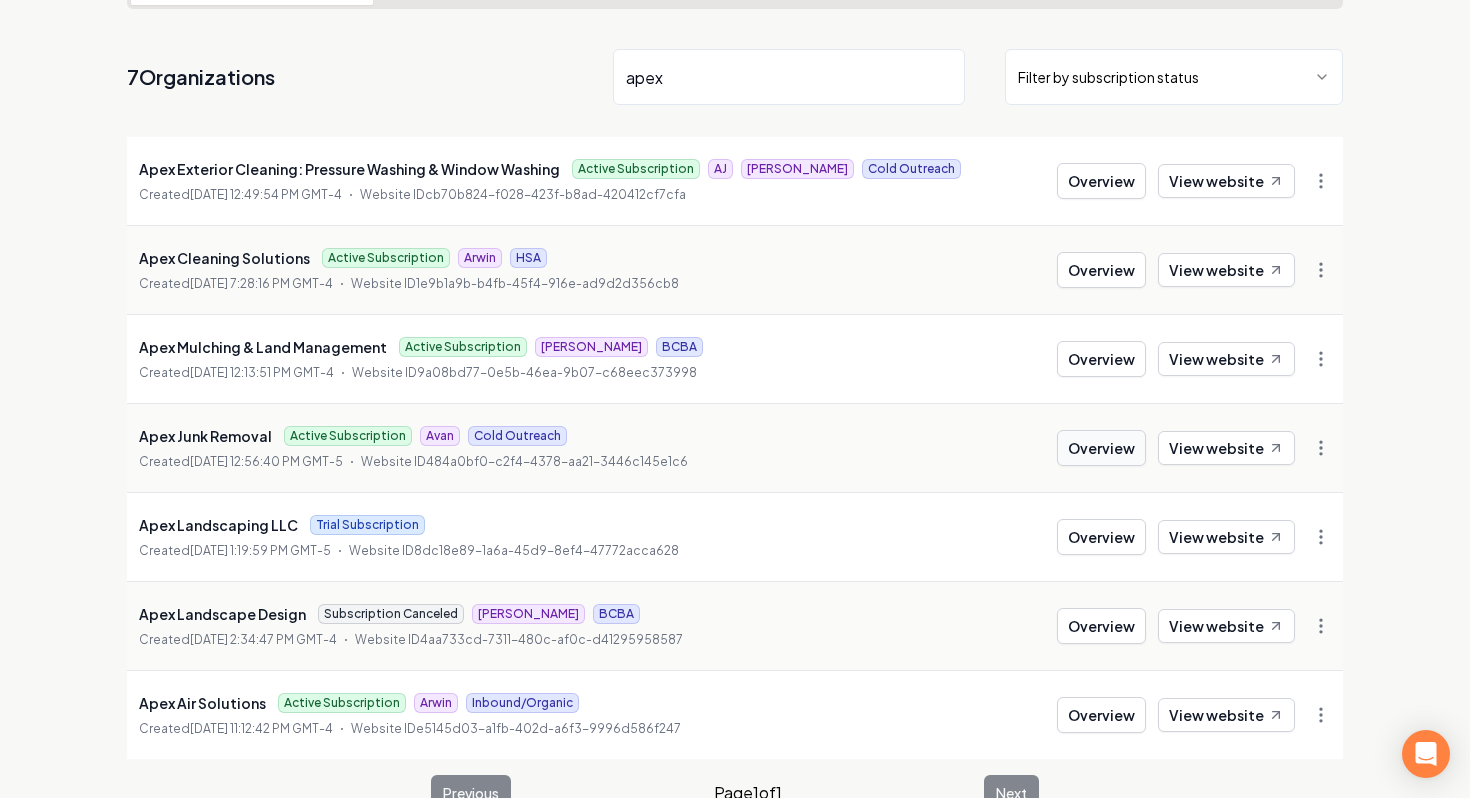 type on "apex" 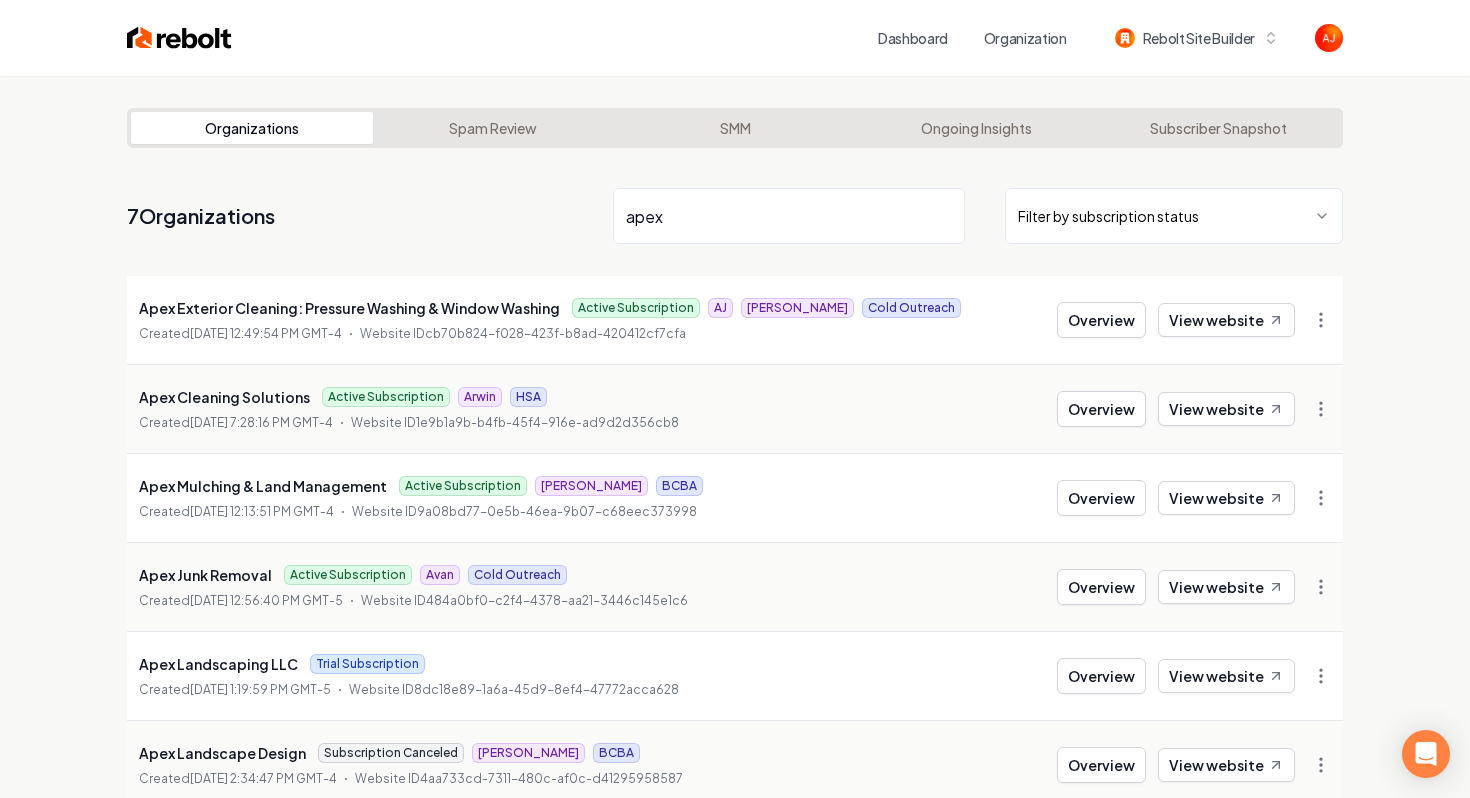 scroll, scrollTop: 184, scrollLeft: 0, axis: vertical 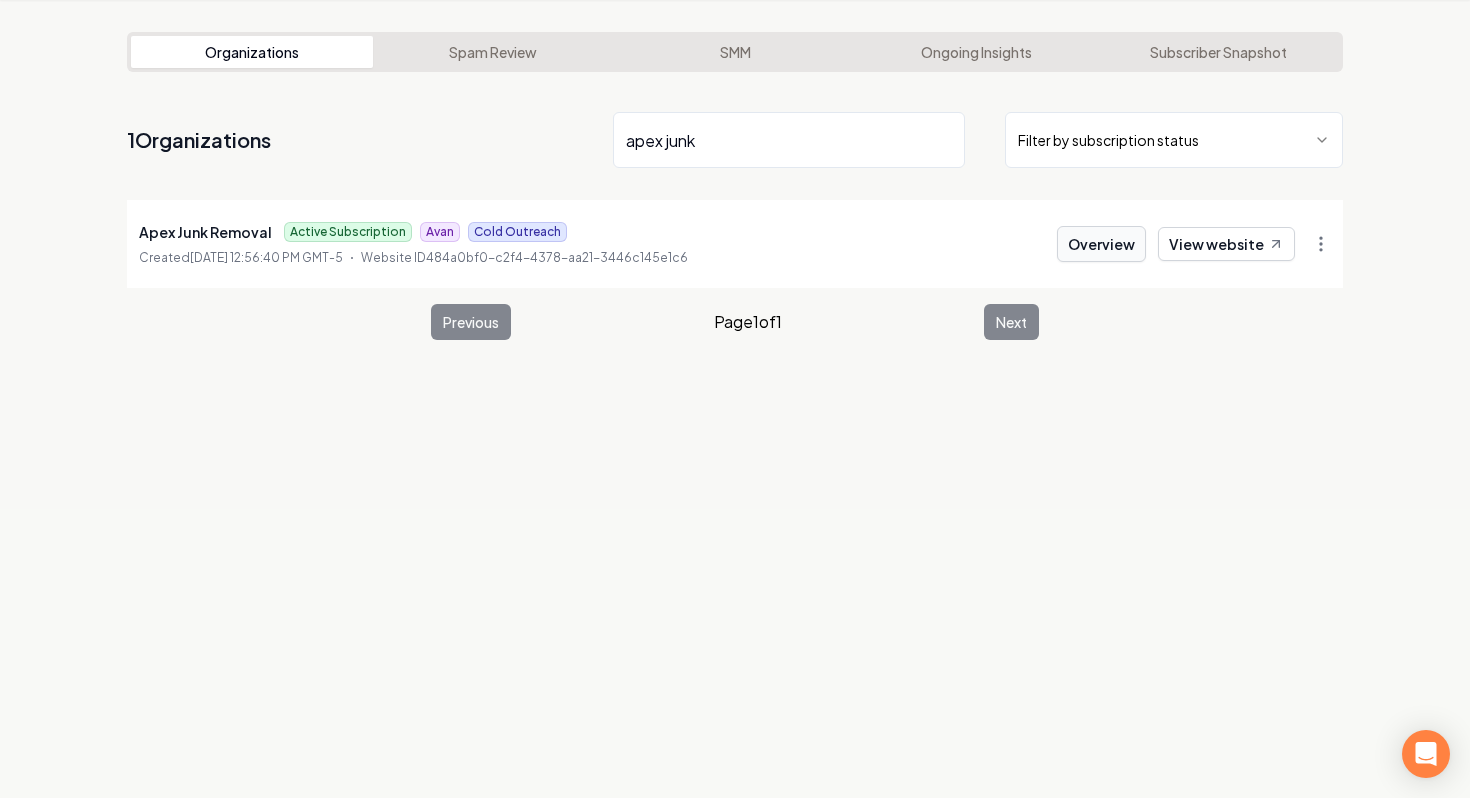 type on "apex junk" 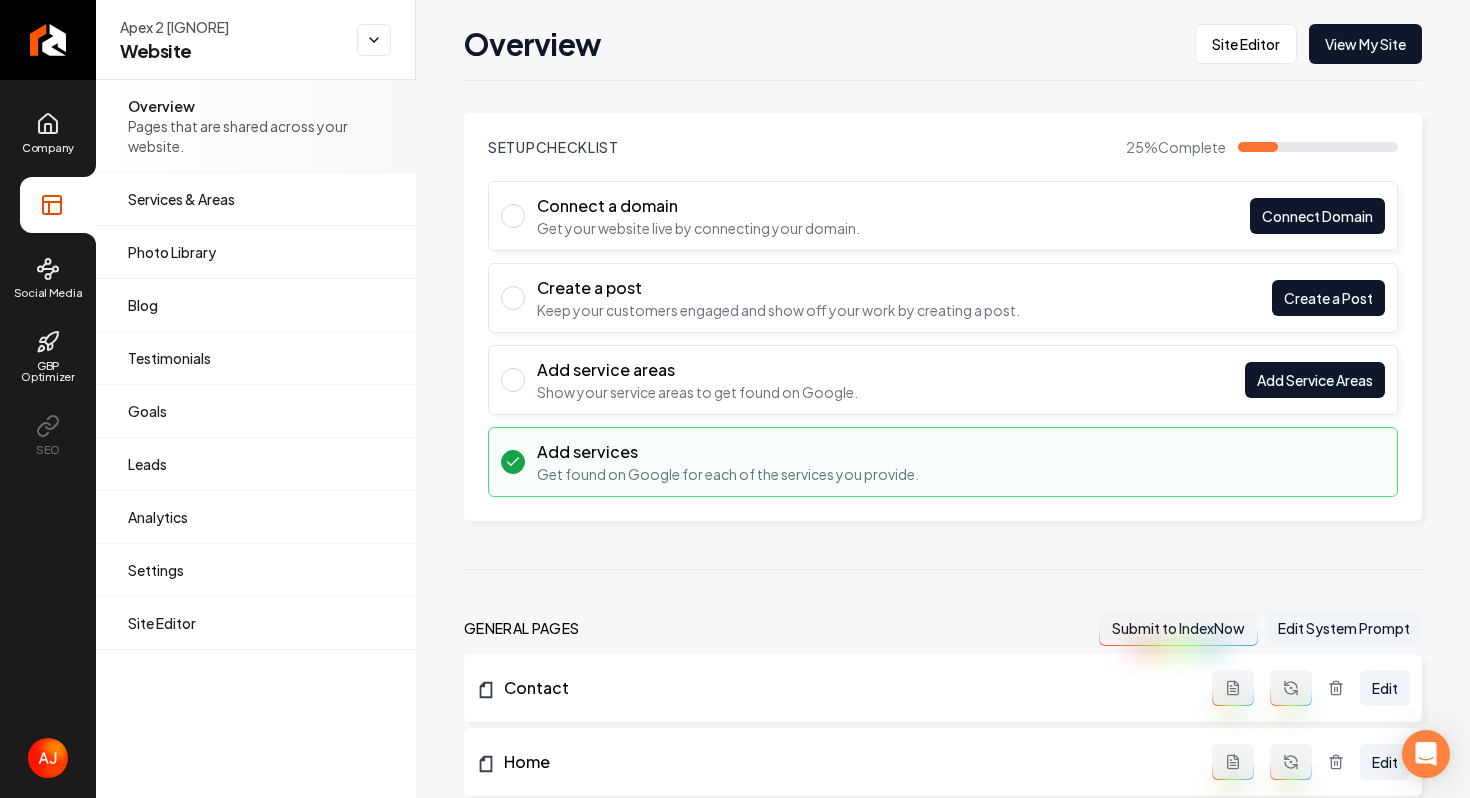 scroll, scrollTop: 0, scrollLeft: 0, axis: both 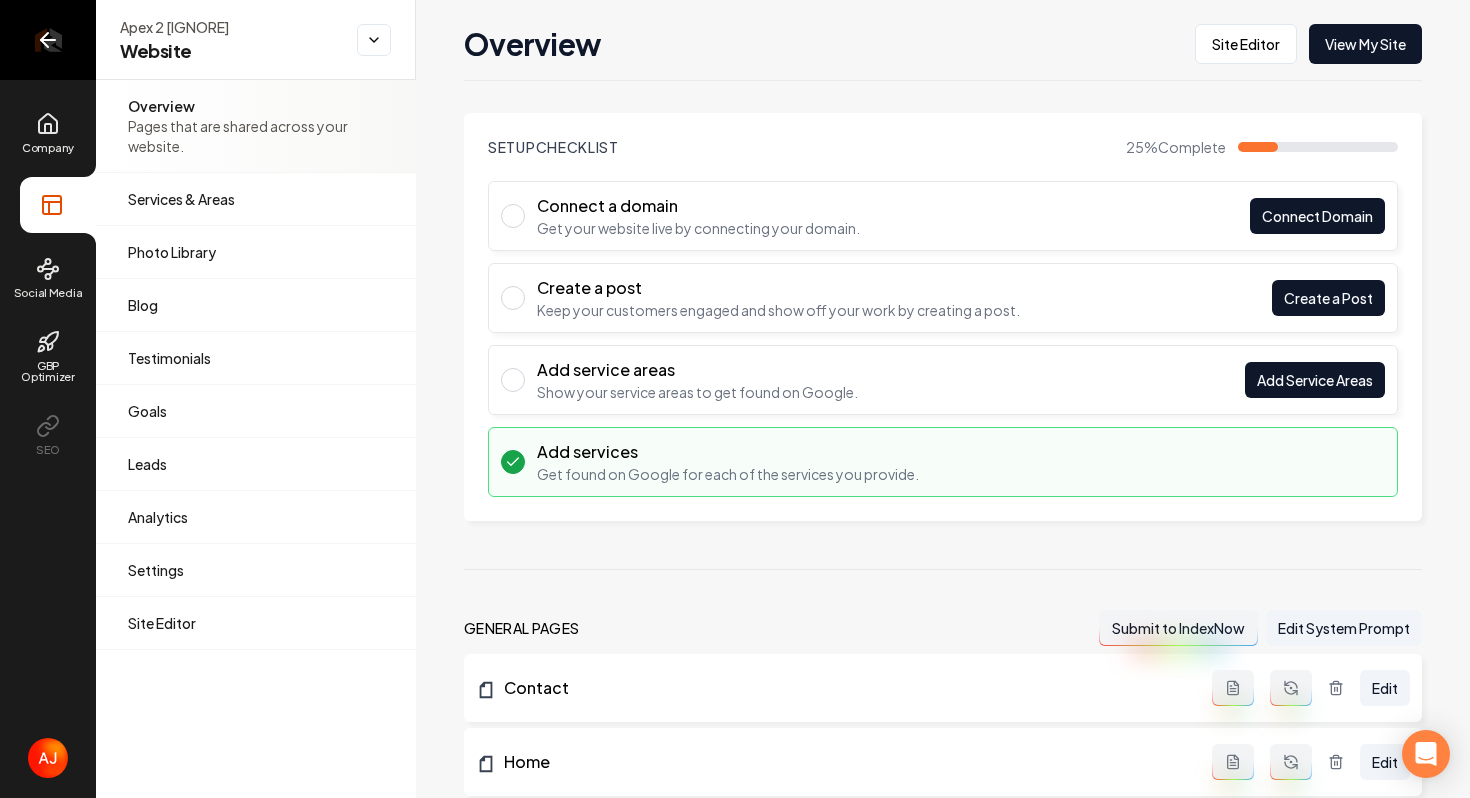 click at bounding box center (48, 40) 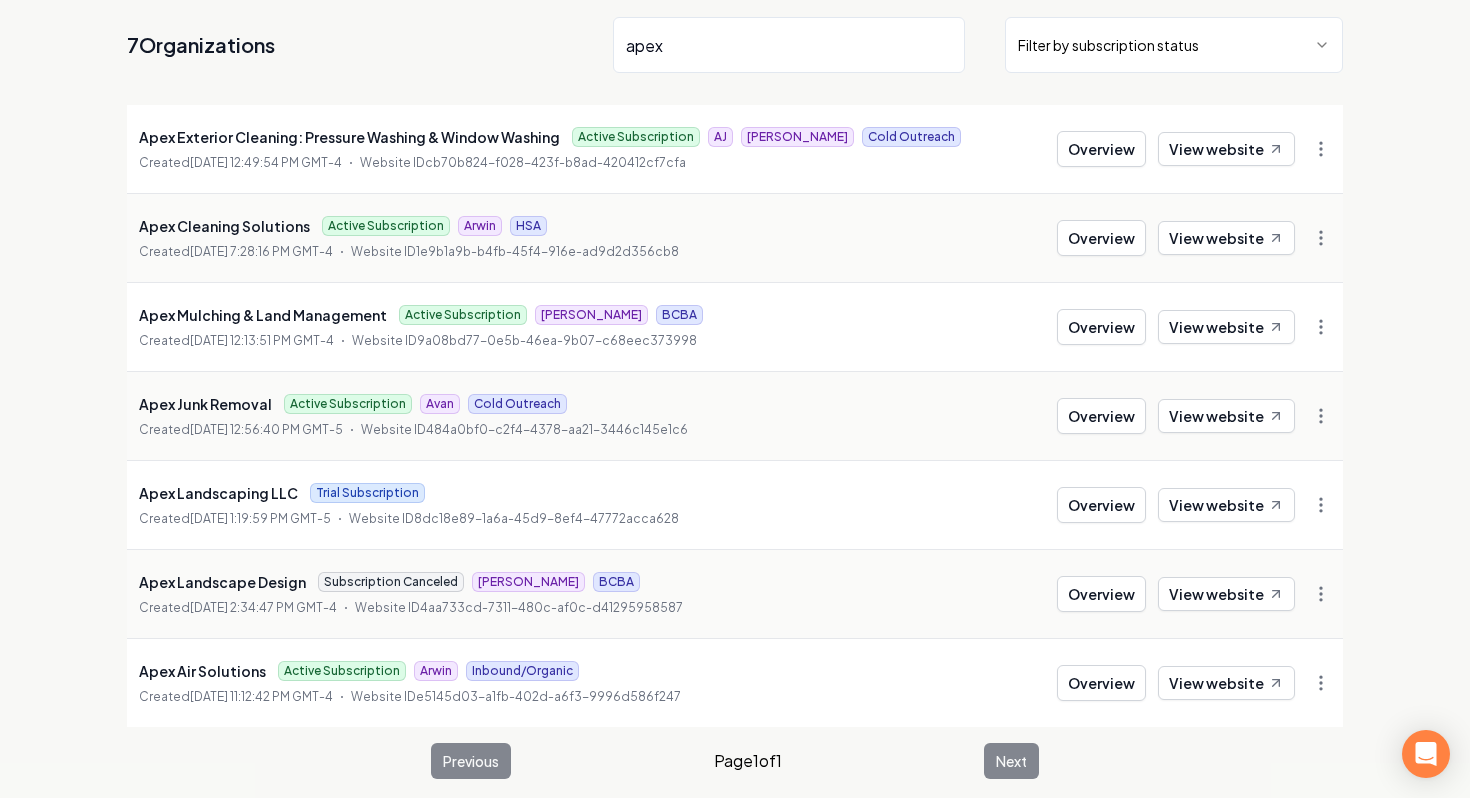 scroll, scrollTop: 184, scrollLeft: 0, axis: vertical 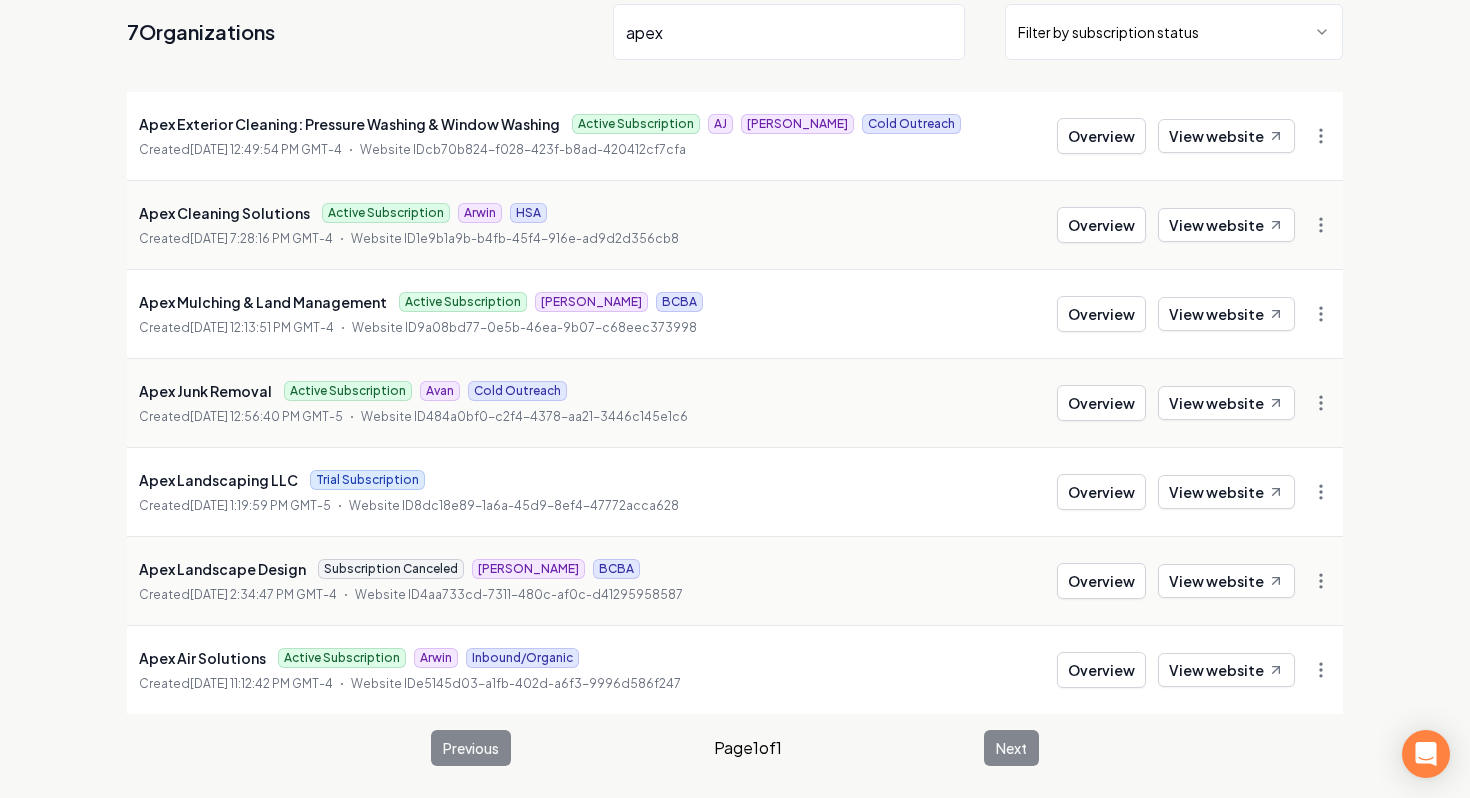 type on "apex" 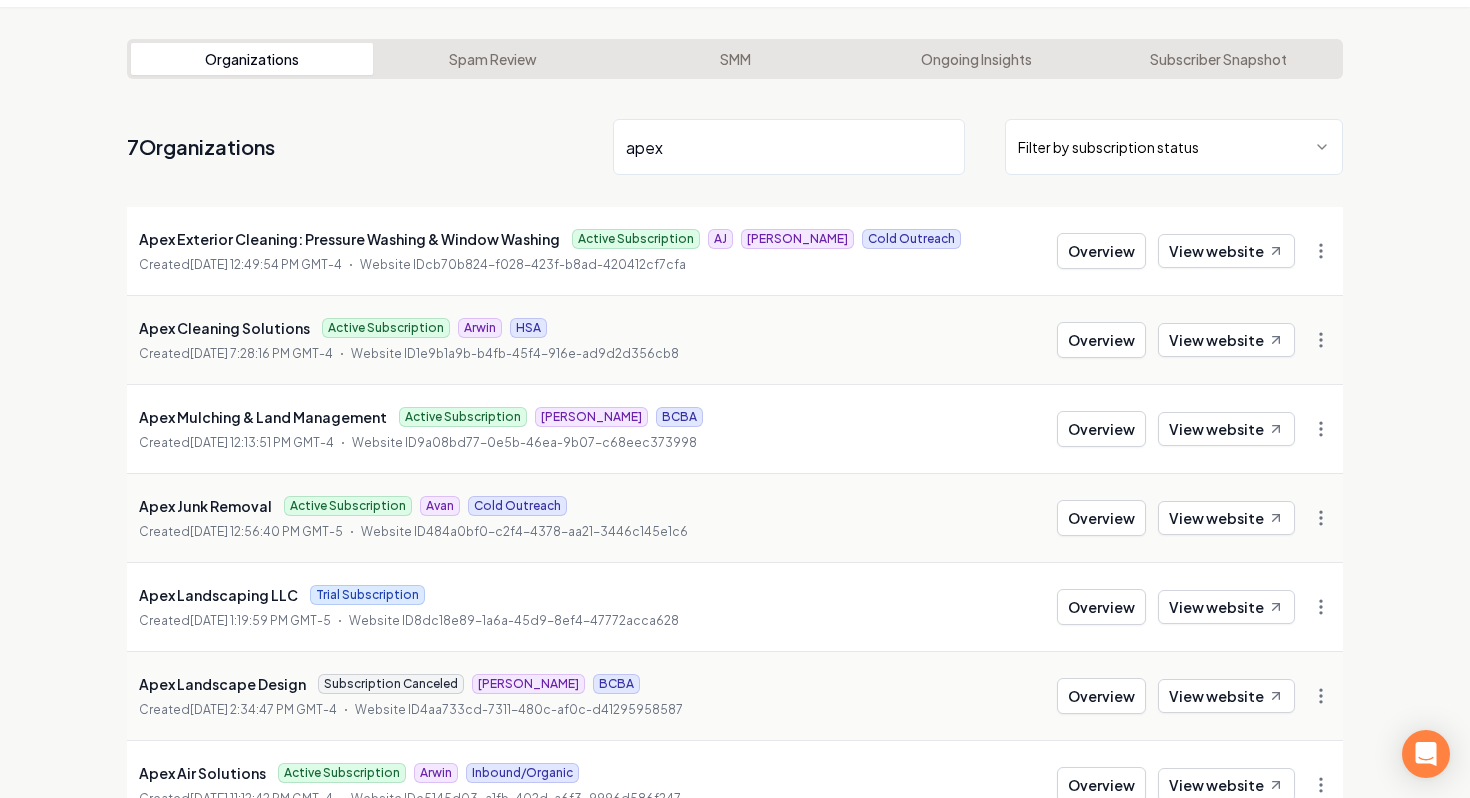 scroll, scrollTop: 0, scrollLeft: 0, axis: both 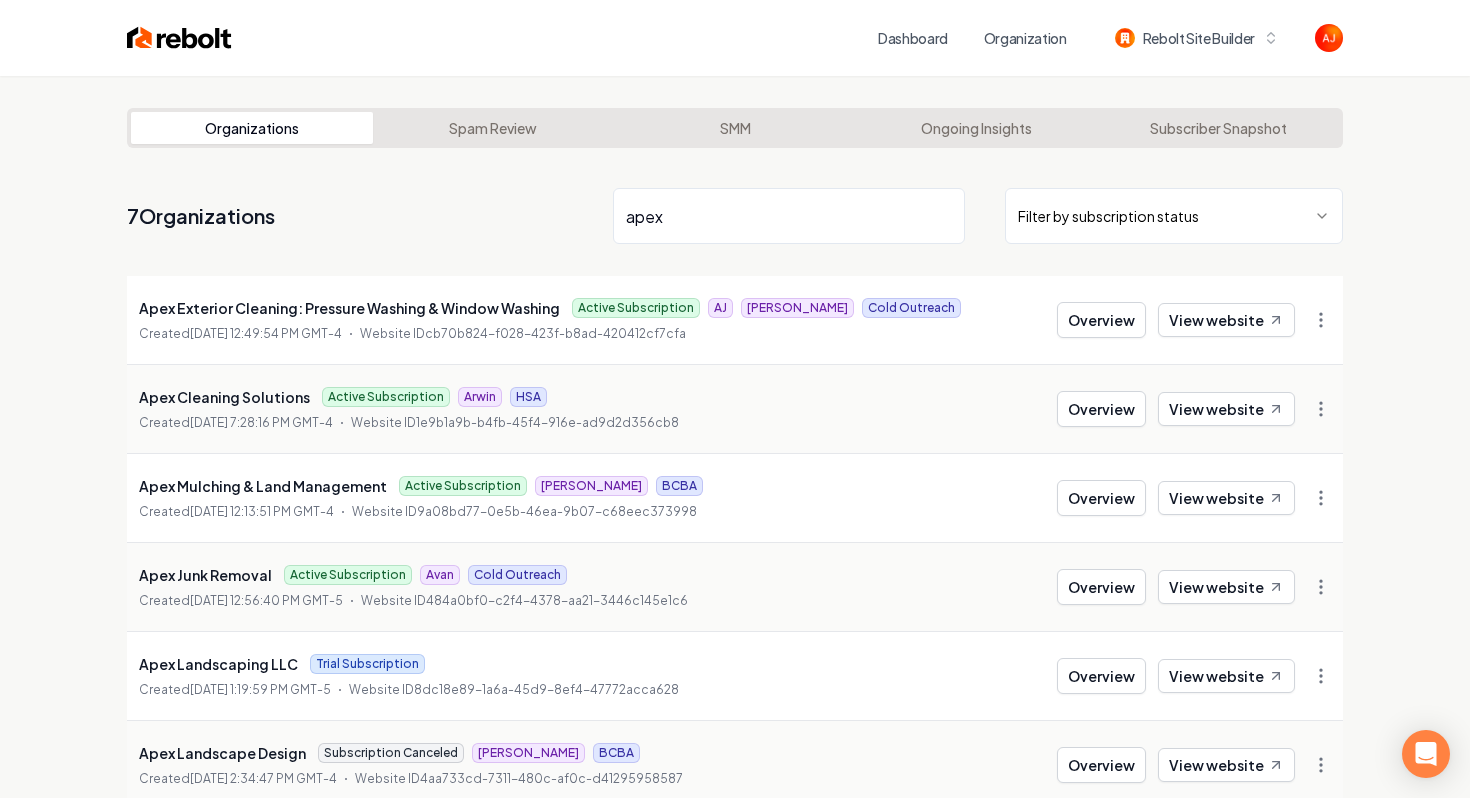 click on "Dashboard Organization Rebolt Site Builder" at bounding box center [735, 38] 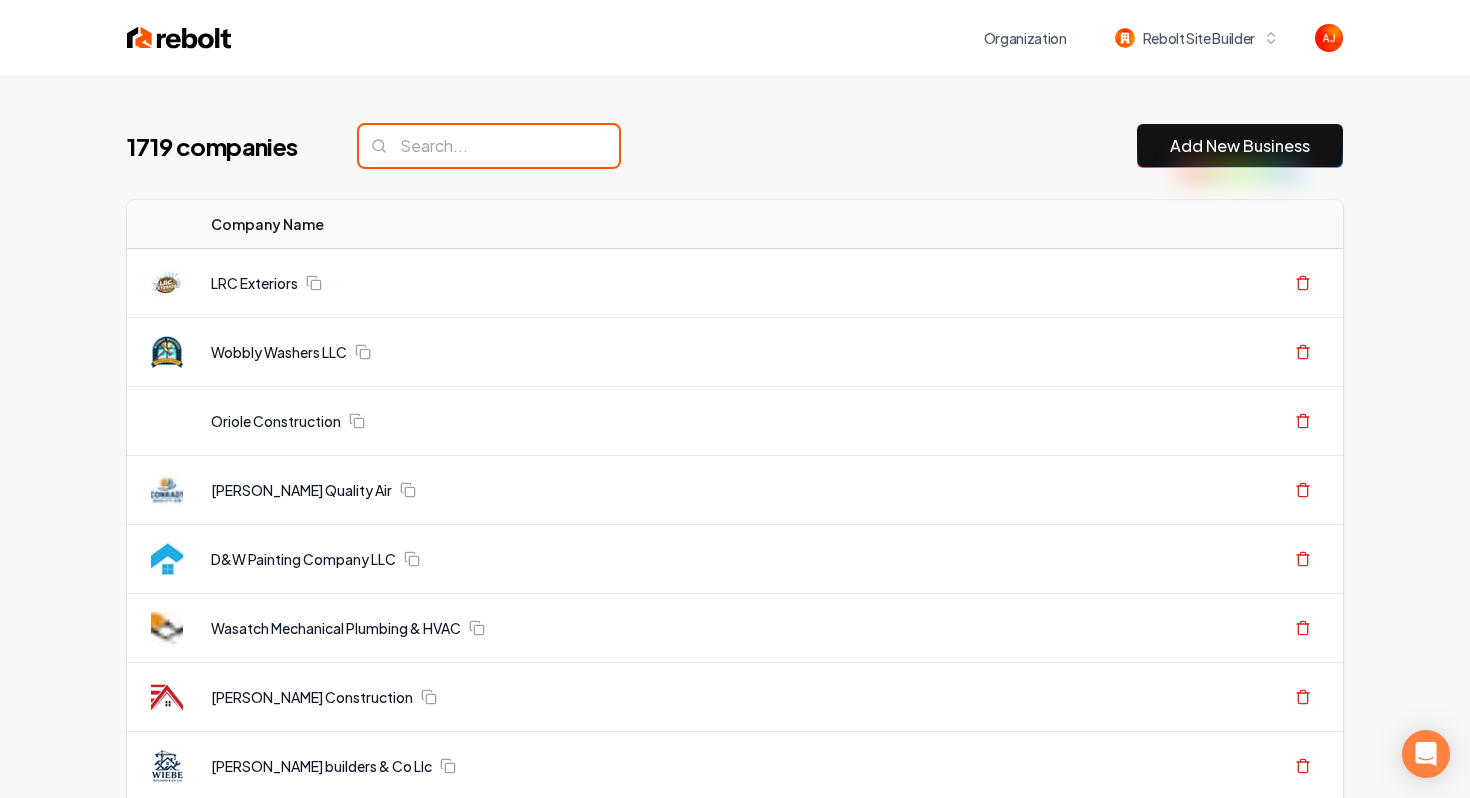 click at bounding box center (489, 146) 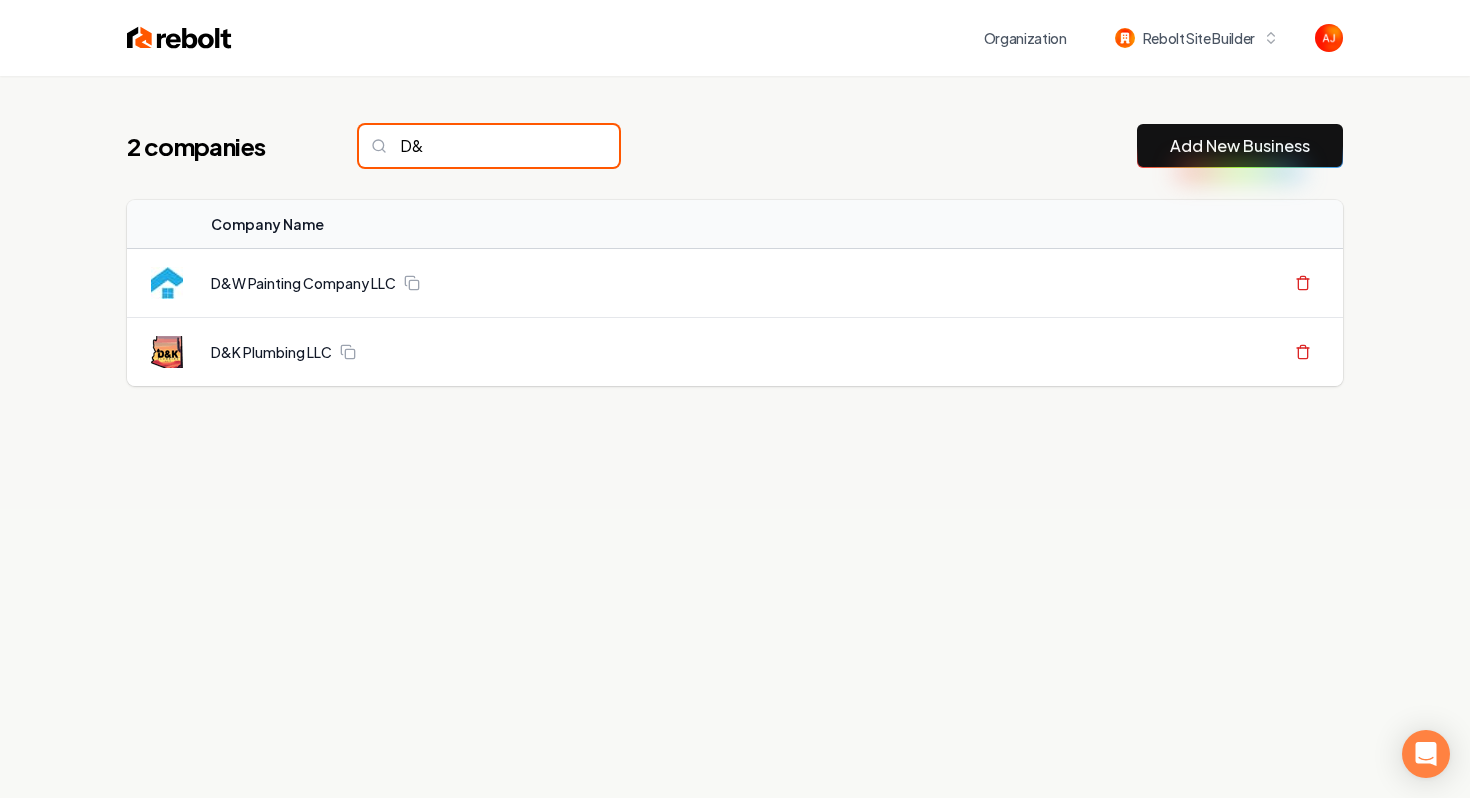 type on "D" 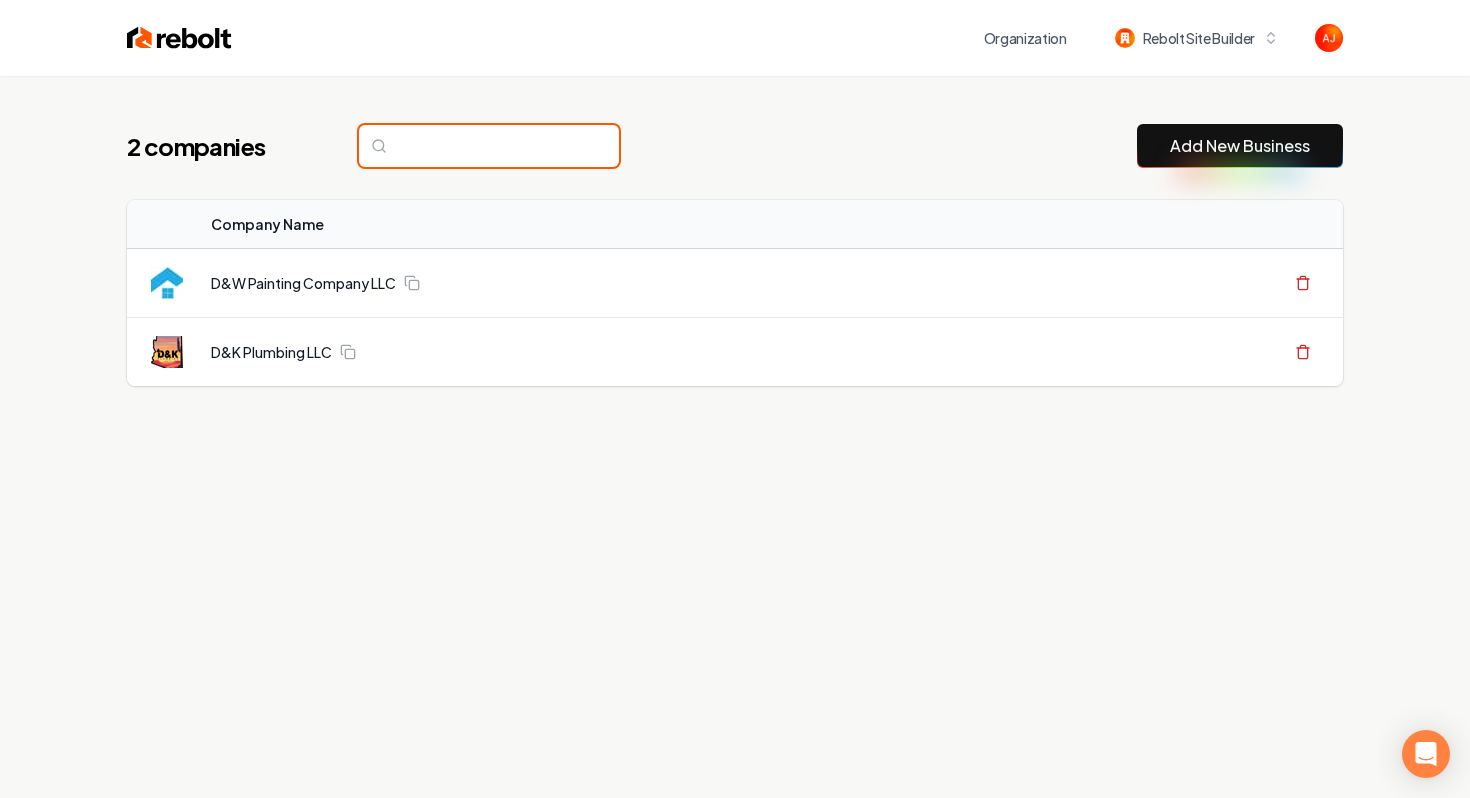 type on "G" 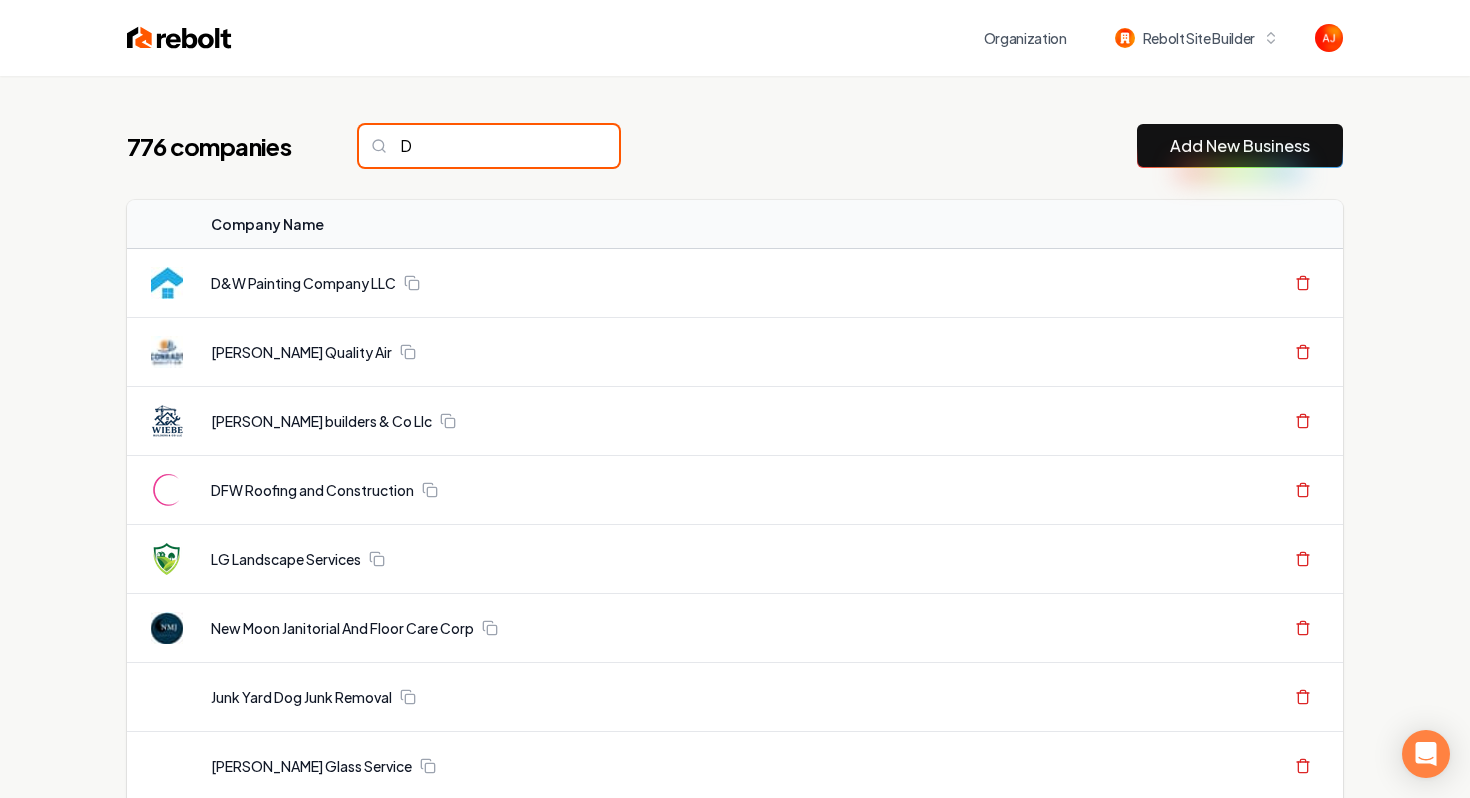 type on "D" 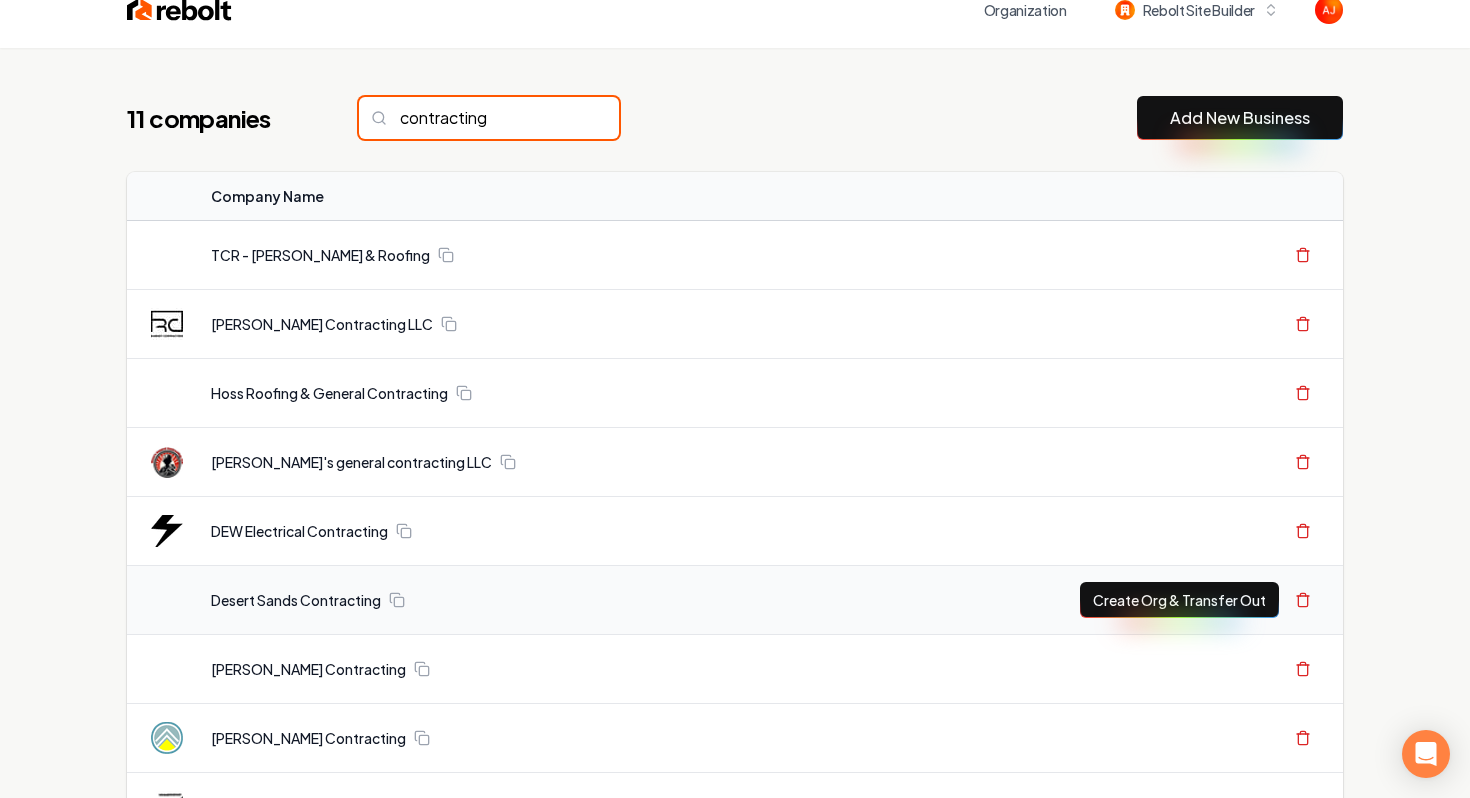 scroll, scrollTop: 0, scrollLeft: 0, axis: both 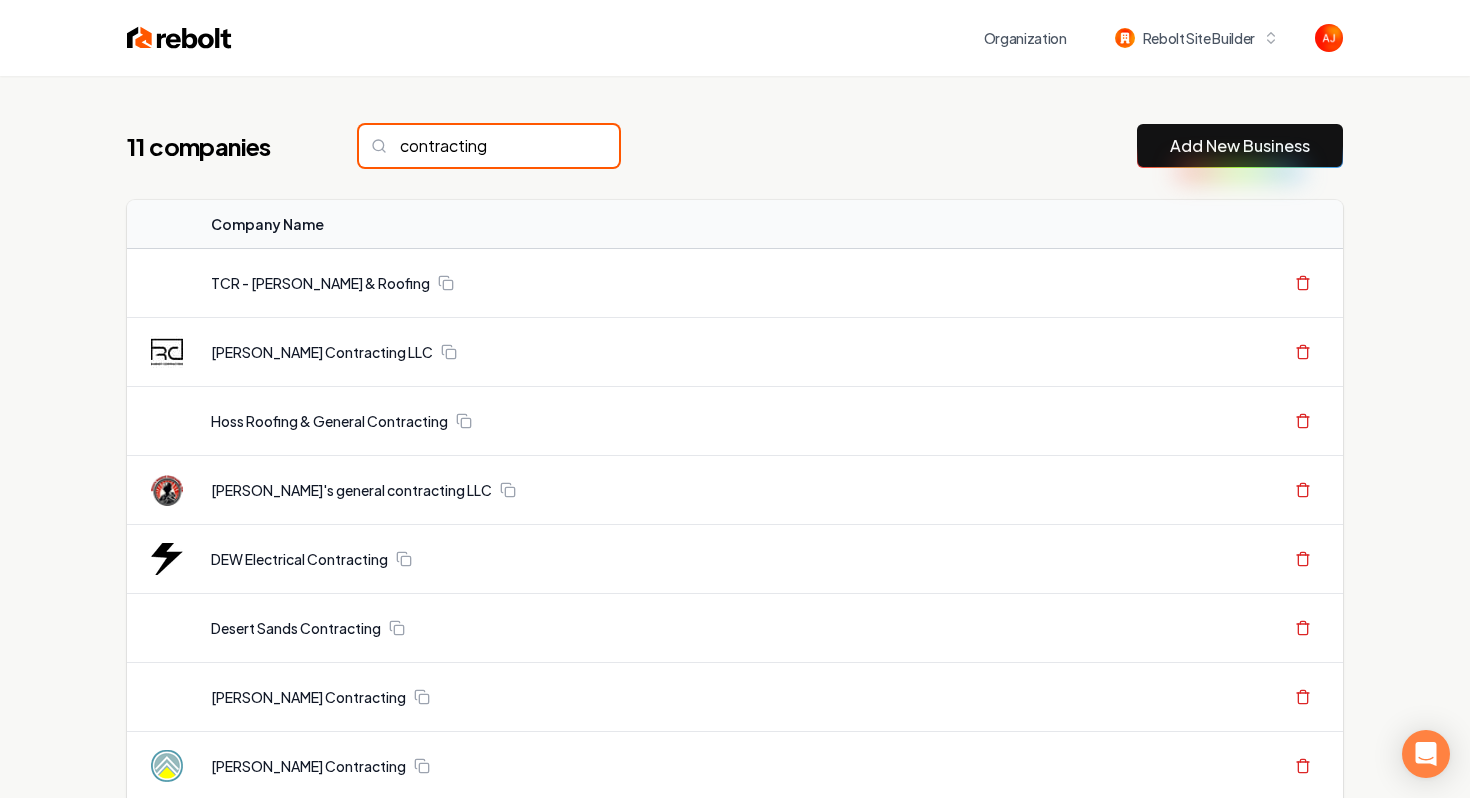 type on "contracting" 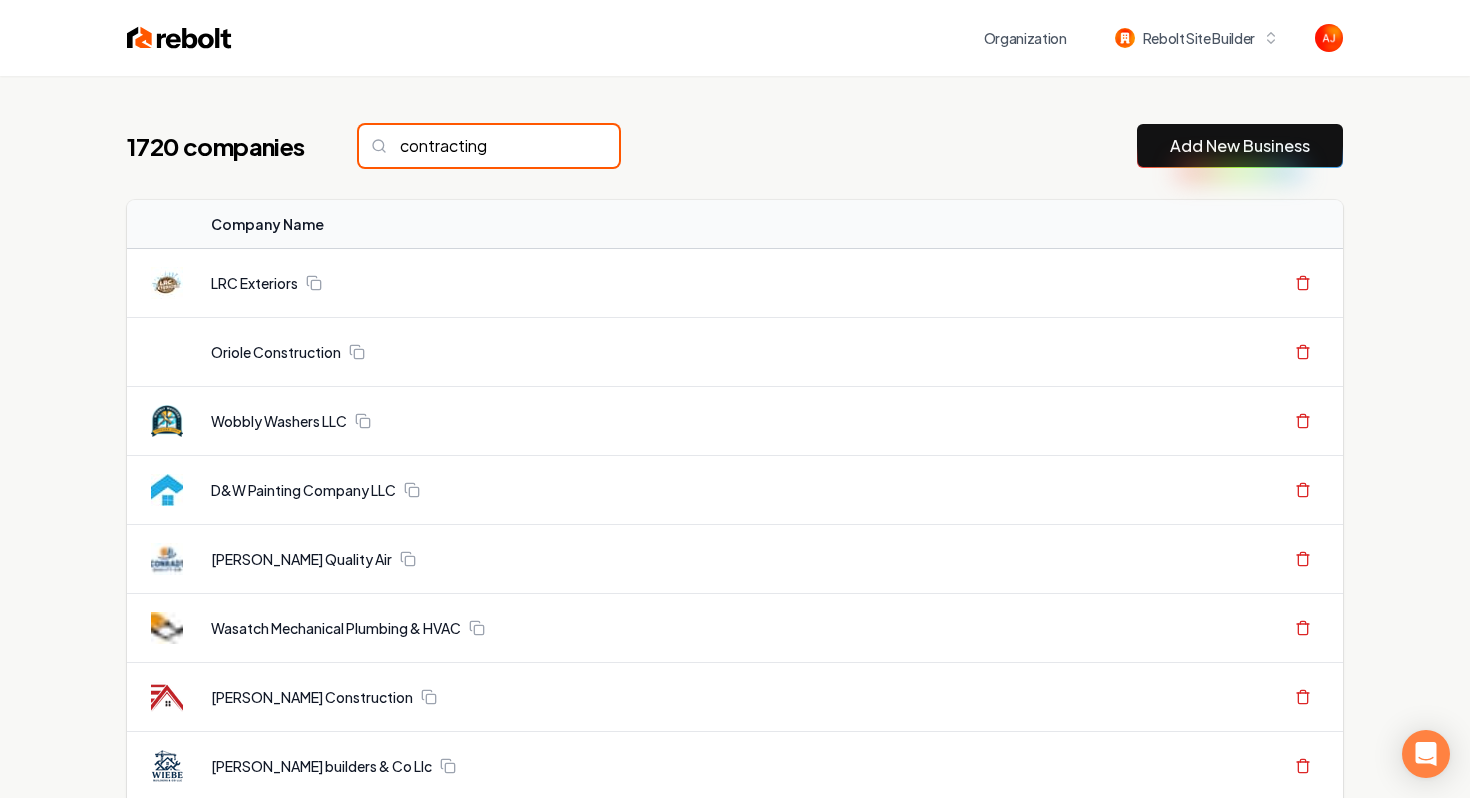 type 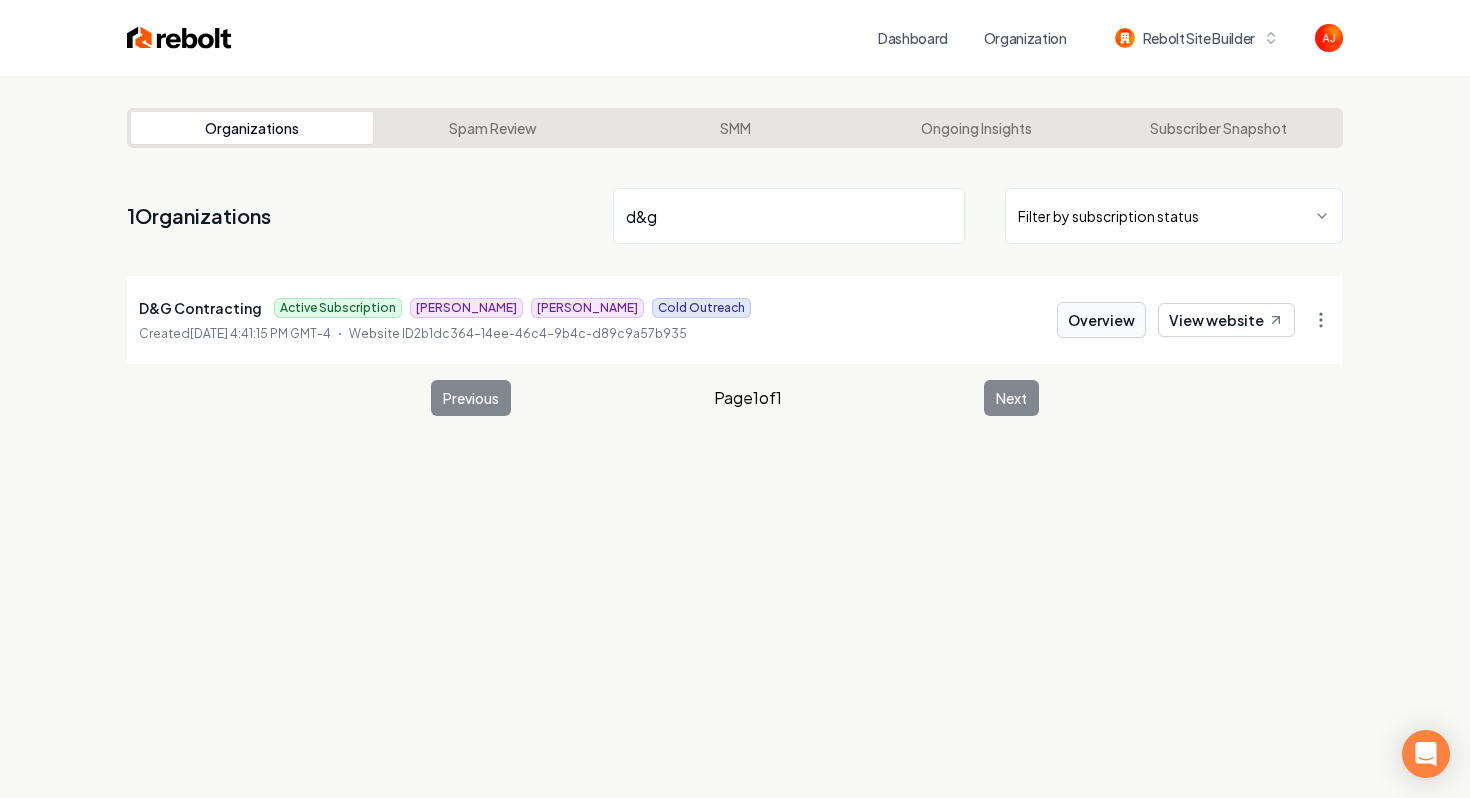 type on "d&g" 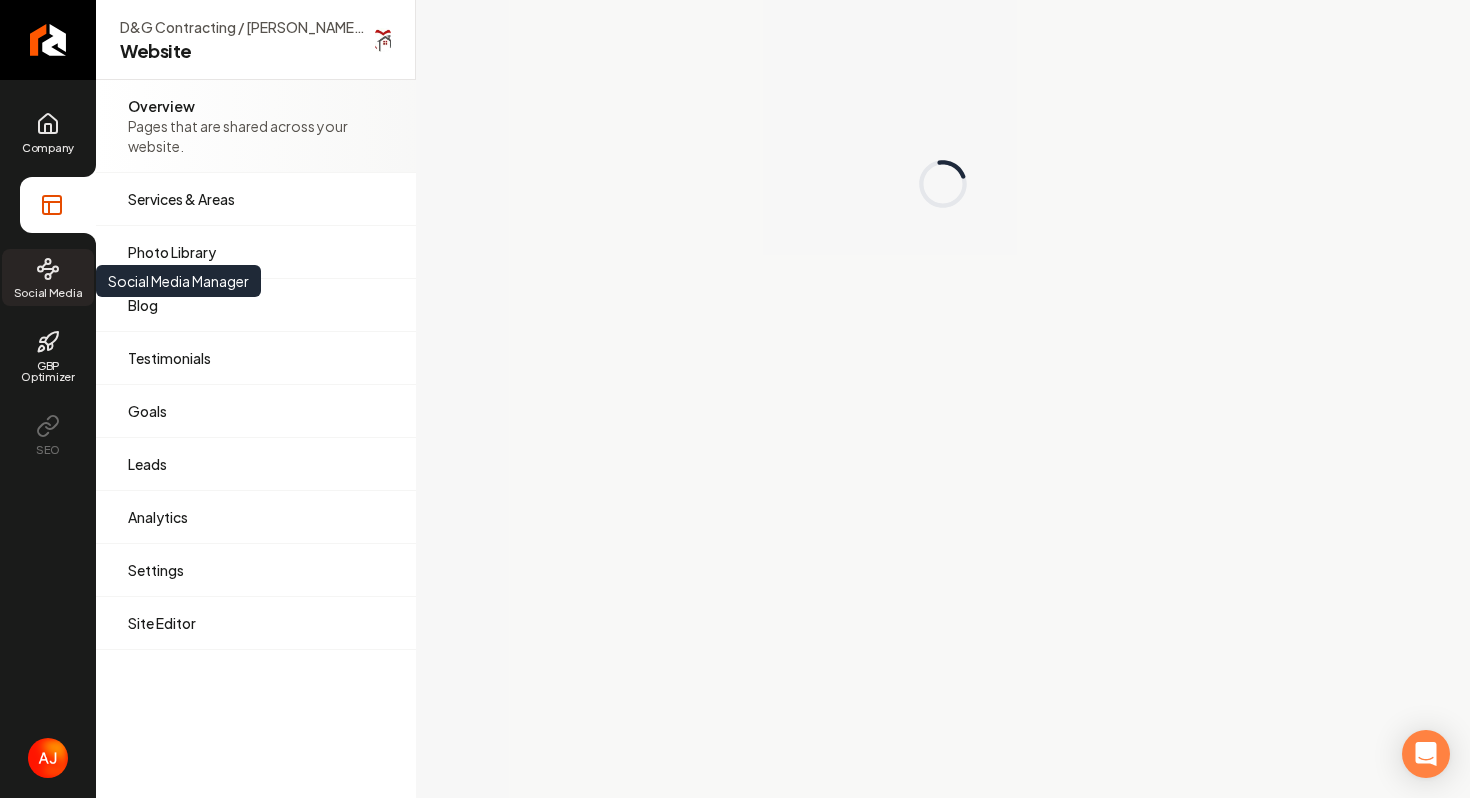 click on "Social Media" at bounding box center [48, 277] 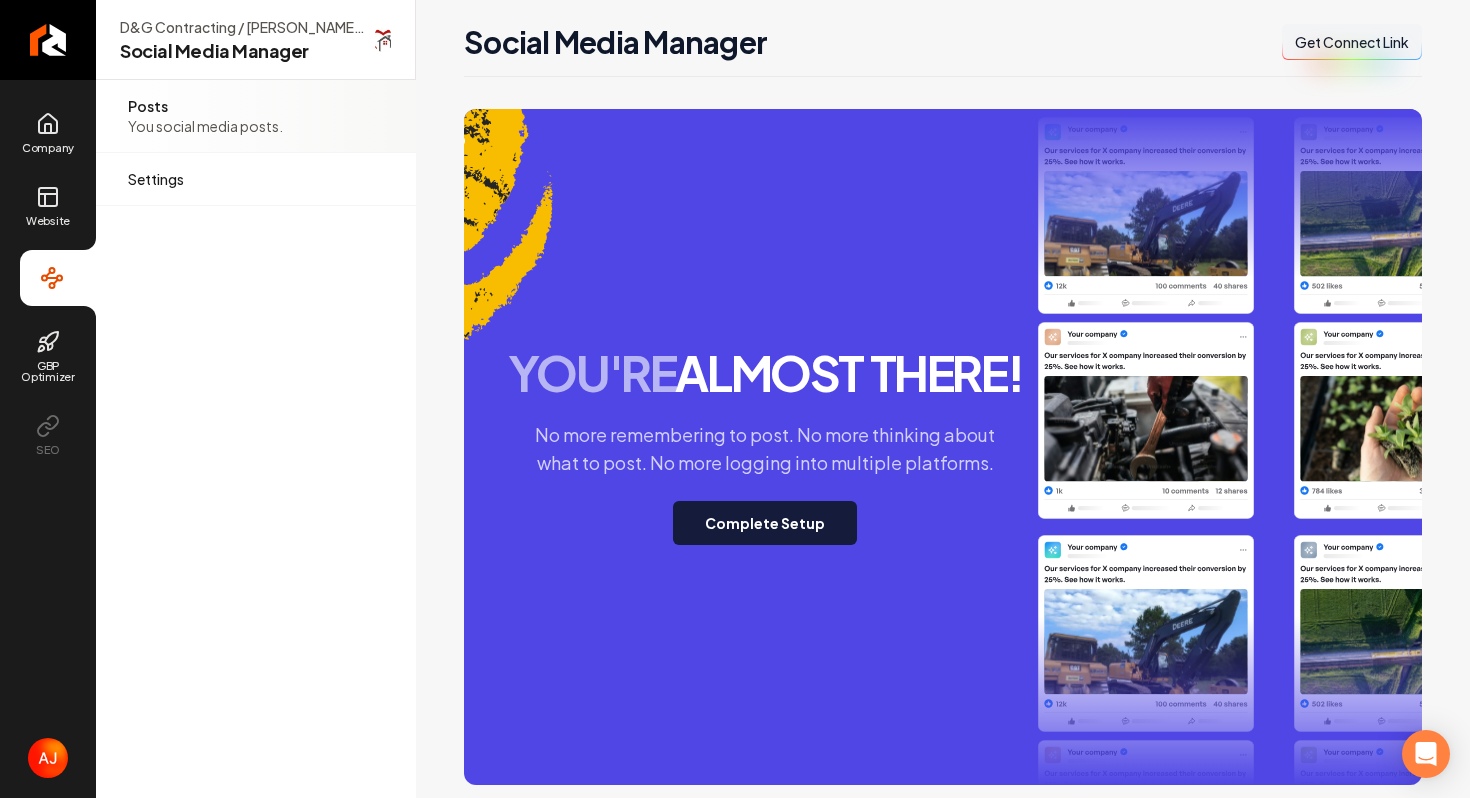 click on "Complete Setup" at bounding box center (765, 523) 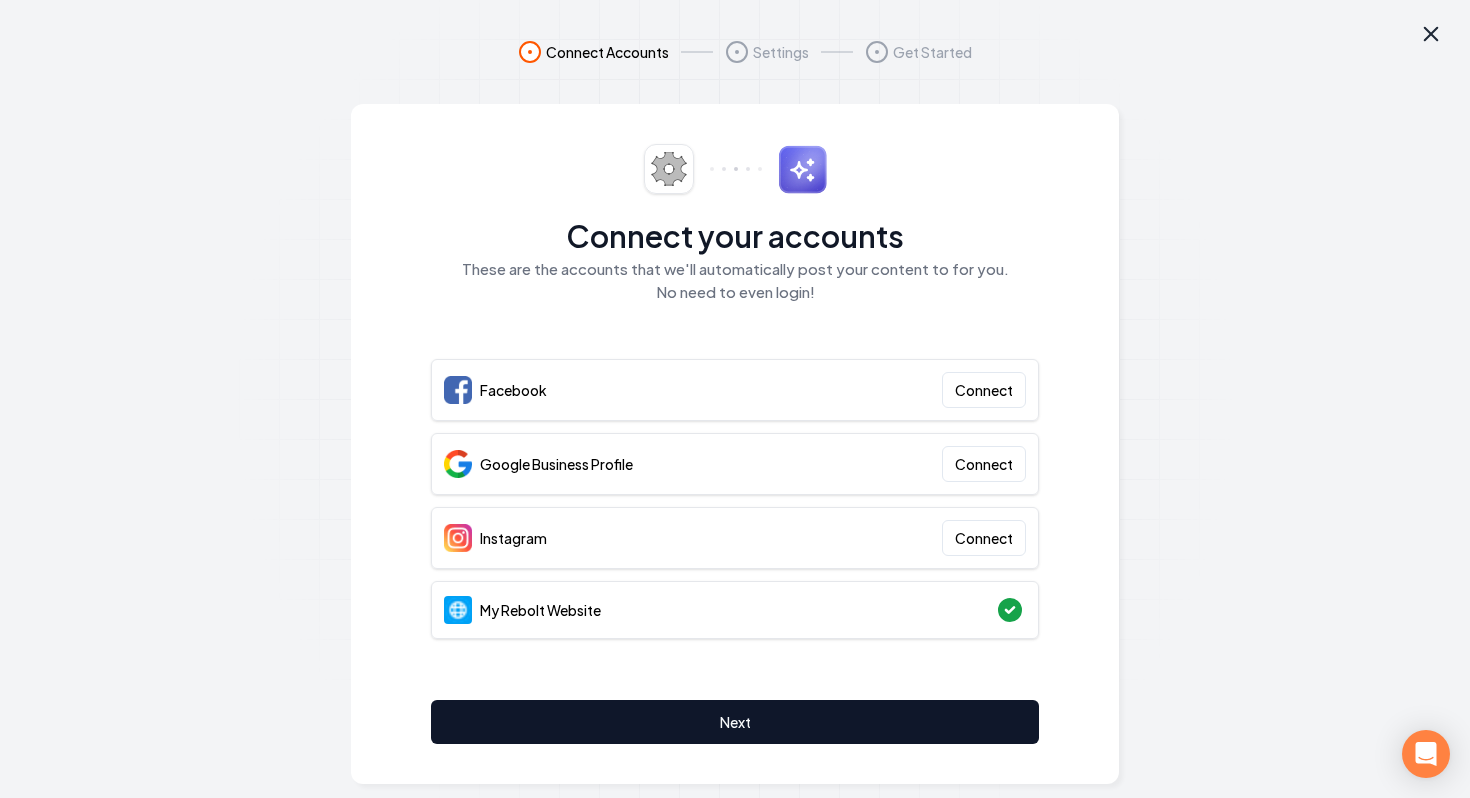 click 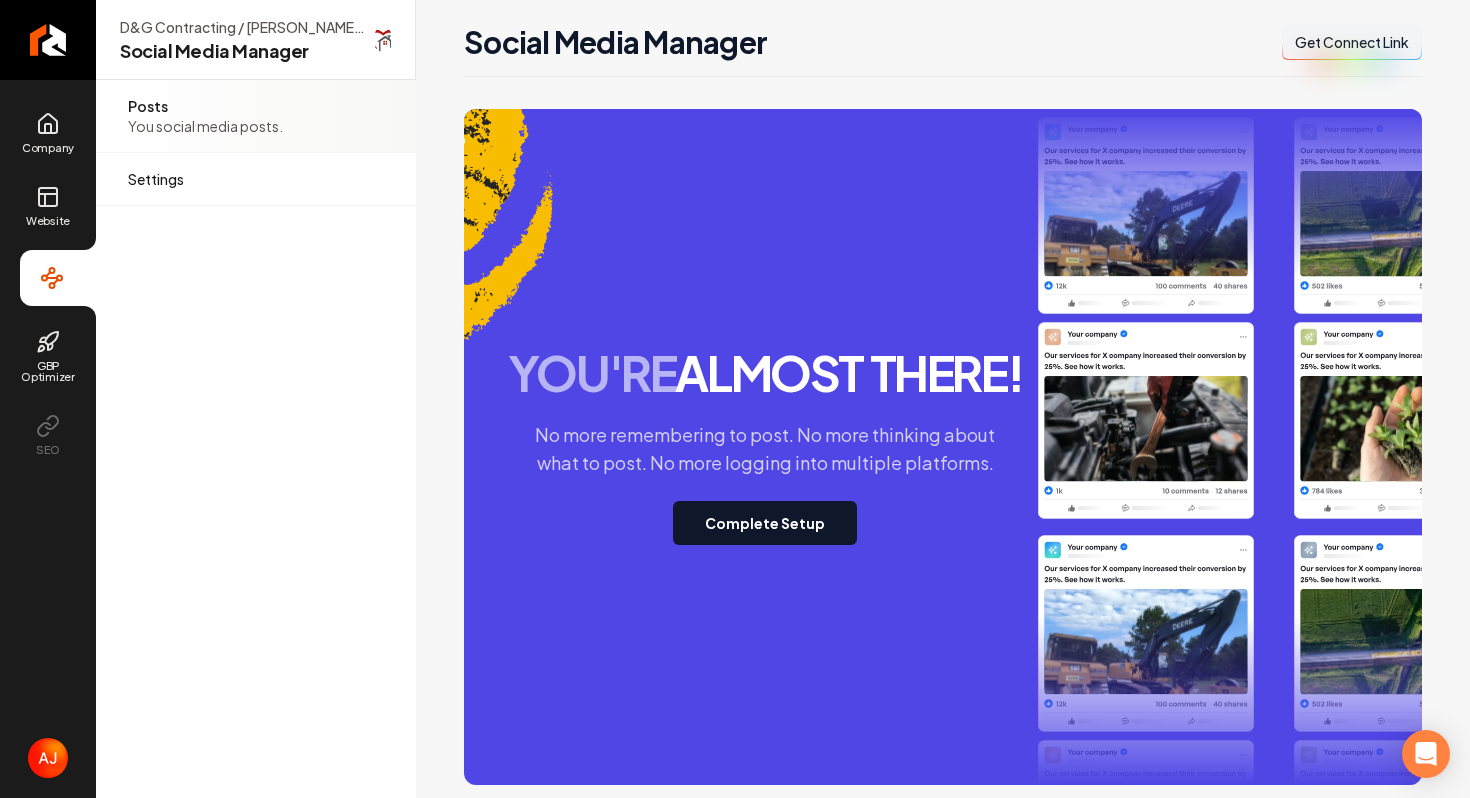 click on "Get Connect Link" at bounding box center (1352, 42) 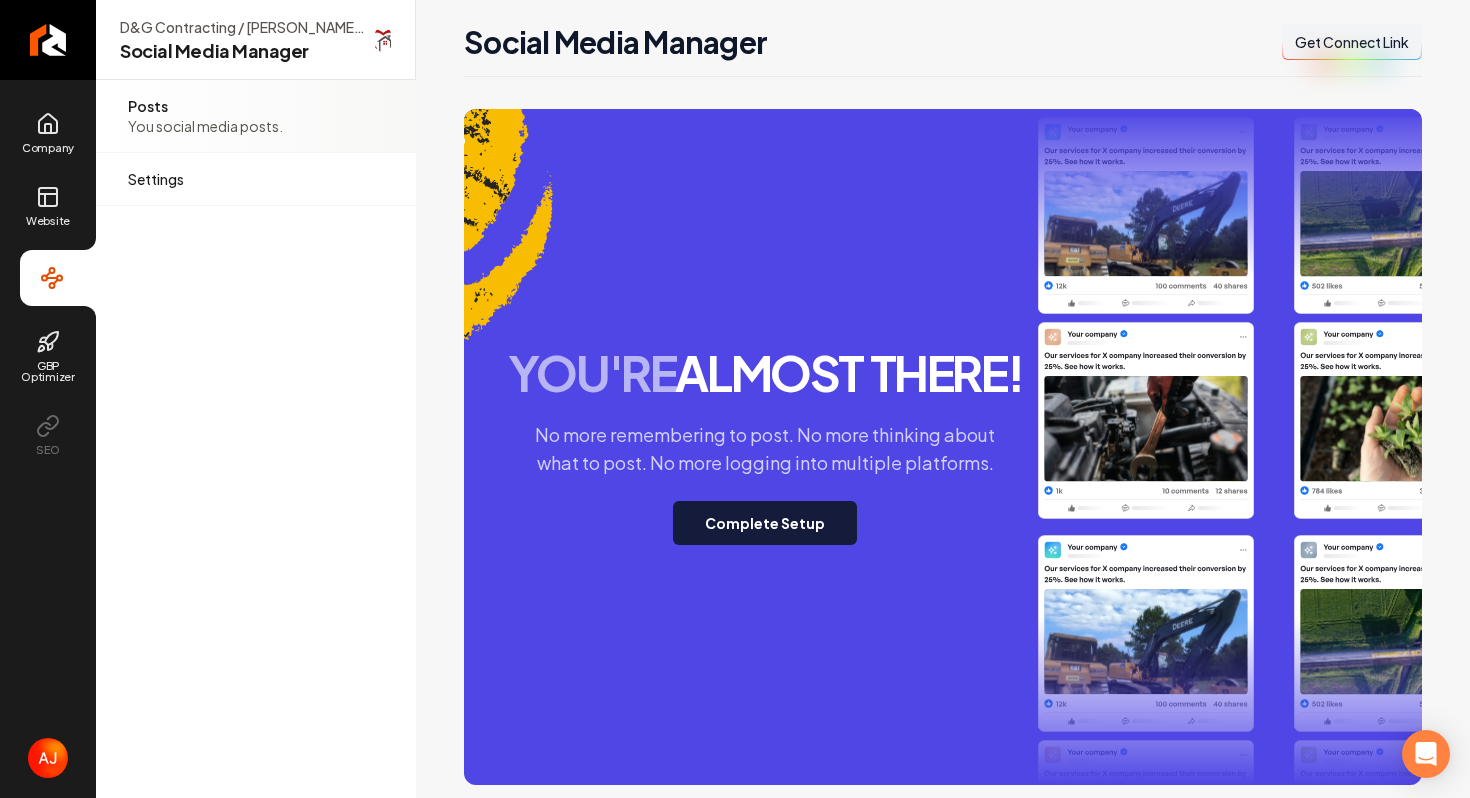 click on "Complete Setup" at bounding box center [765, 523] 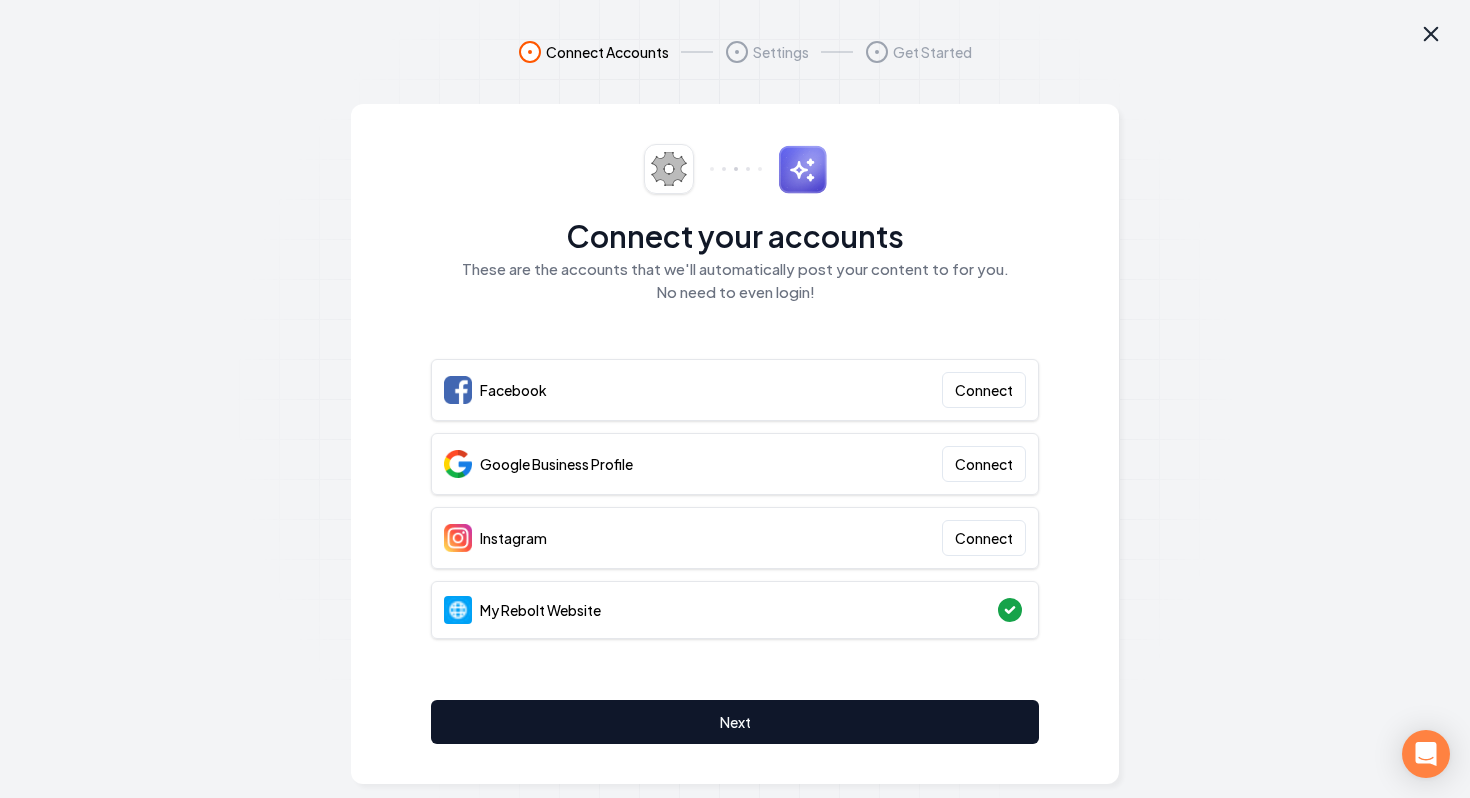 click 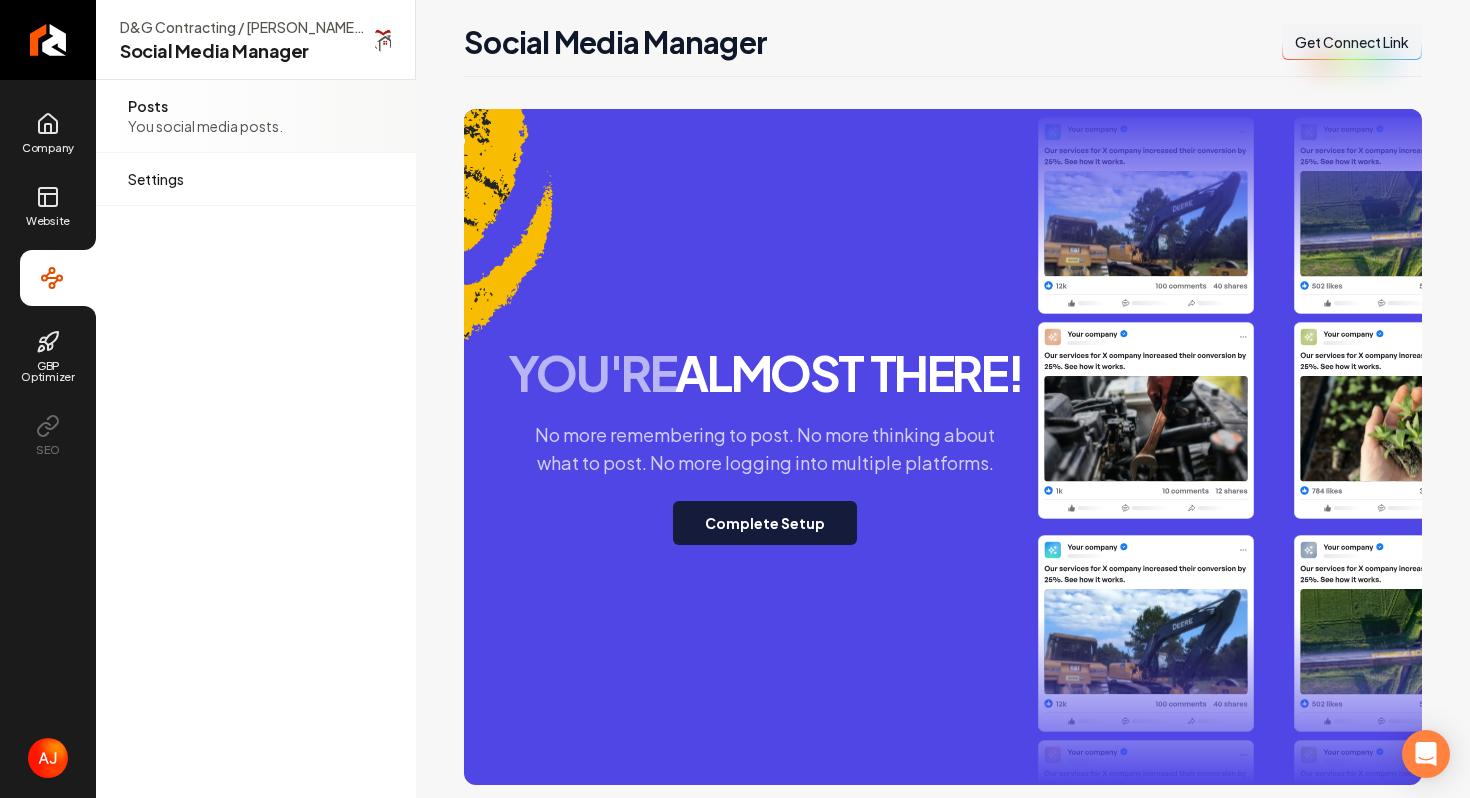 click on "Complete Setup" at bounding box center [765, 523] 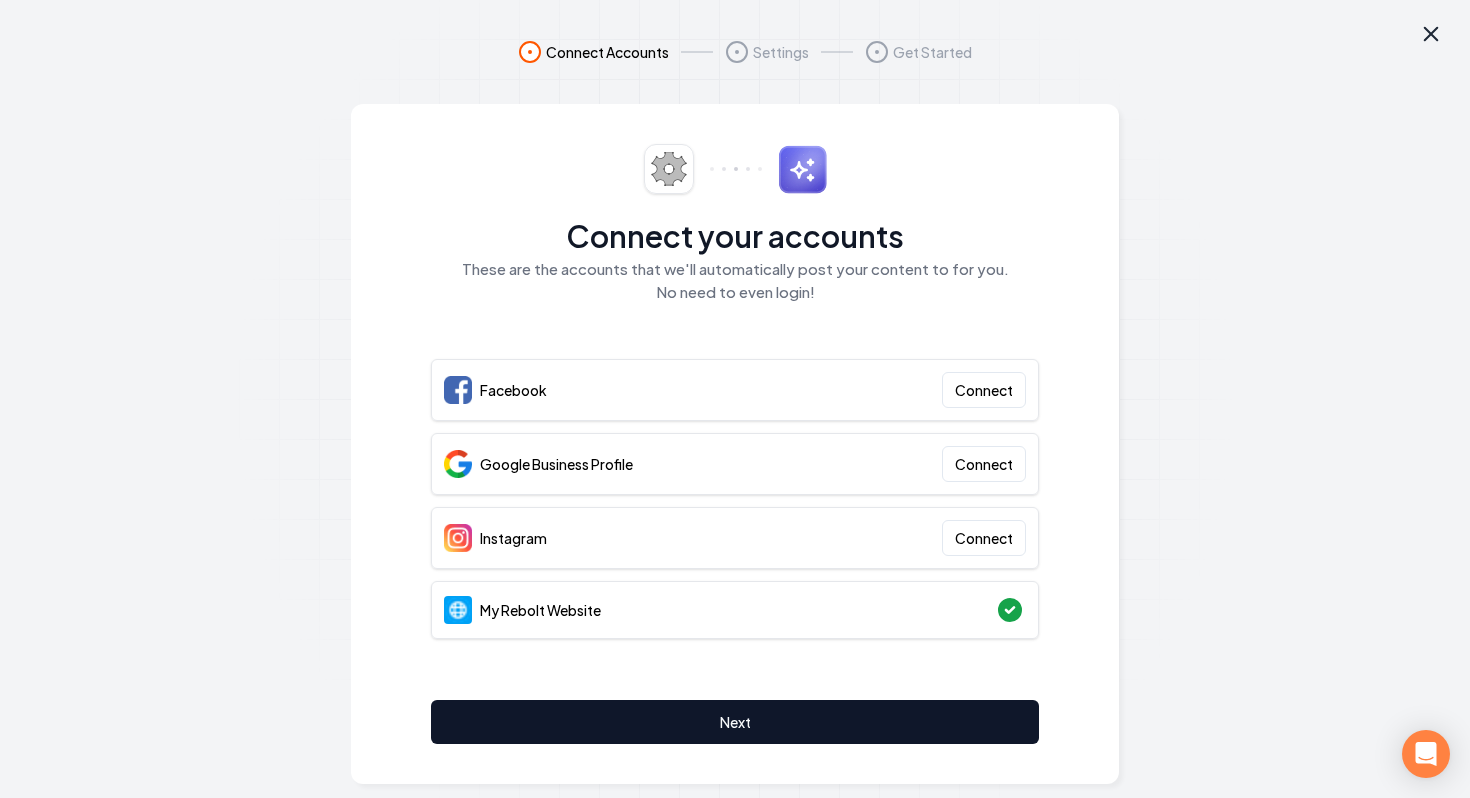 click 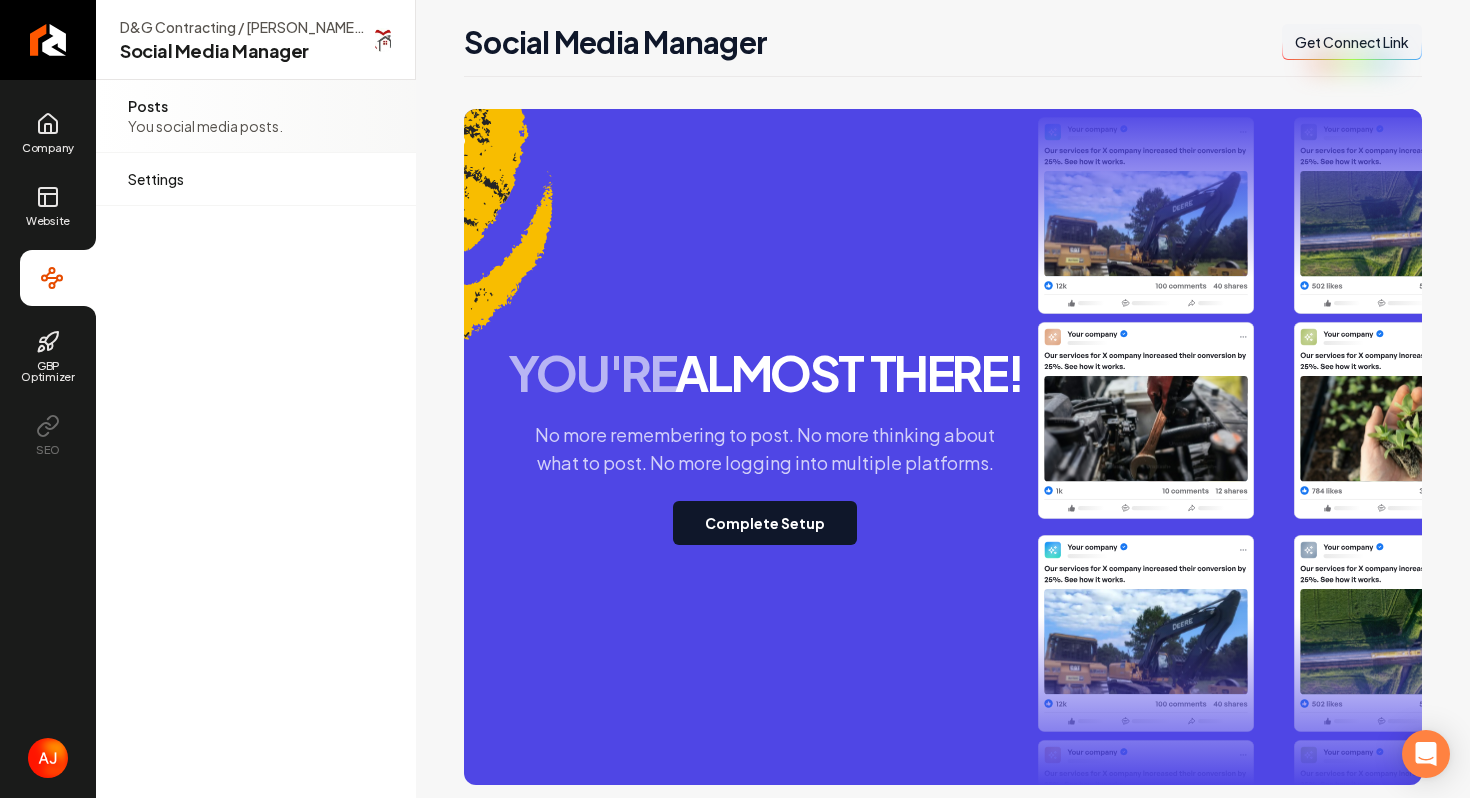 click on "Connect Link Get Connect Link" at bounding box center (1352, 42) 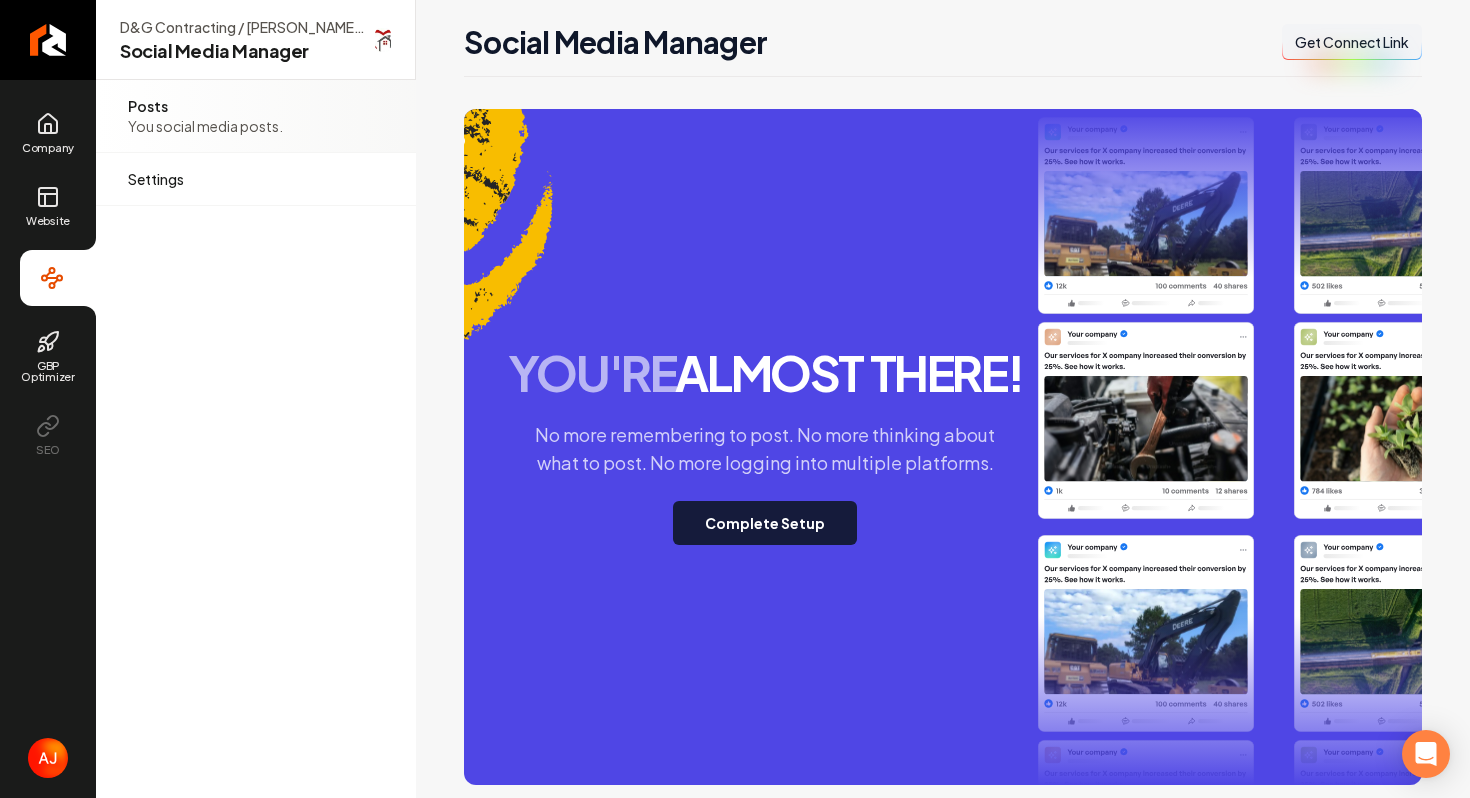 click on "Complete Setup" at bounding box center [765, 523] 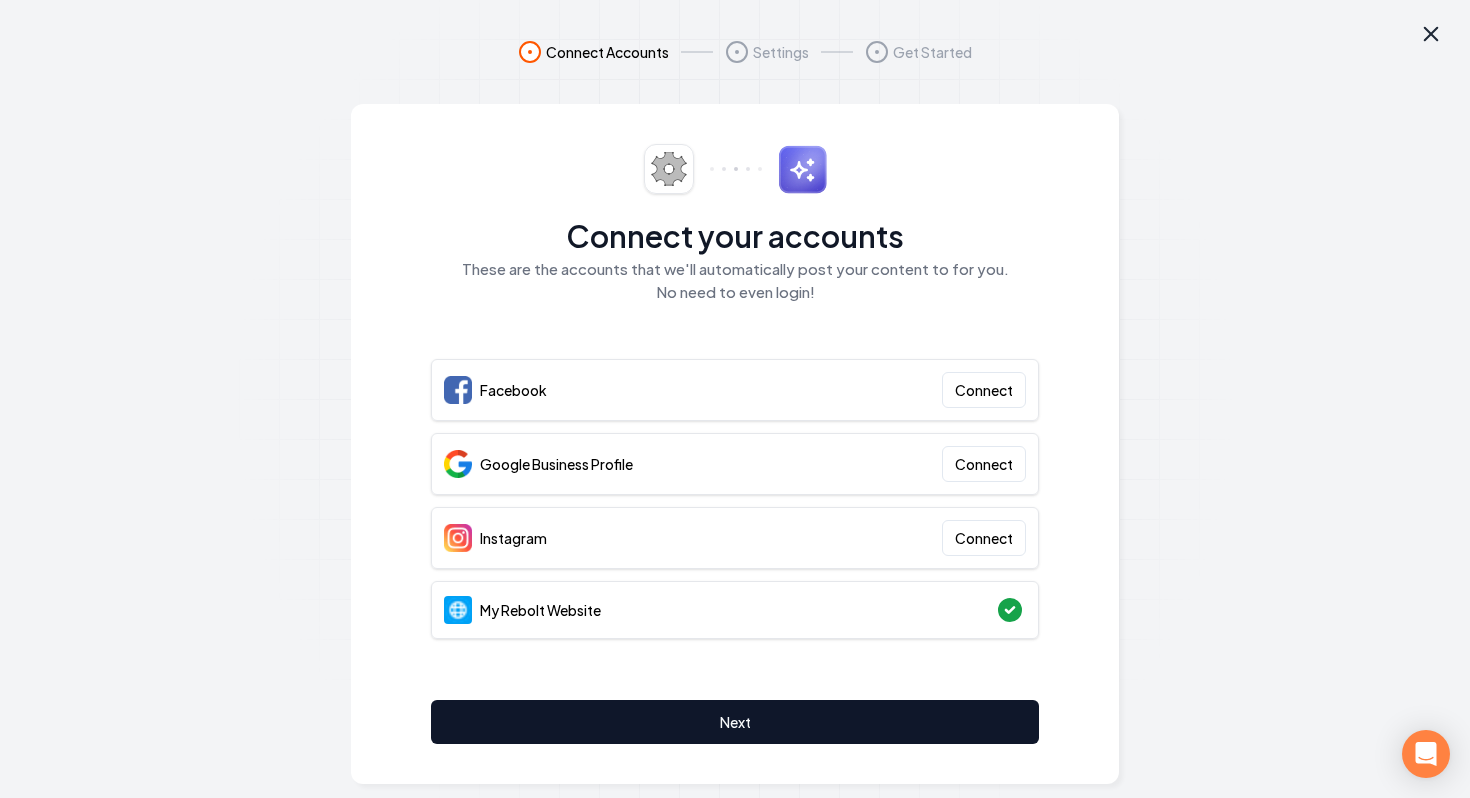 click 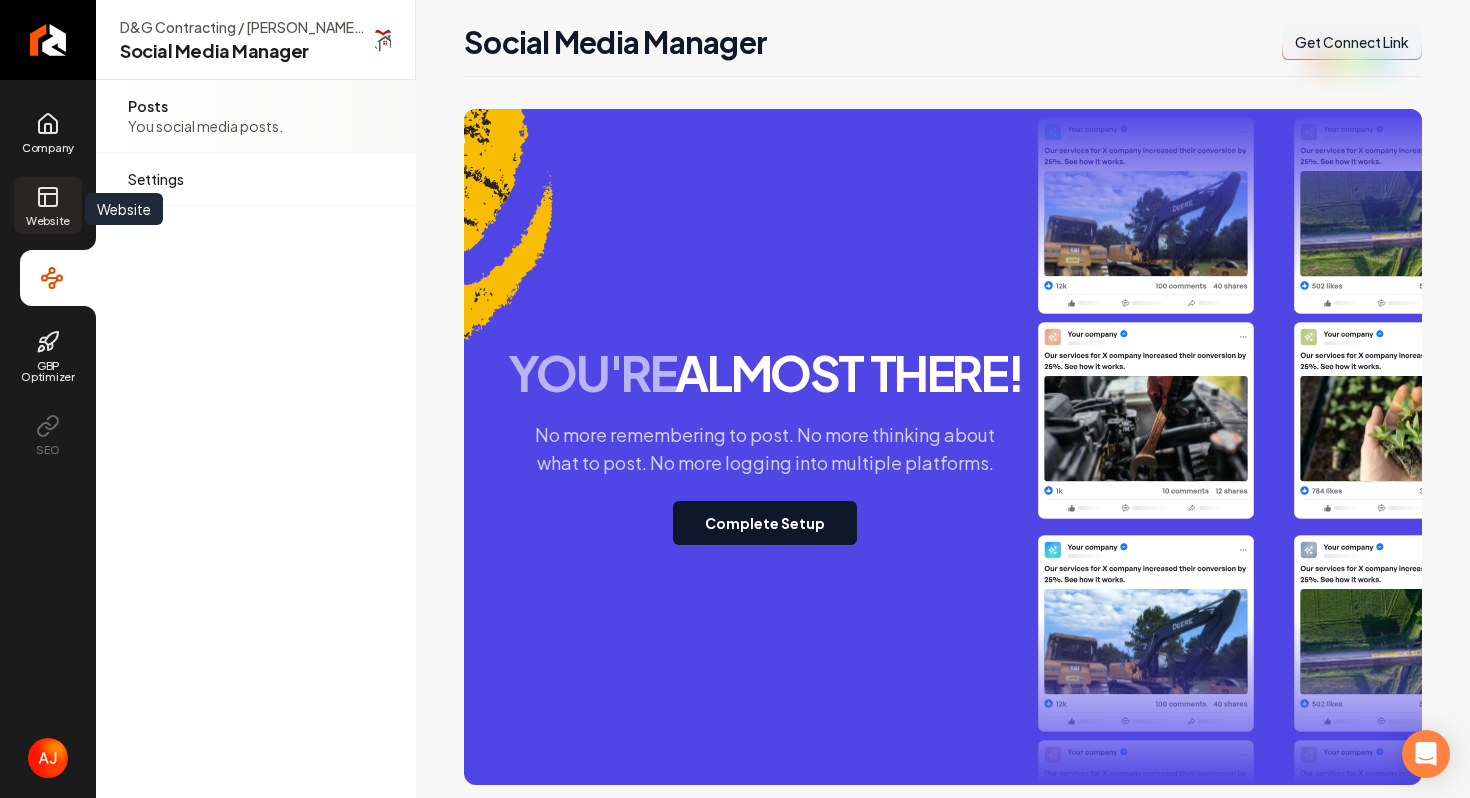 click 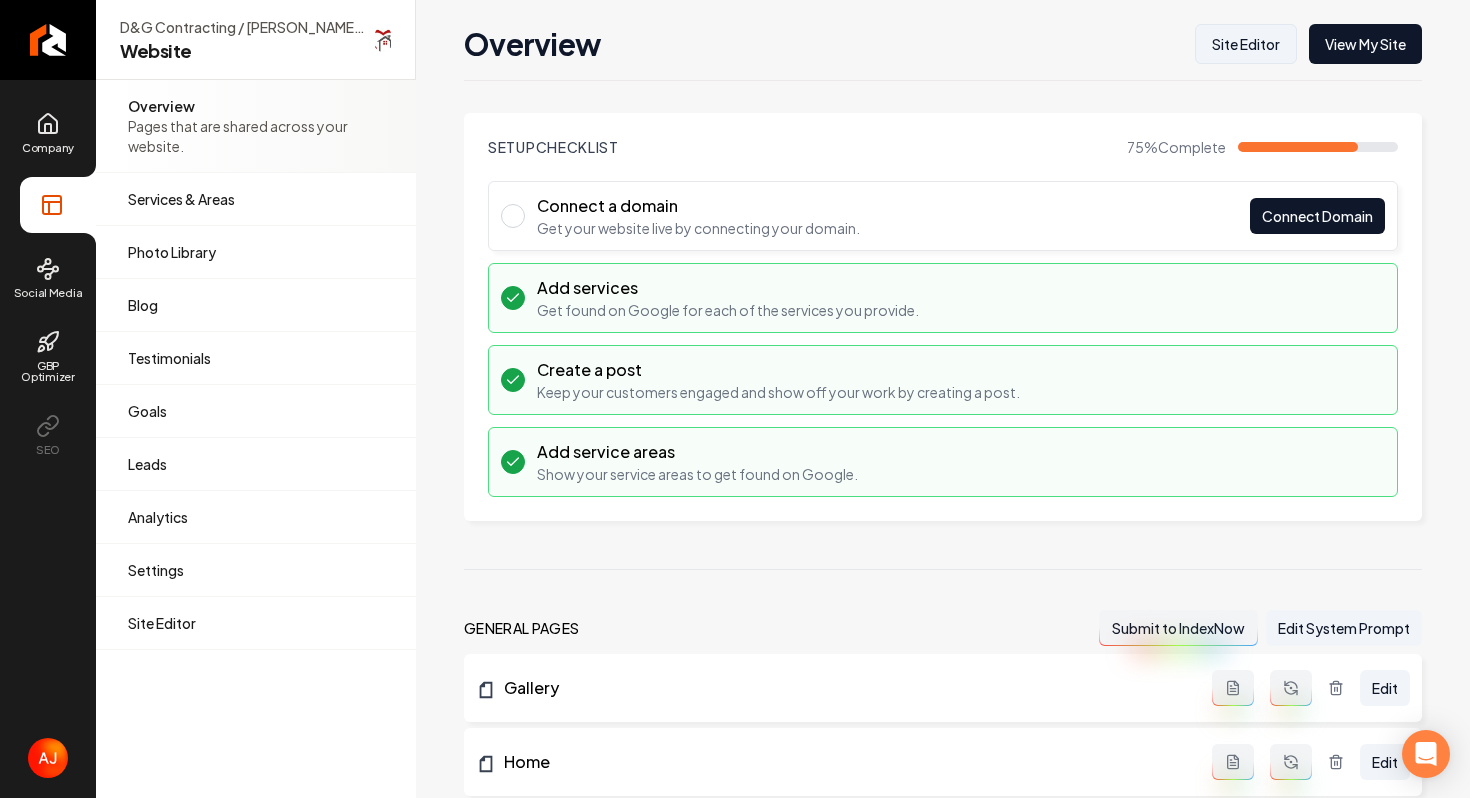 click on "Site Editor" at bounding box center (1246, 44) 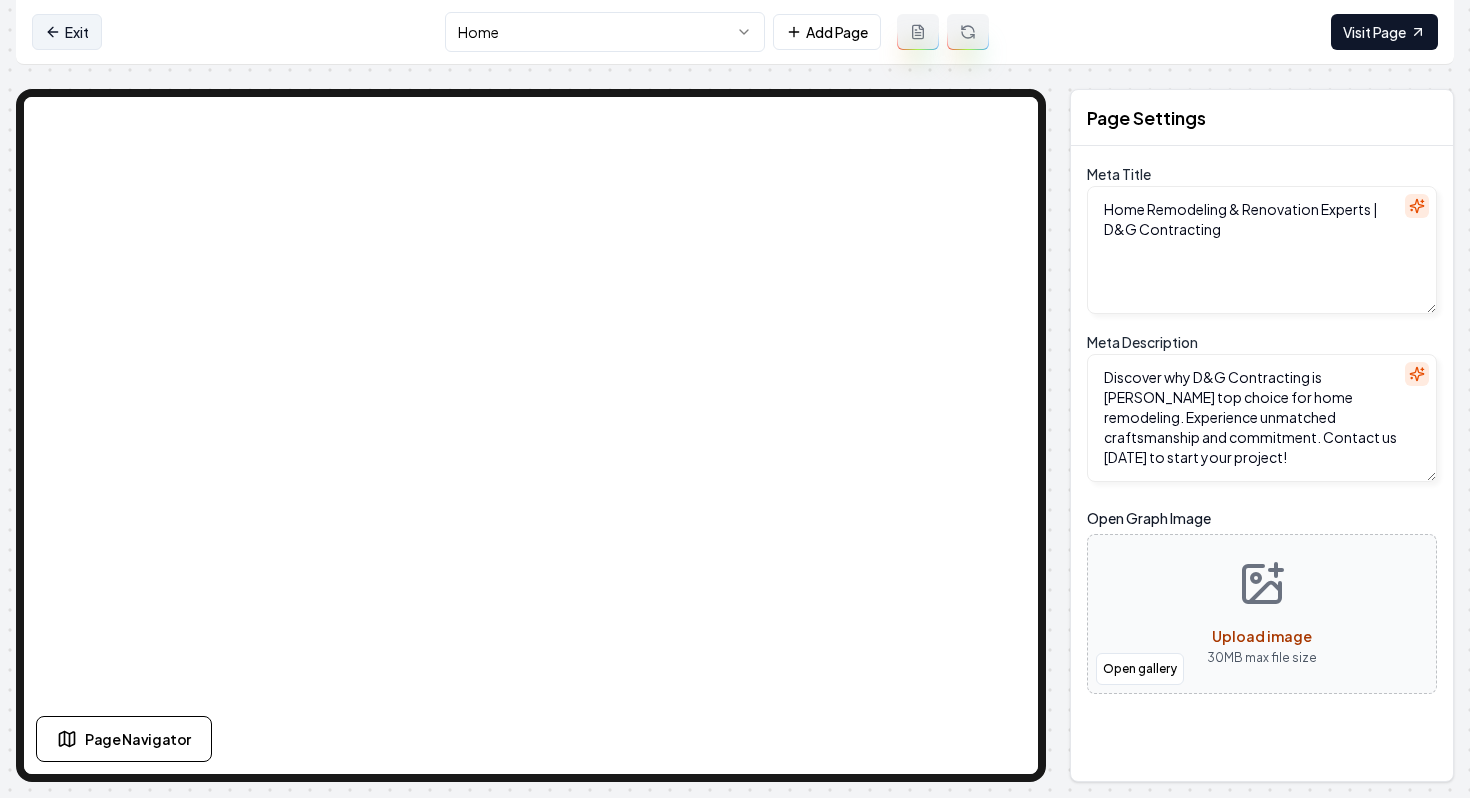 click 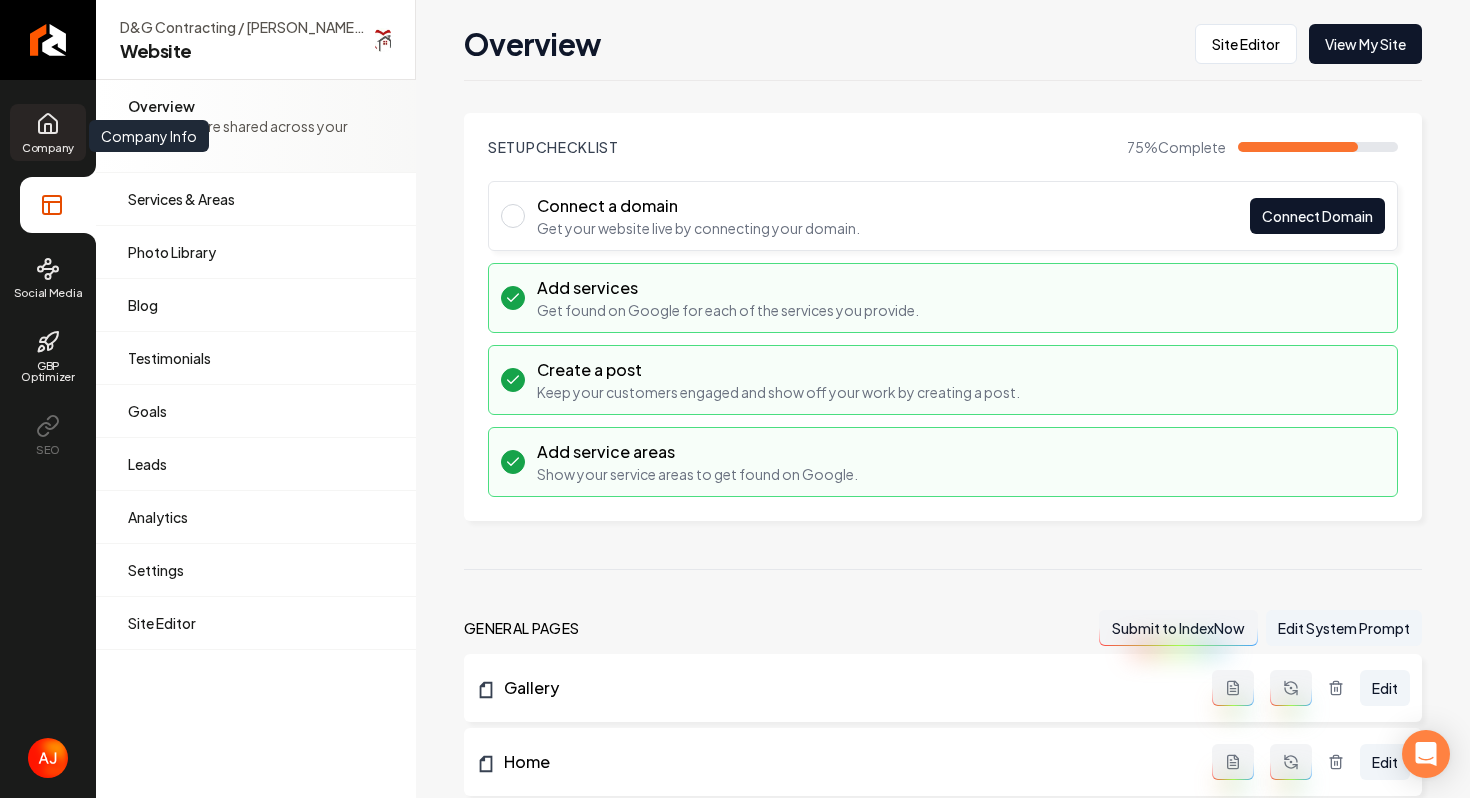 click on "Company" at bounding box center (48, 147) 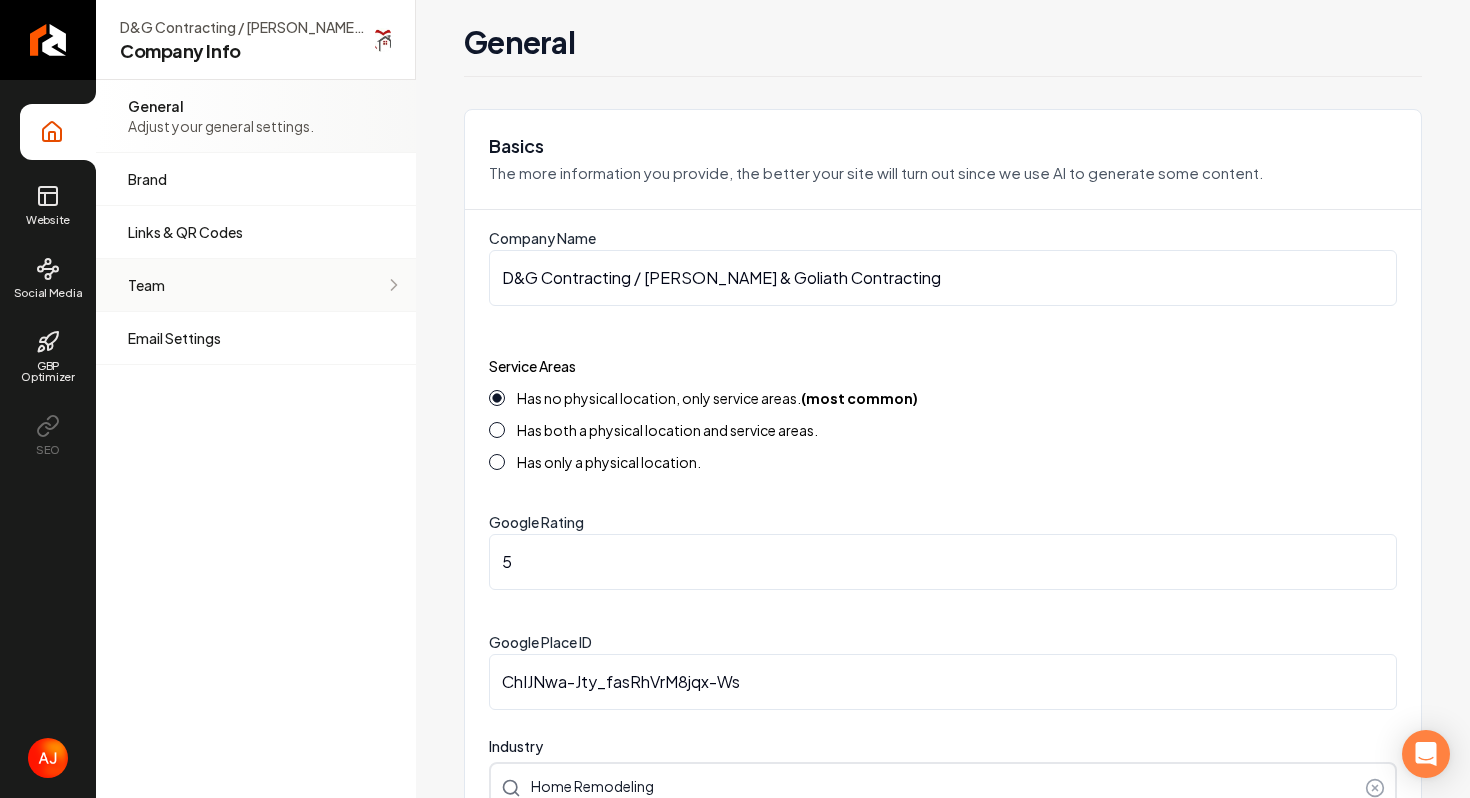 click on "Team Manage your team members." at bounding box center (256, 285) 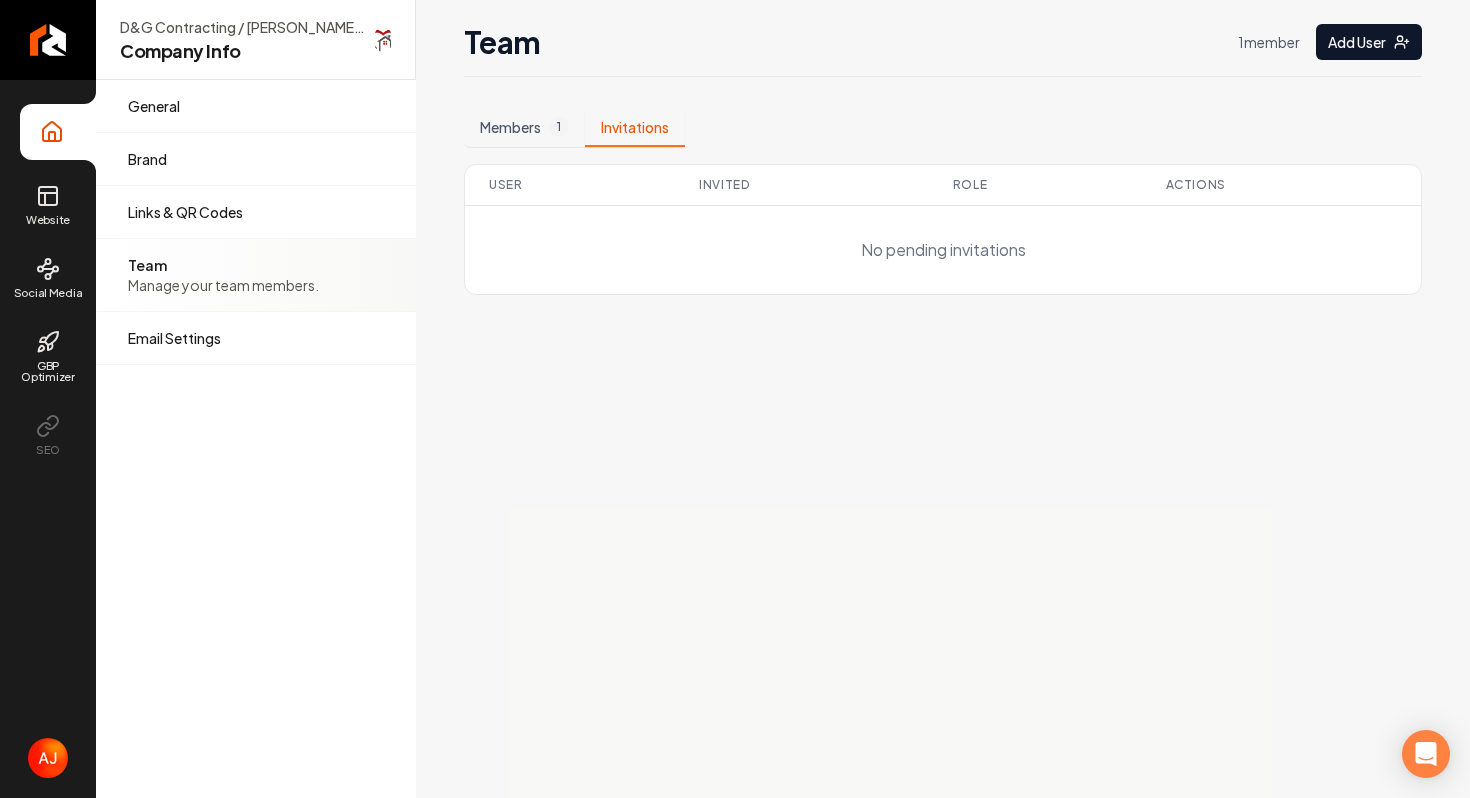 click on "Invitations" at bounding box center [635, 128] 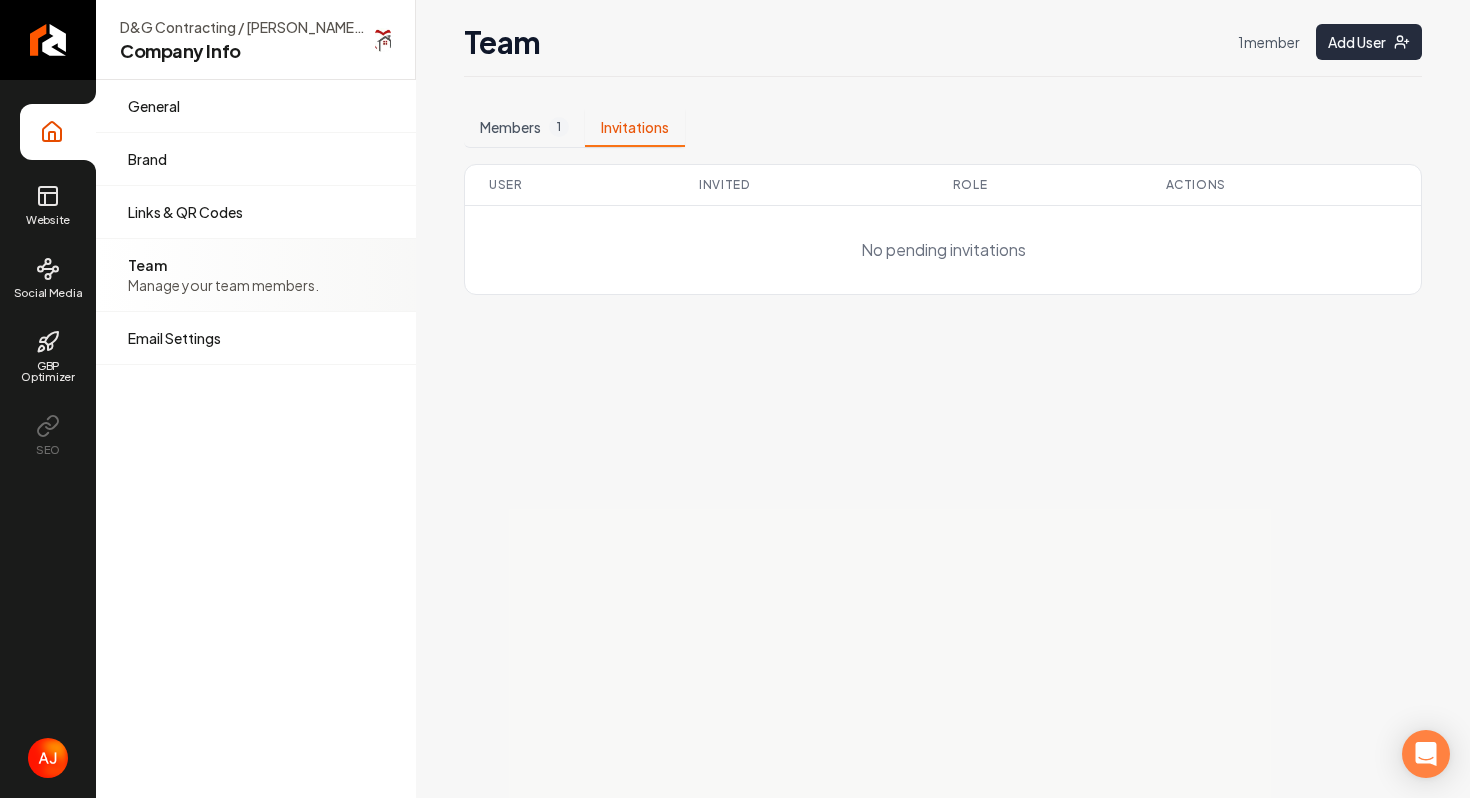 click on "Add User" at bounding box center (1369, 42) 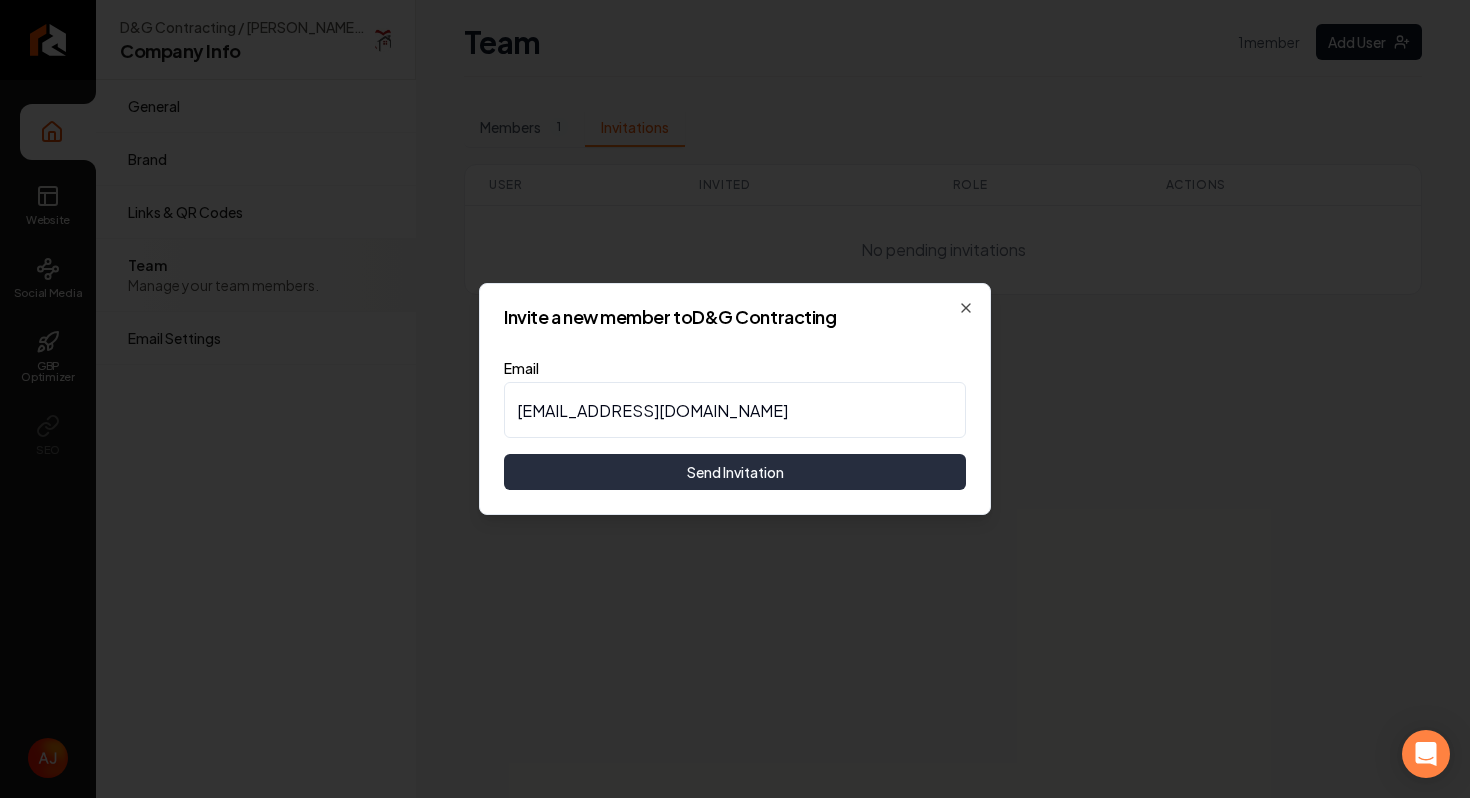 type on "[EMAIL_ADDRESS][DOMAIN_NAME]" 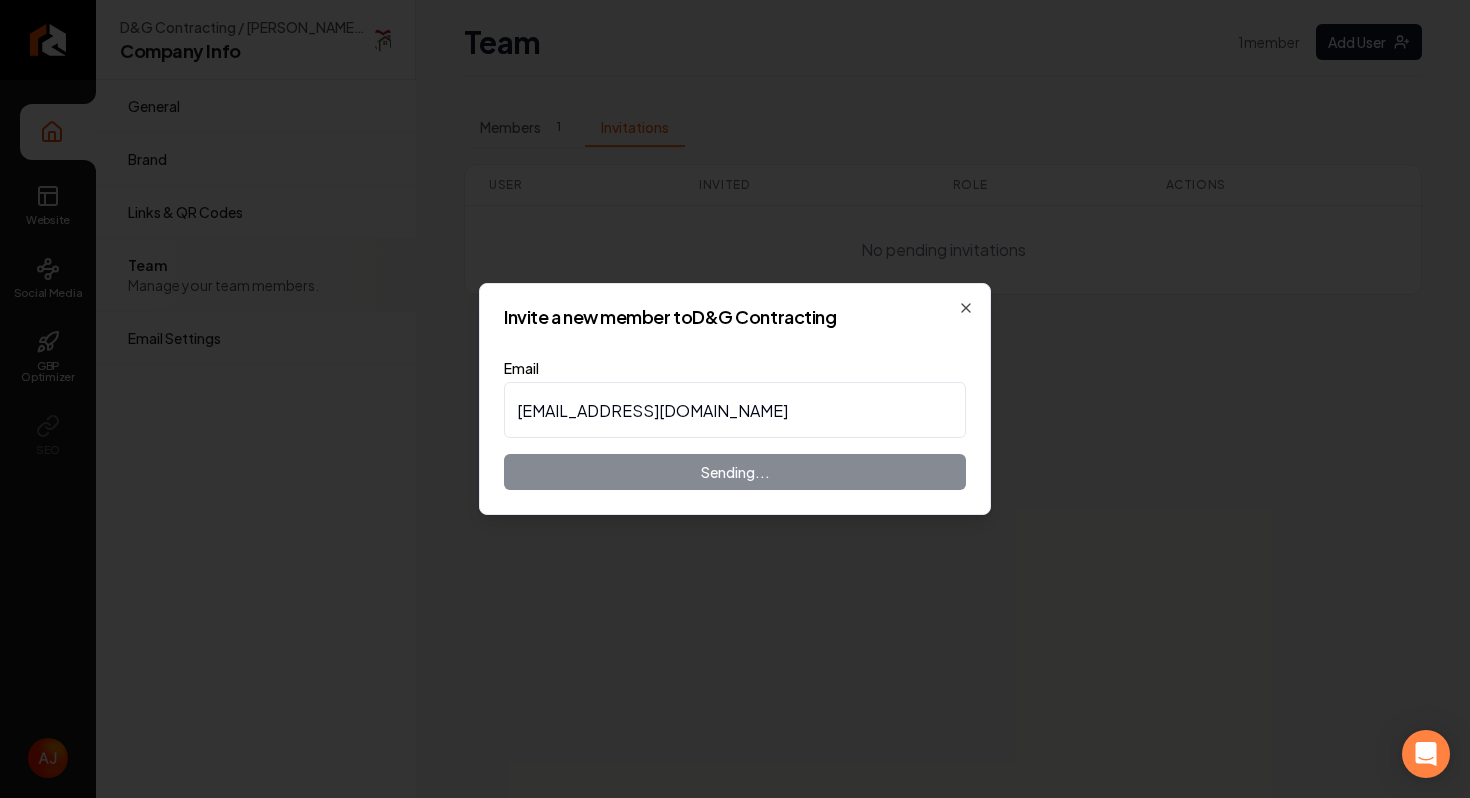 type 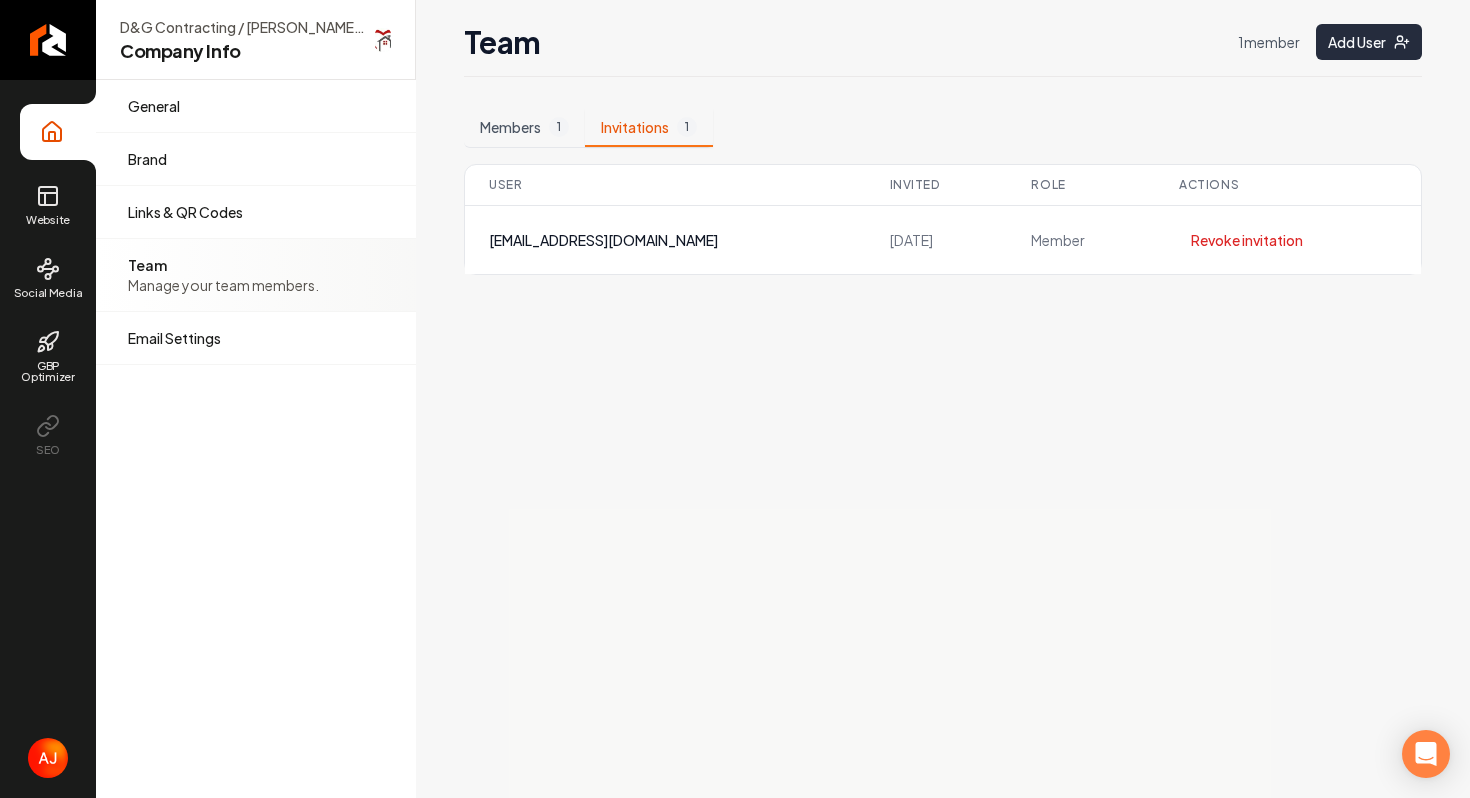 click on "Add User" at bounding box center (1369, 42) 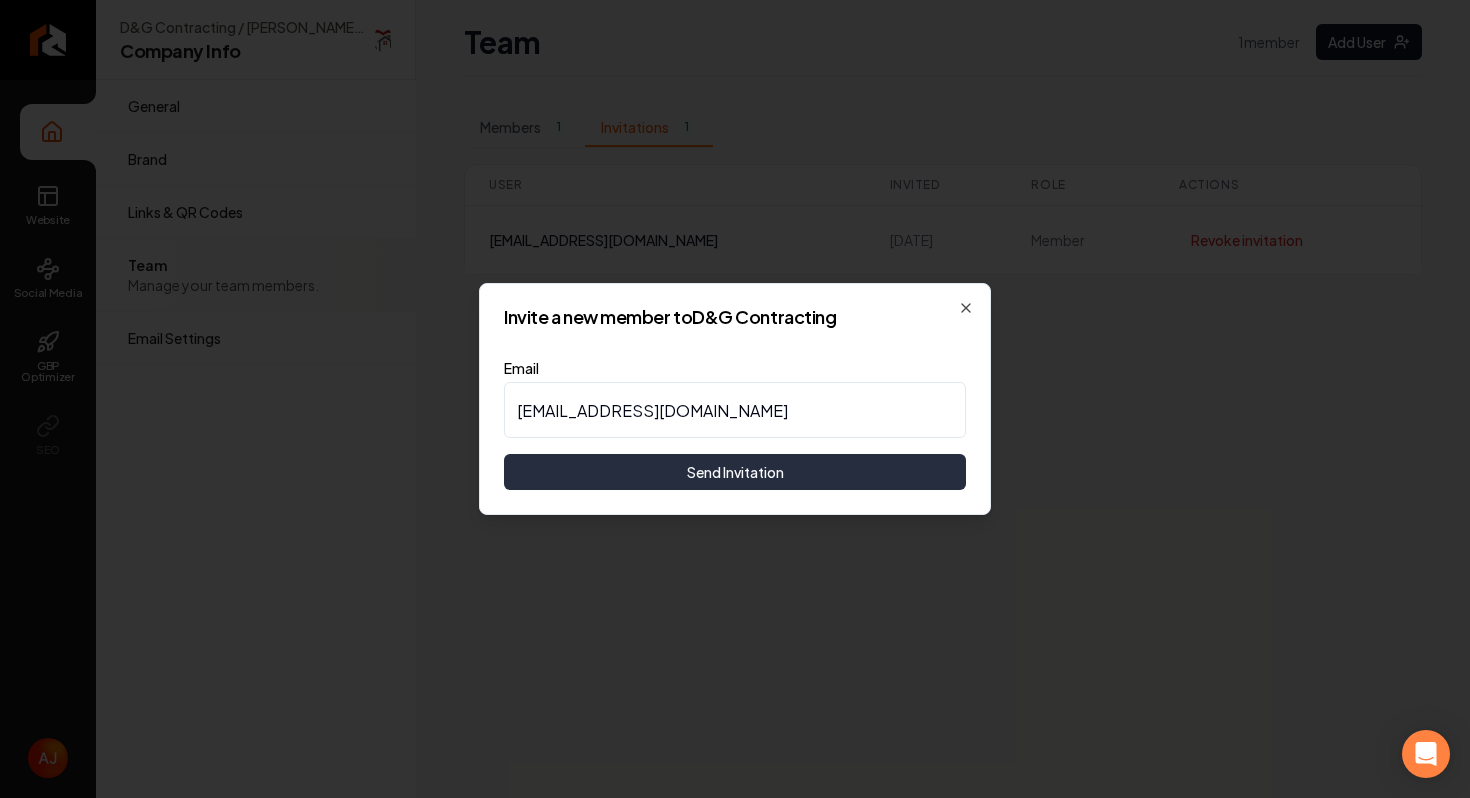 type on "[EMAIL_ADDRESS][DOMAIN_NAME]" 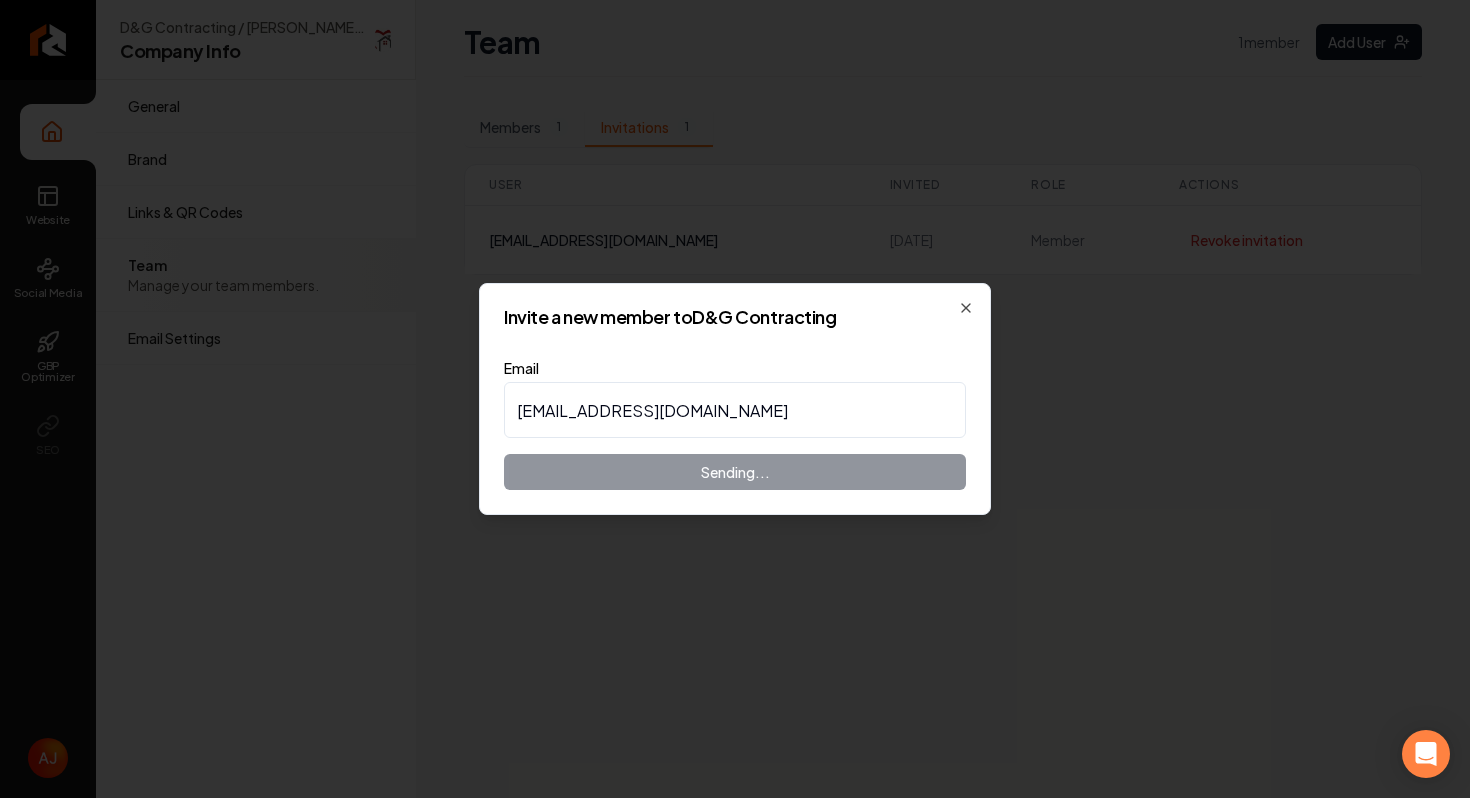 type 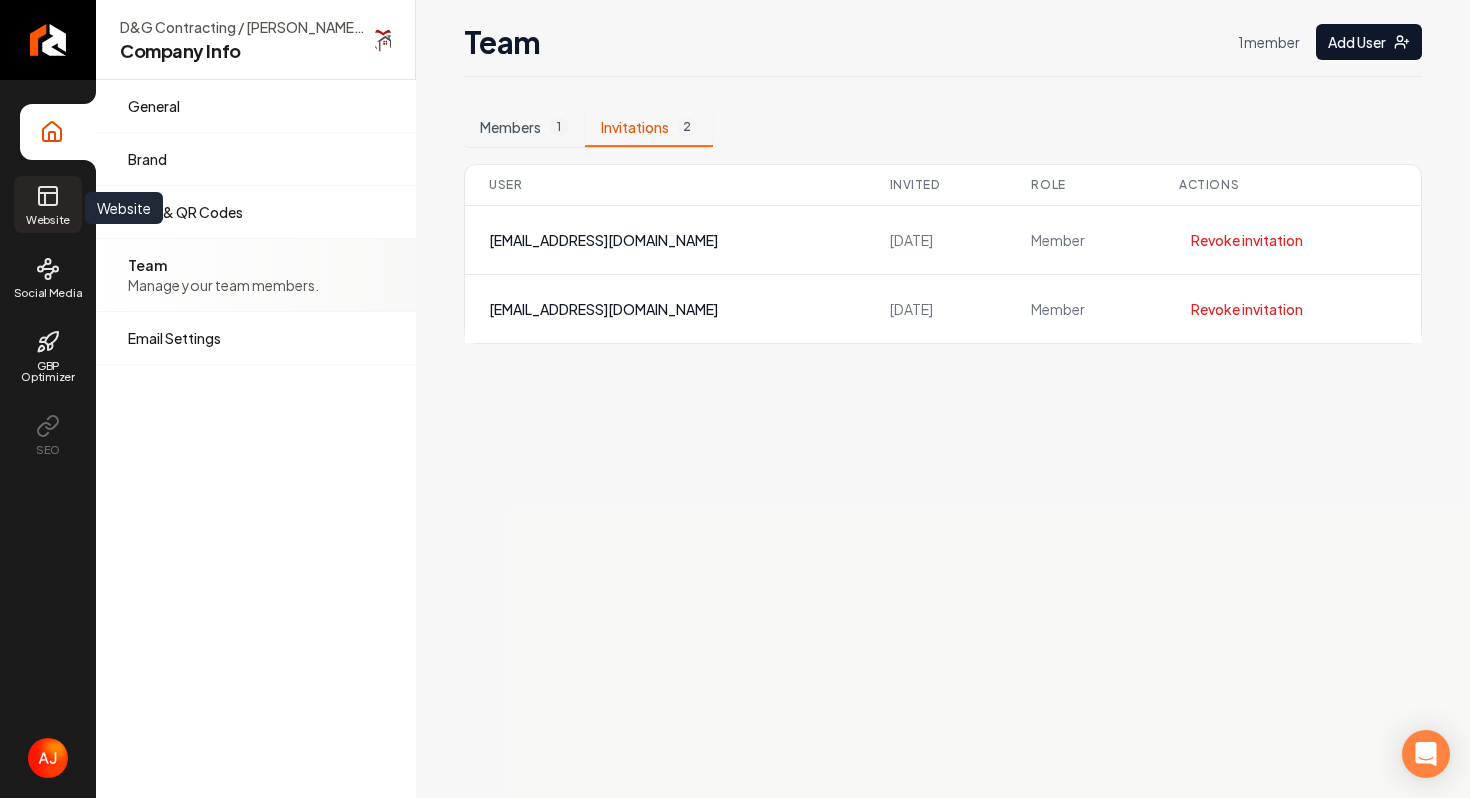 click on "Website" at bounding box center (48, 219) 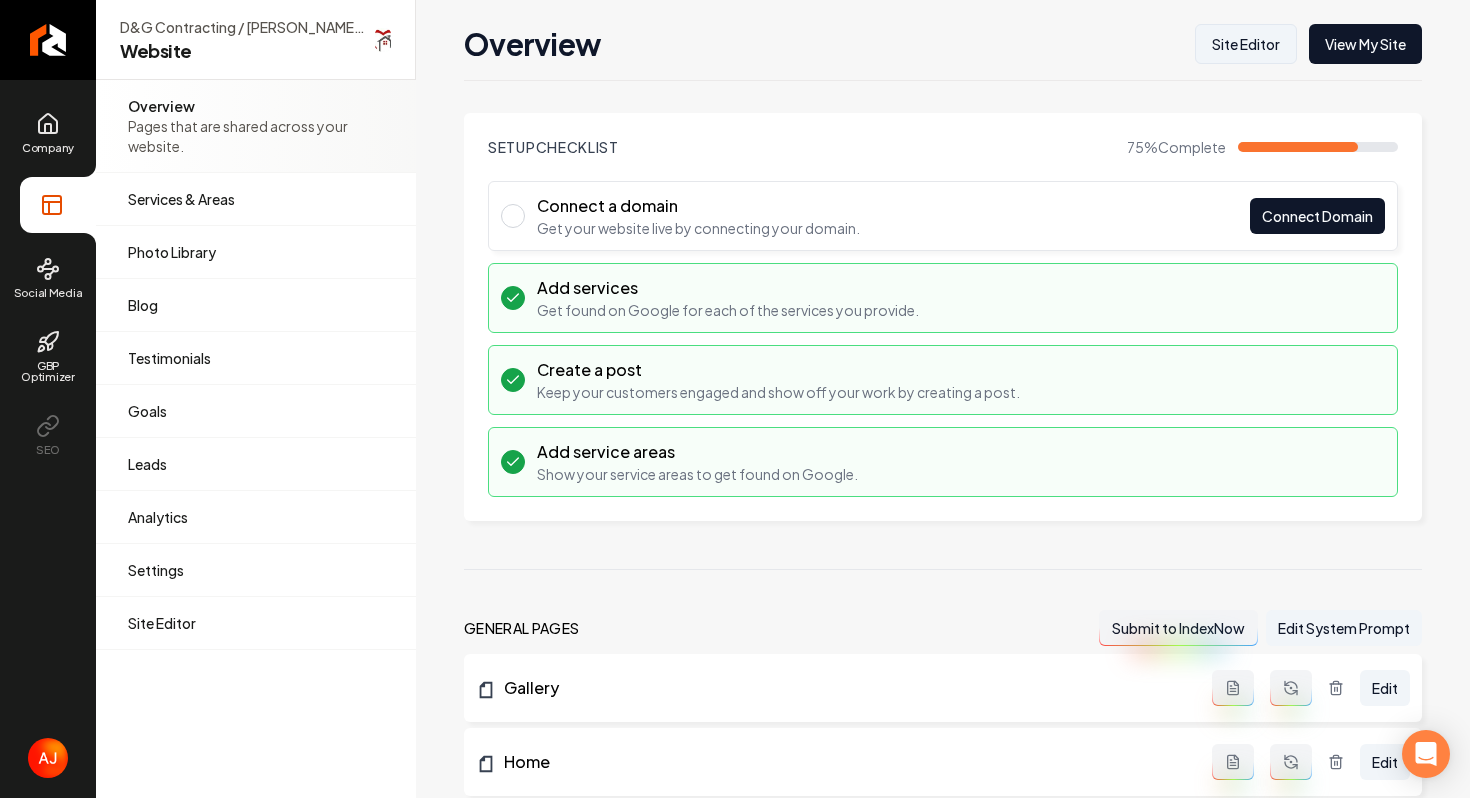 click on "Site Editor" at bounding box center (1246, 44) 